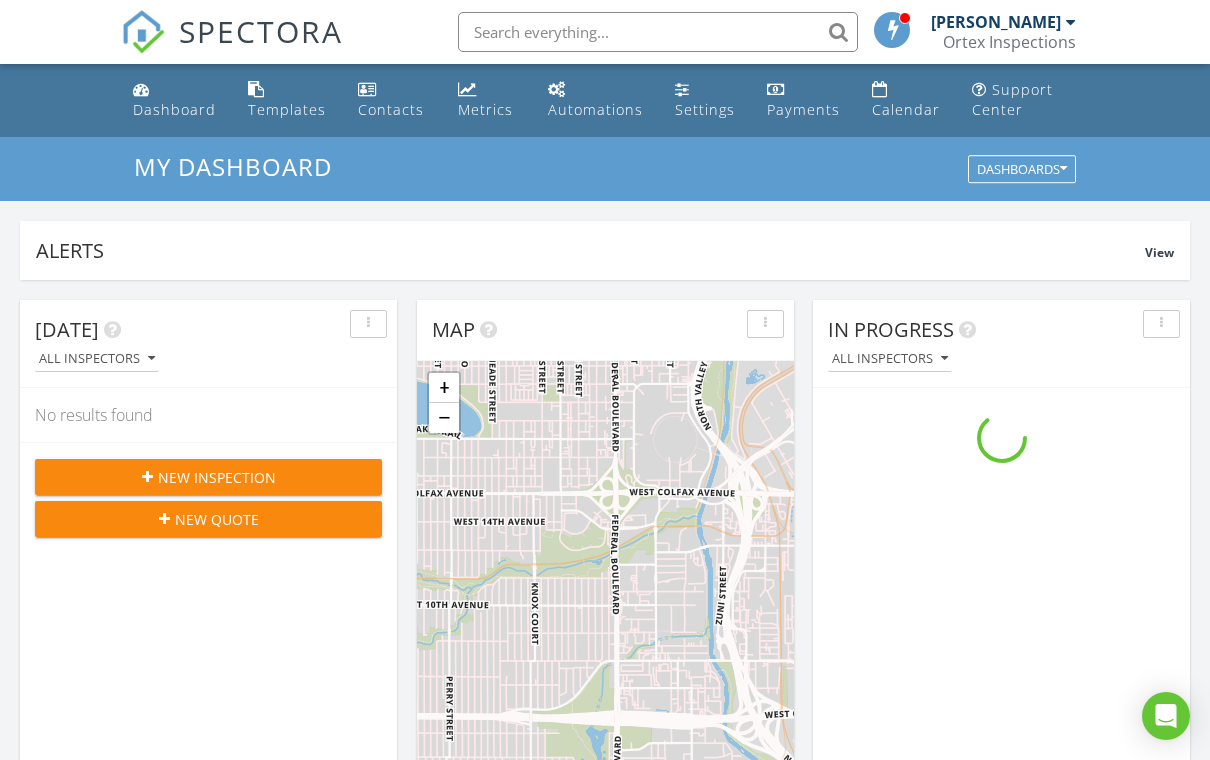 scroll, scrollTop: 1121, scrollLeft: 0, axis: vertical 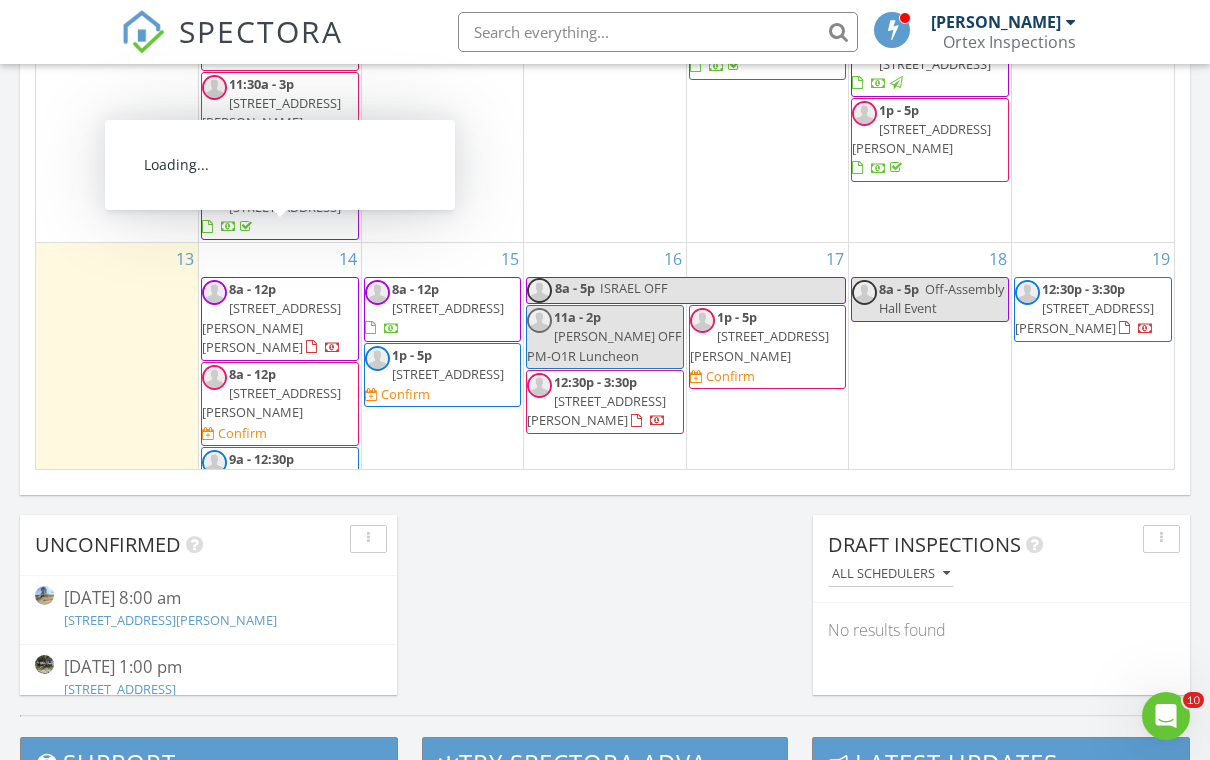 click on "8a - 12p
900 Wilkinson Dr, Mesquite 75149
Confirm" at bounding box center [280, 404] 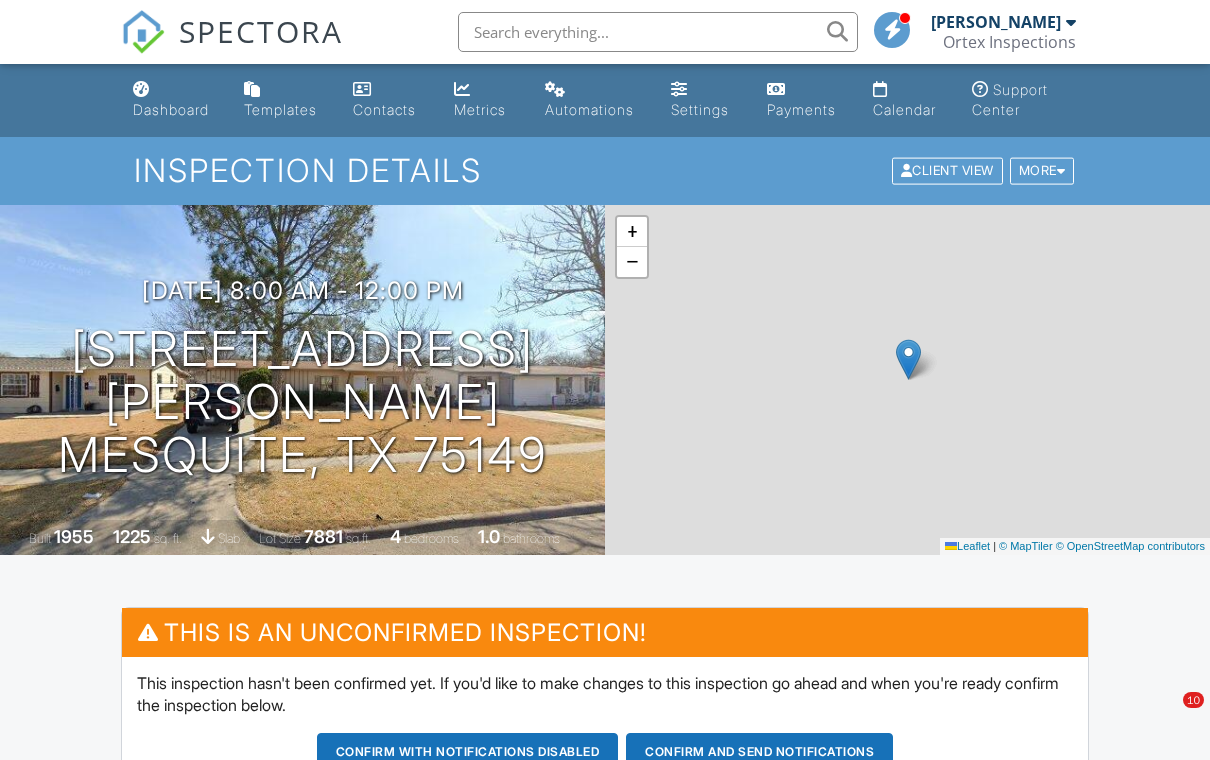 scroll, scrollTop: 0, scrollLeft: 0, axis: both 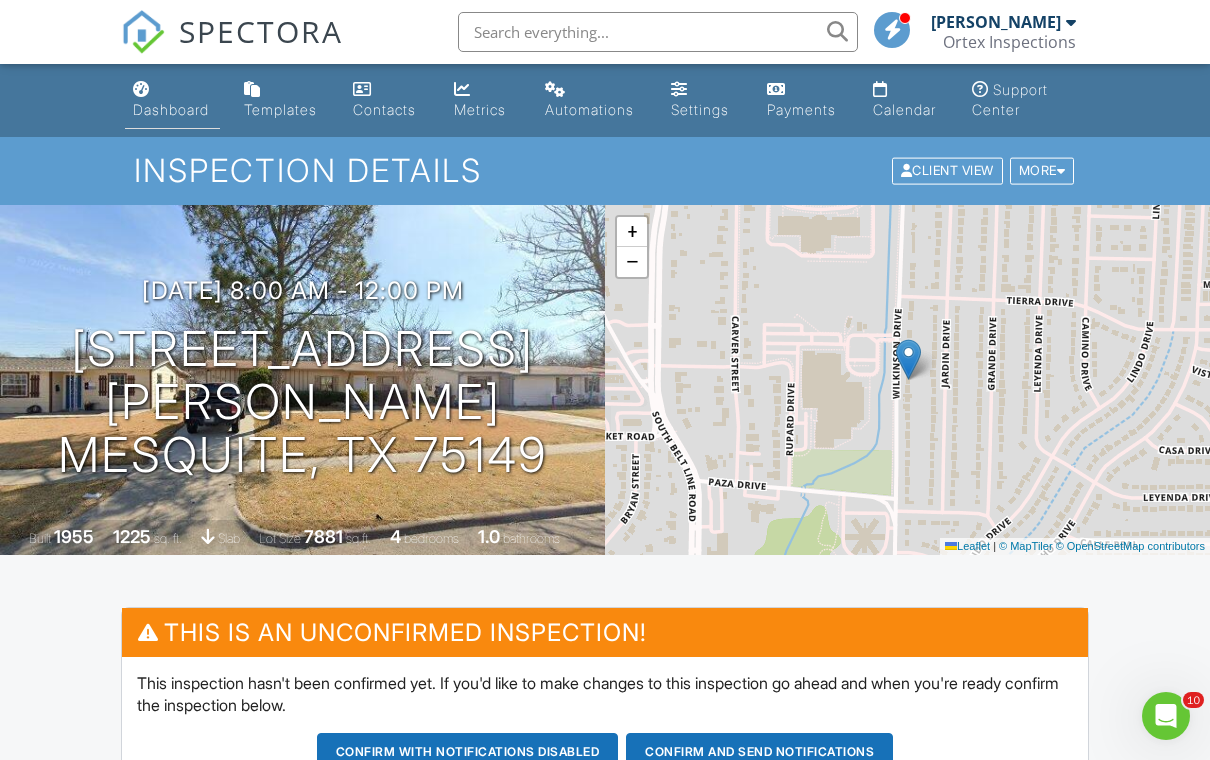 click on "Dashboard" at bounding box center [171, 109] 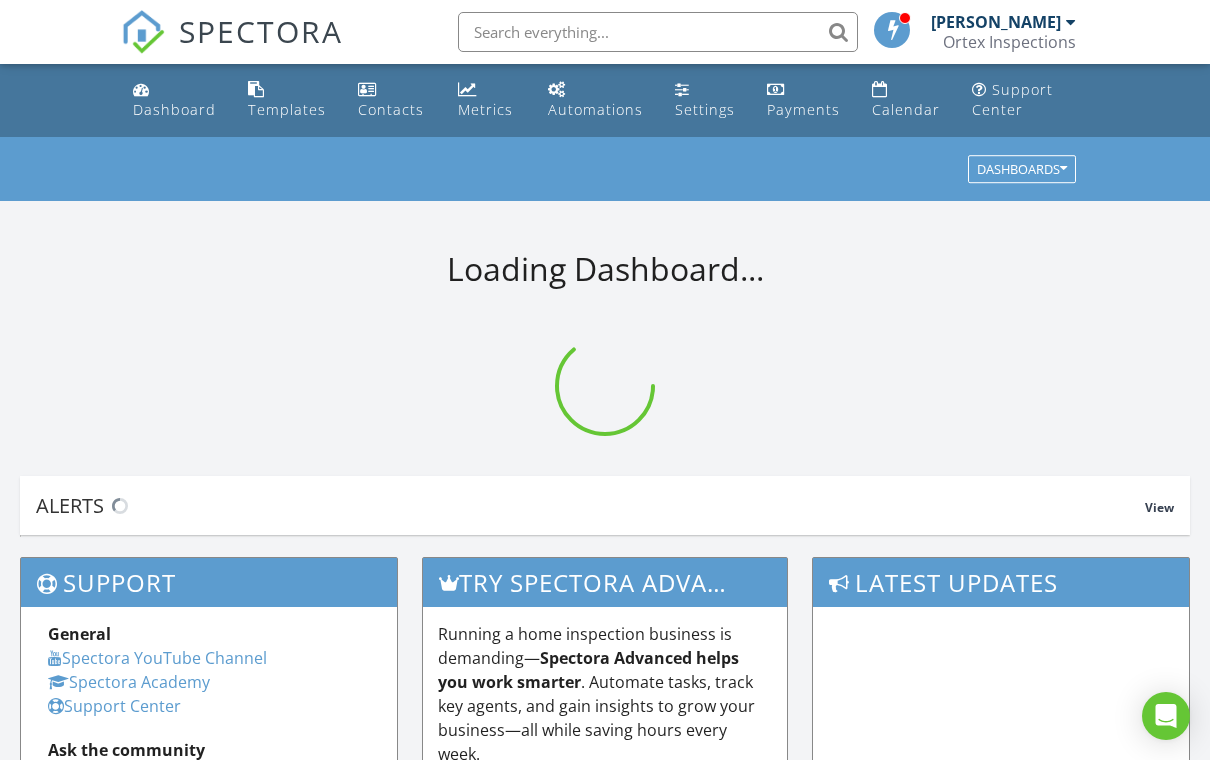 scroll, scrollTop: 0, scrollLeft: 0, axis: both 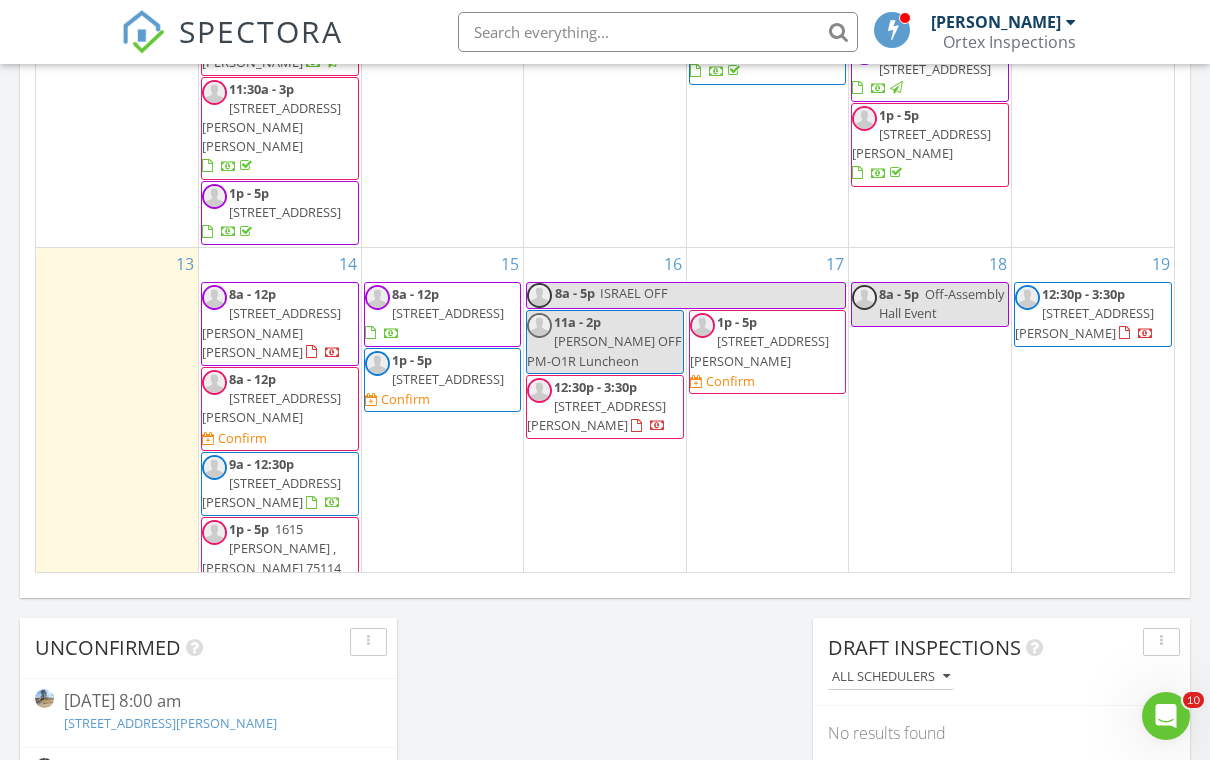 click on "[STREET_ADDRESS][PERSON_NAME]" at bounding box center (271, 407) 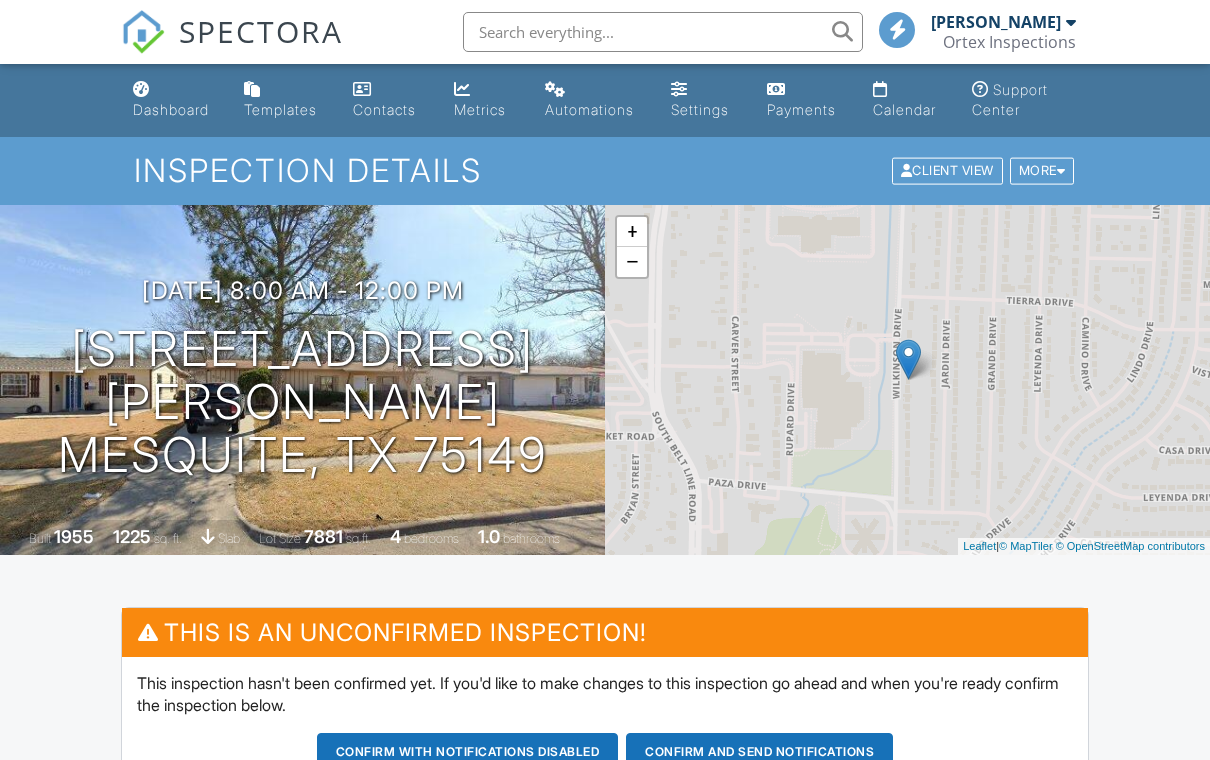 scroll, scrollTop: 0, scrollLeft: 0, axis: both 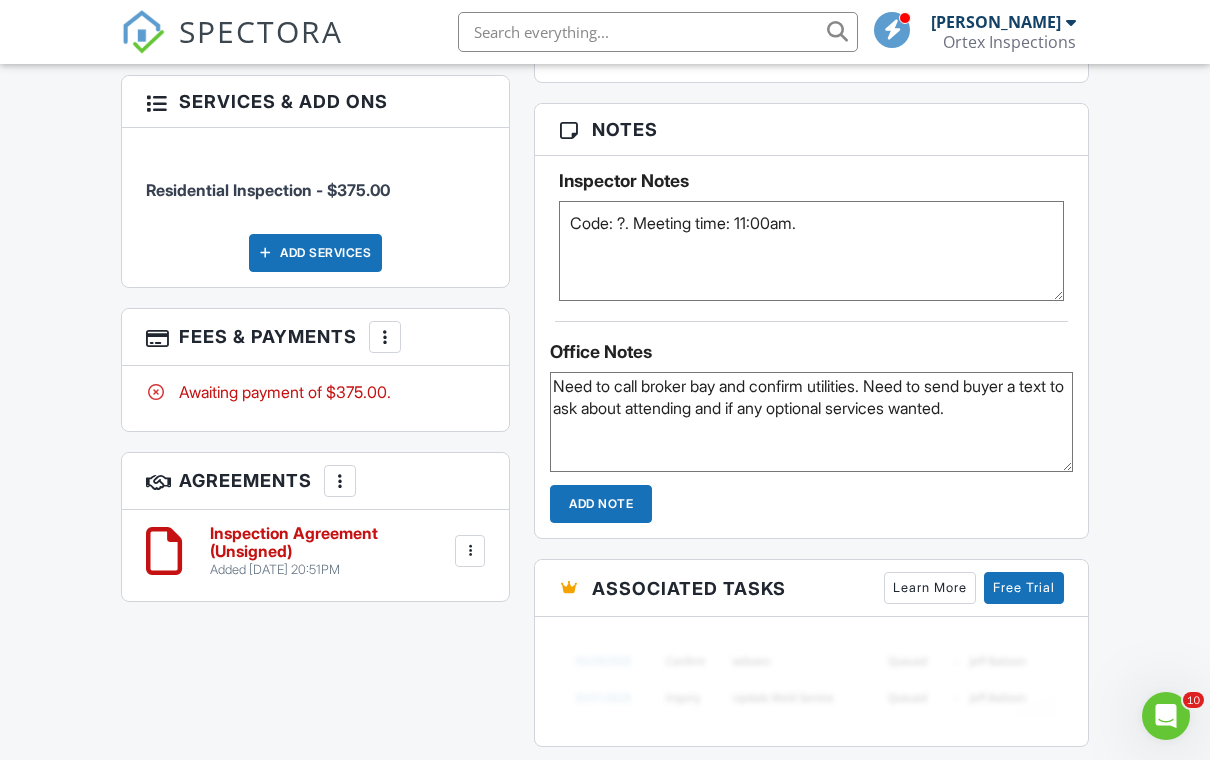 click on "Office Notes
Need to call broker bay and confirm utilities. Need to send buyer a text to ask about attending and if any optional services wanted.
Add Note" at bounding box center [811, 422] 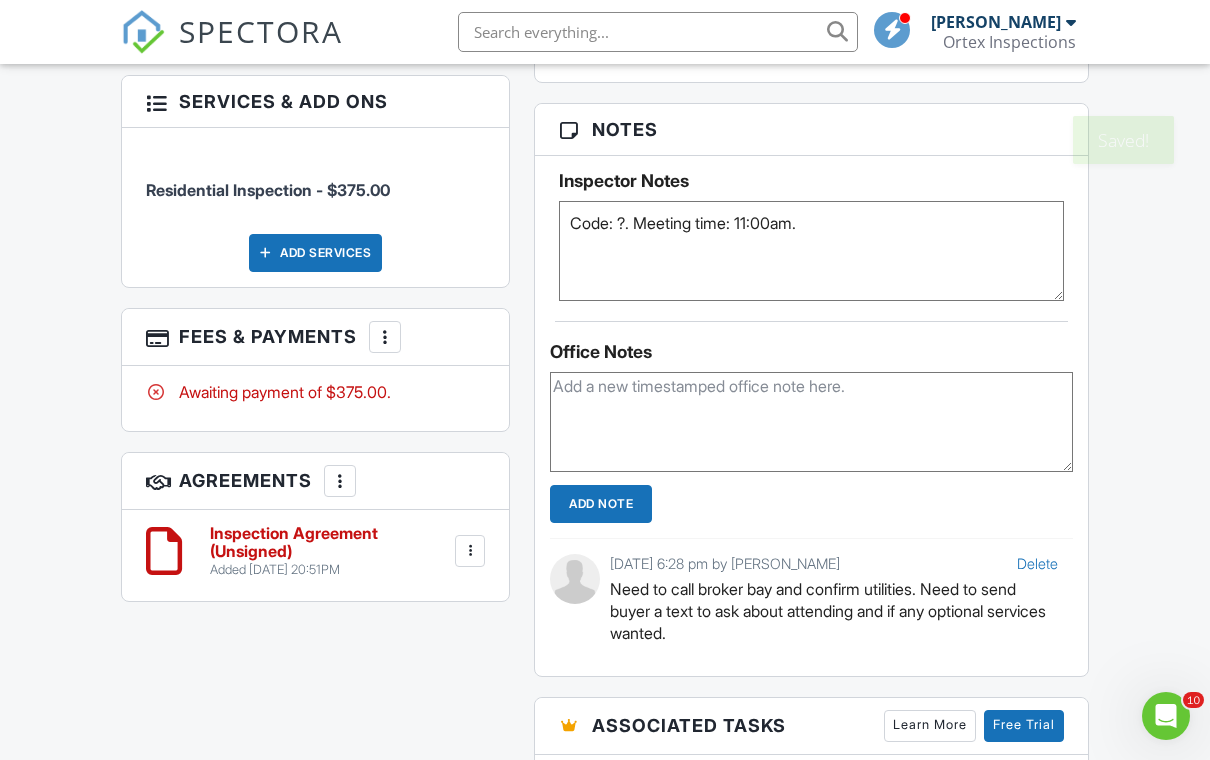click on "Need to call broker bay and confirm utilities. Need to send buyer a text to ask about attending and if any optional services wanted." at bounding box center [811, 422] 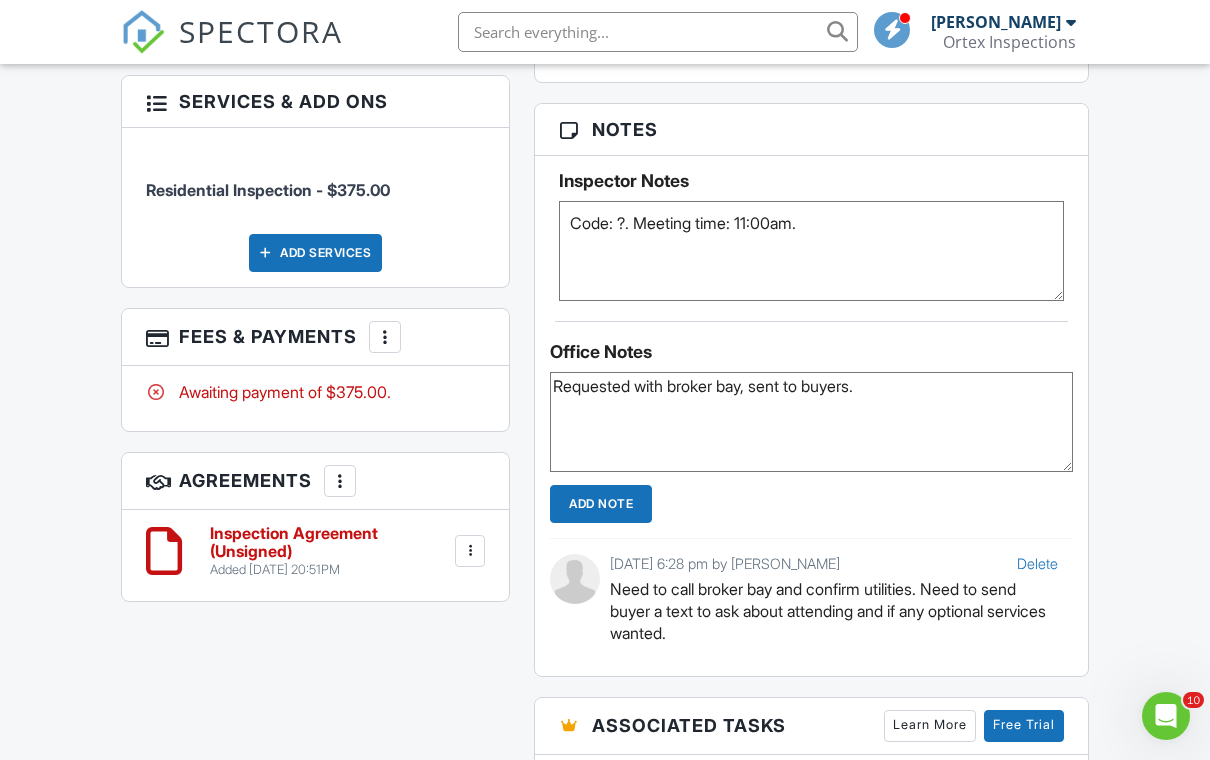 type on "Requested with broker bay, sent to buyers." 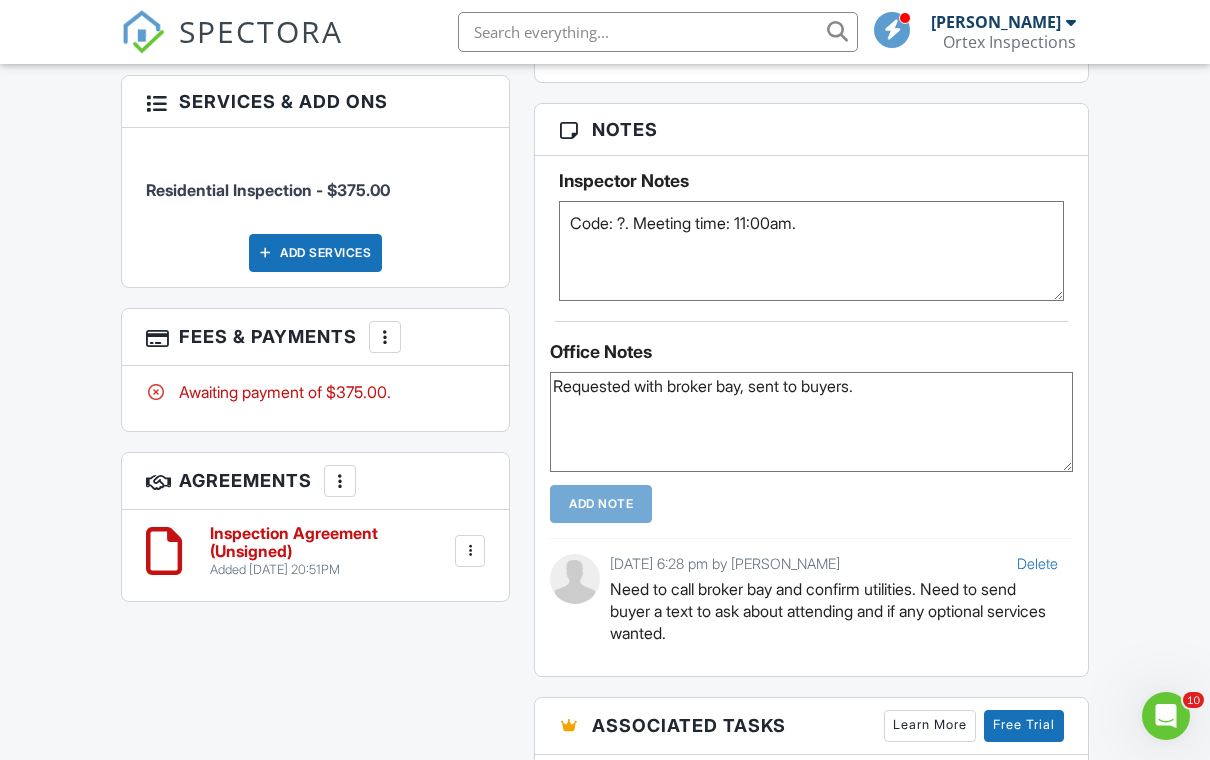 type 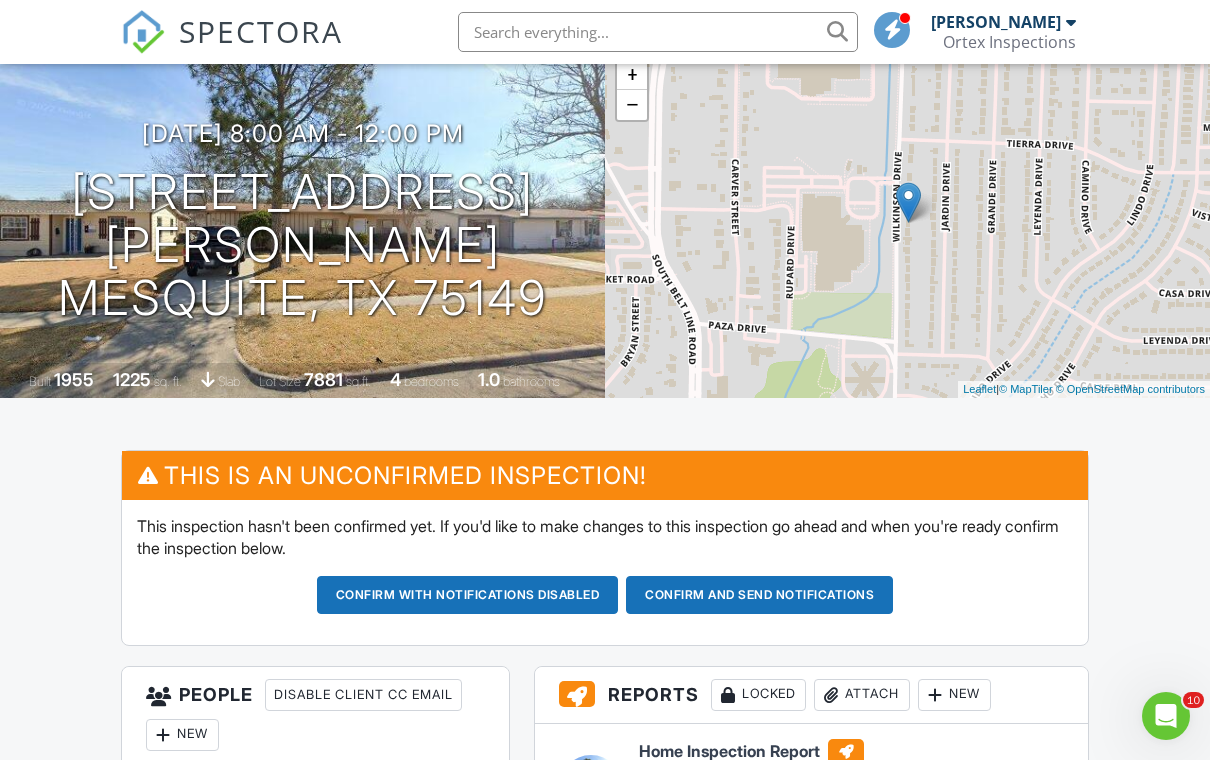 scroll, scrollTop: 0, scrollLeft: 0, axis: both 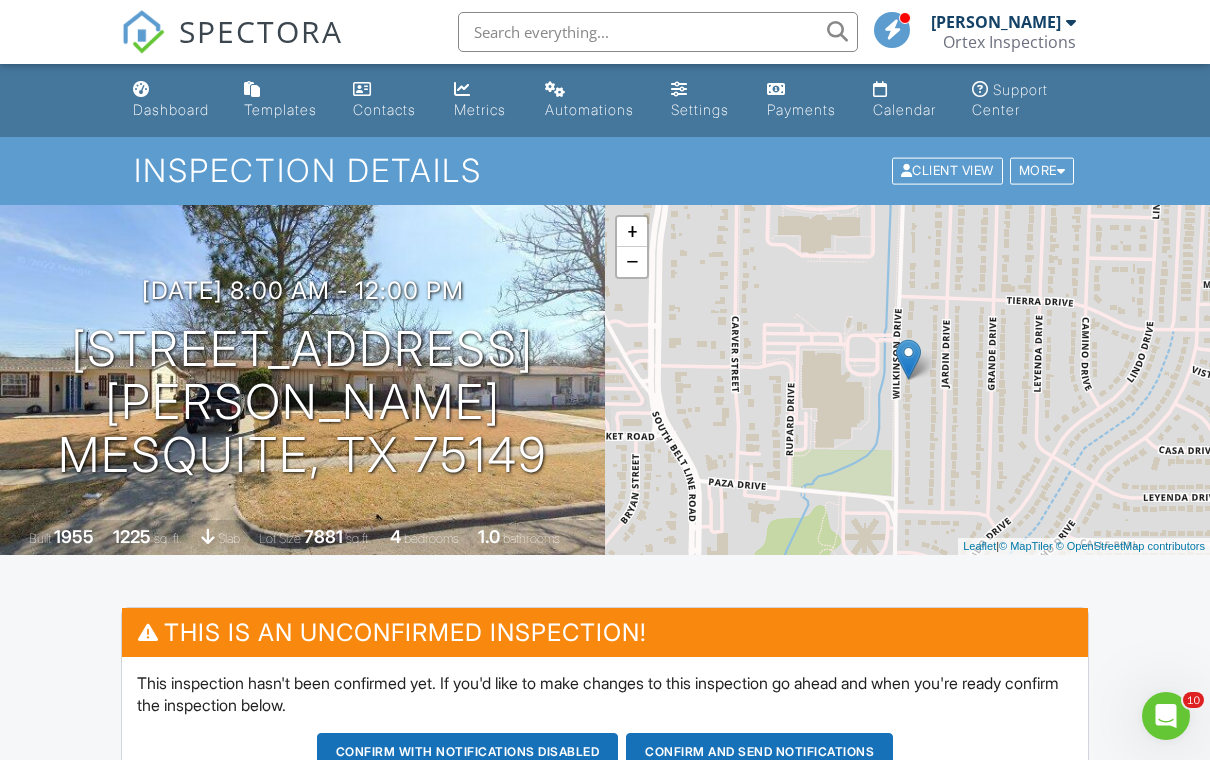 click on "Dashboard" at bounding box center [171, 109] 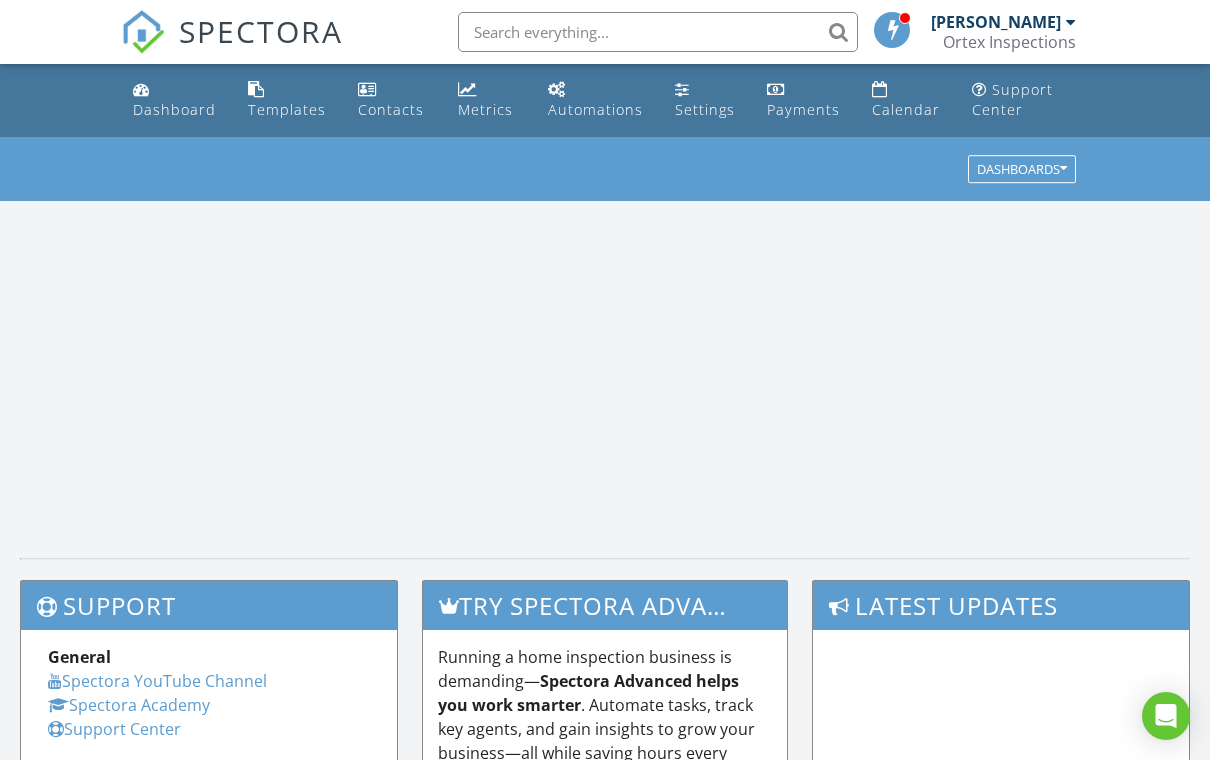 scroll, scrollTop: 0, scrollLeft: 0, axis: both 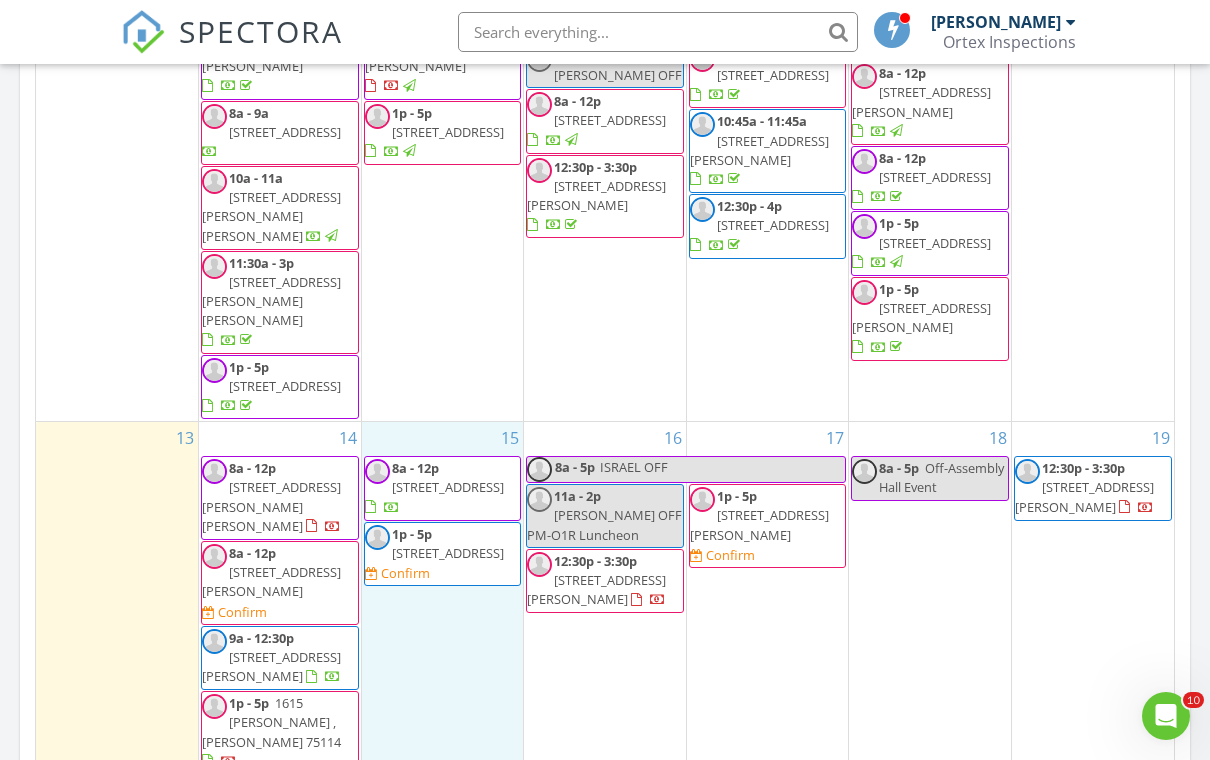 click on "15
8a - 12p
1312 Linden Ln, Garland 75040
1p - 5p
819 Granada Dr, Duncanville 75116
Confirm" at bounding box center (443, 674) 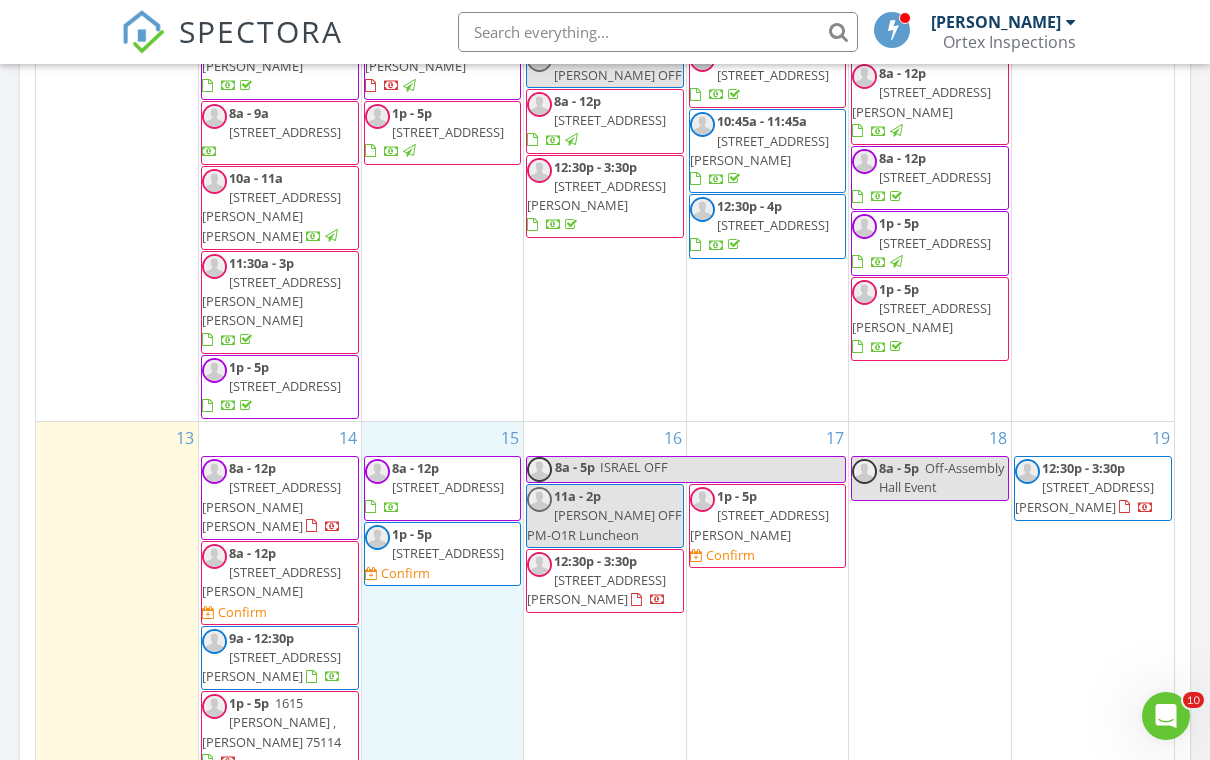 click on "1p - 5p
819 Granada Dr, Duncanville 75116
Confirm" at bounding box center (443, 554) 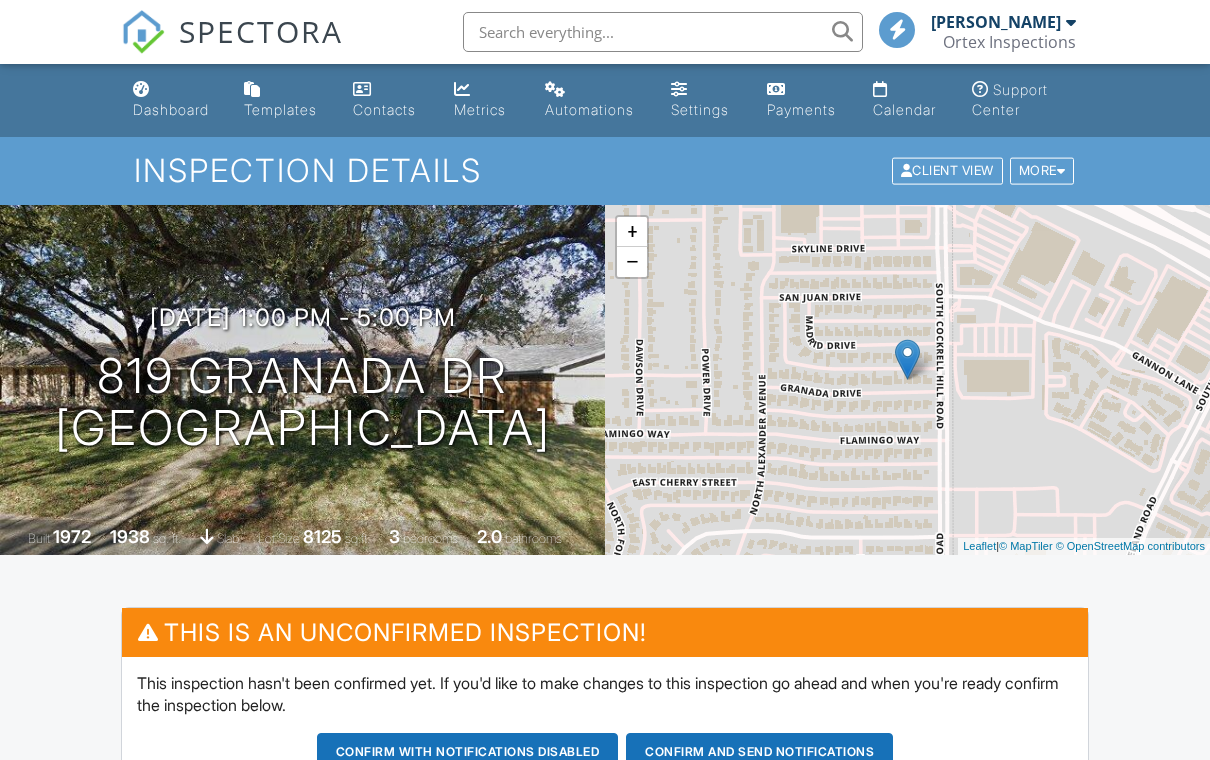 scroll, scrollTop: 324, scrollLeft: 0, axis: vertical 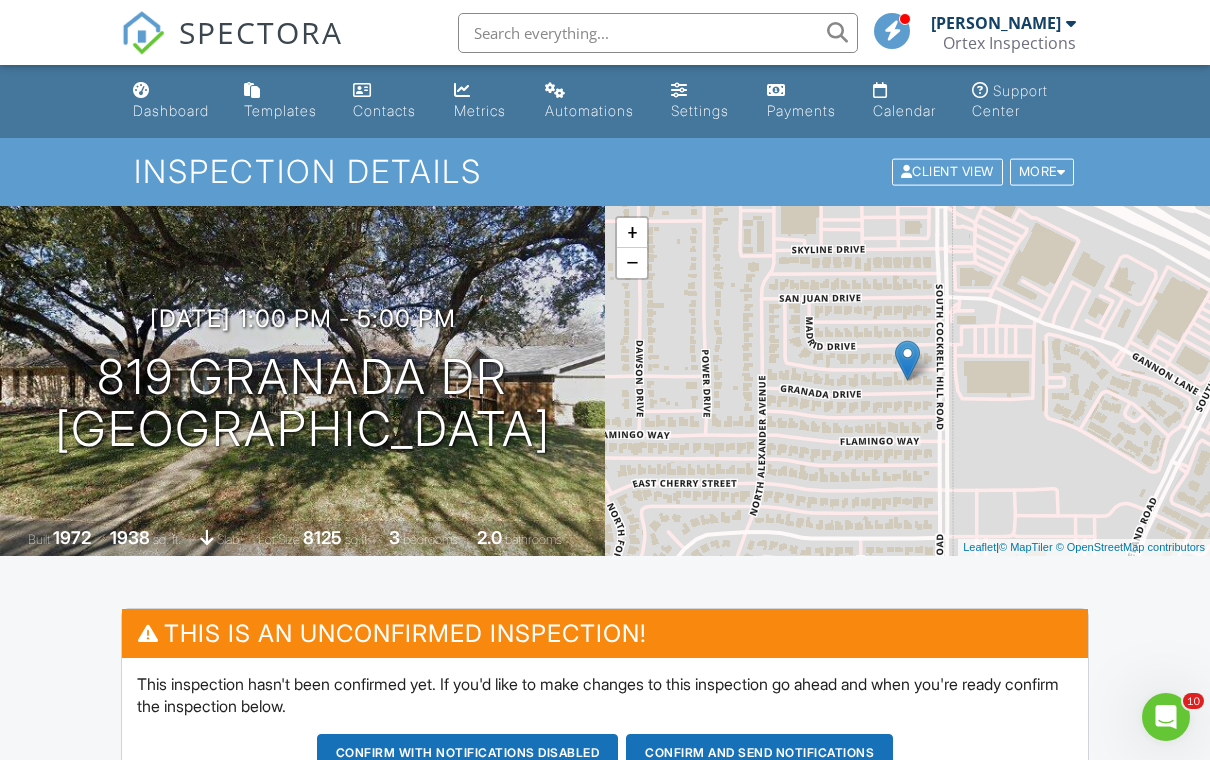 click on "Dashboard" at bounding box center [172, 100] 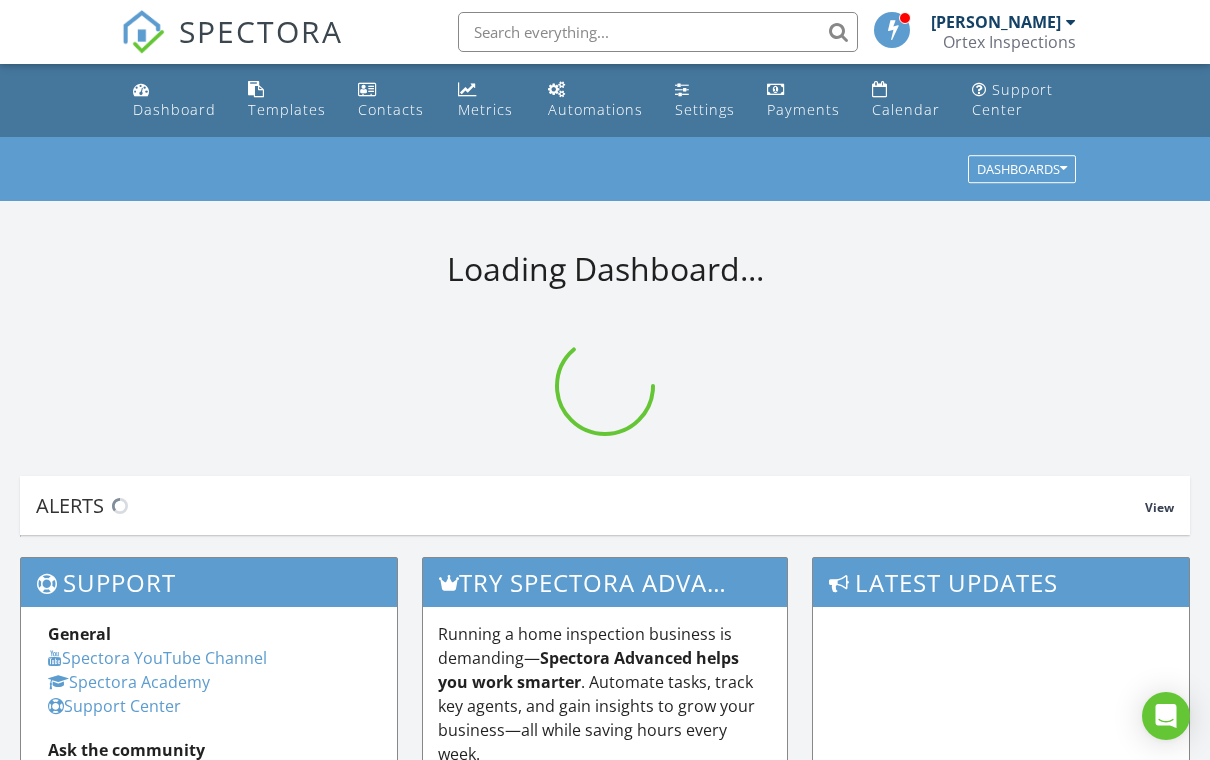 scroll, scrollTop: 0, scrollLeft: 0, axis: both 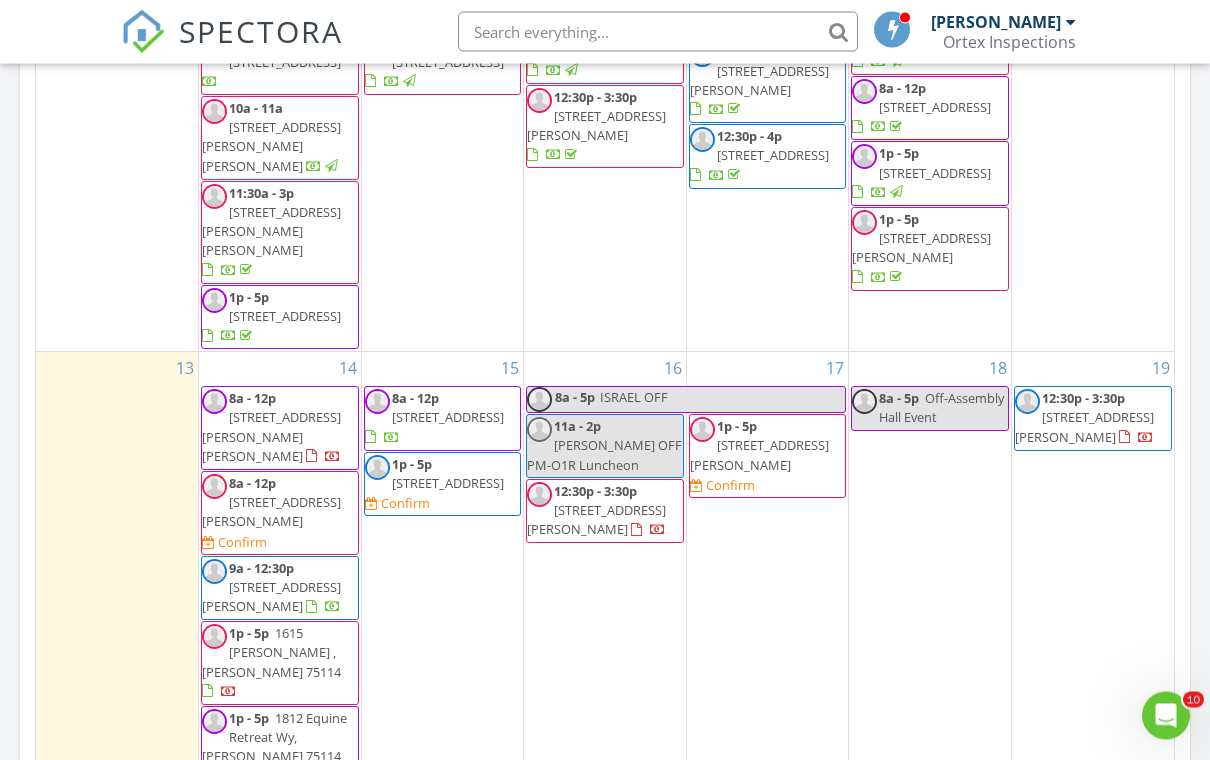 click on "15
8a - 12p
1312 Linden Ln, Garland 75040
1p - 5p
819 Granada Dr, Duncanville 75116
Confirm" at bounding box center (443, 605) 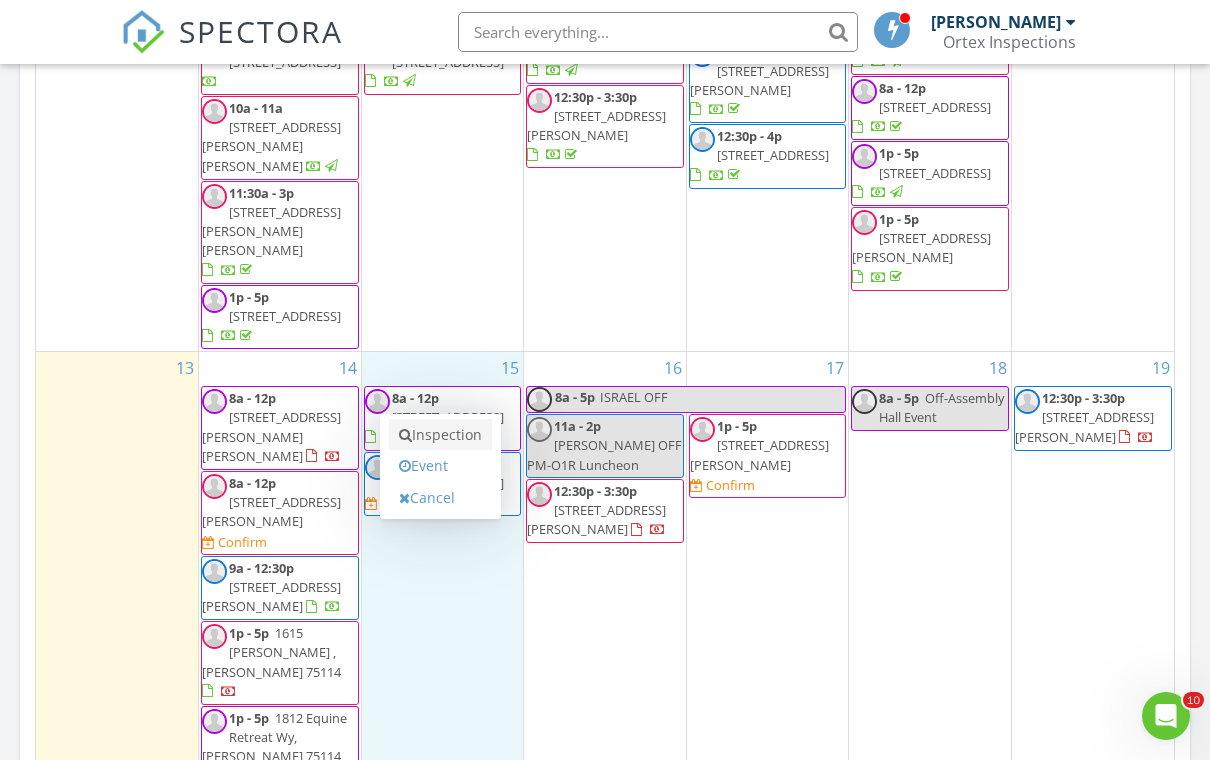 click on "Inspection" at bounding box center (440, 435) 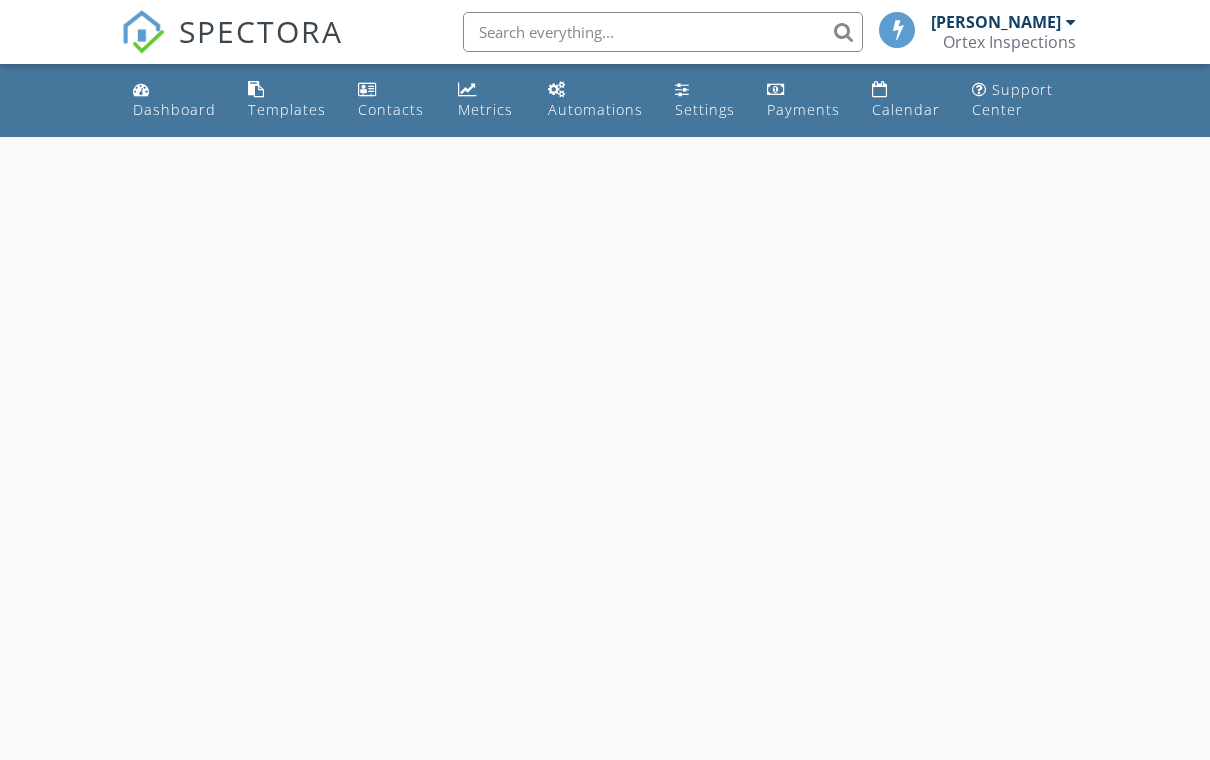 scroll, scrollTop: 0, scrollLeft: 0, axis: both 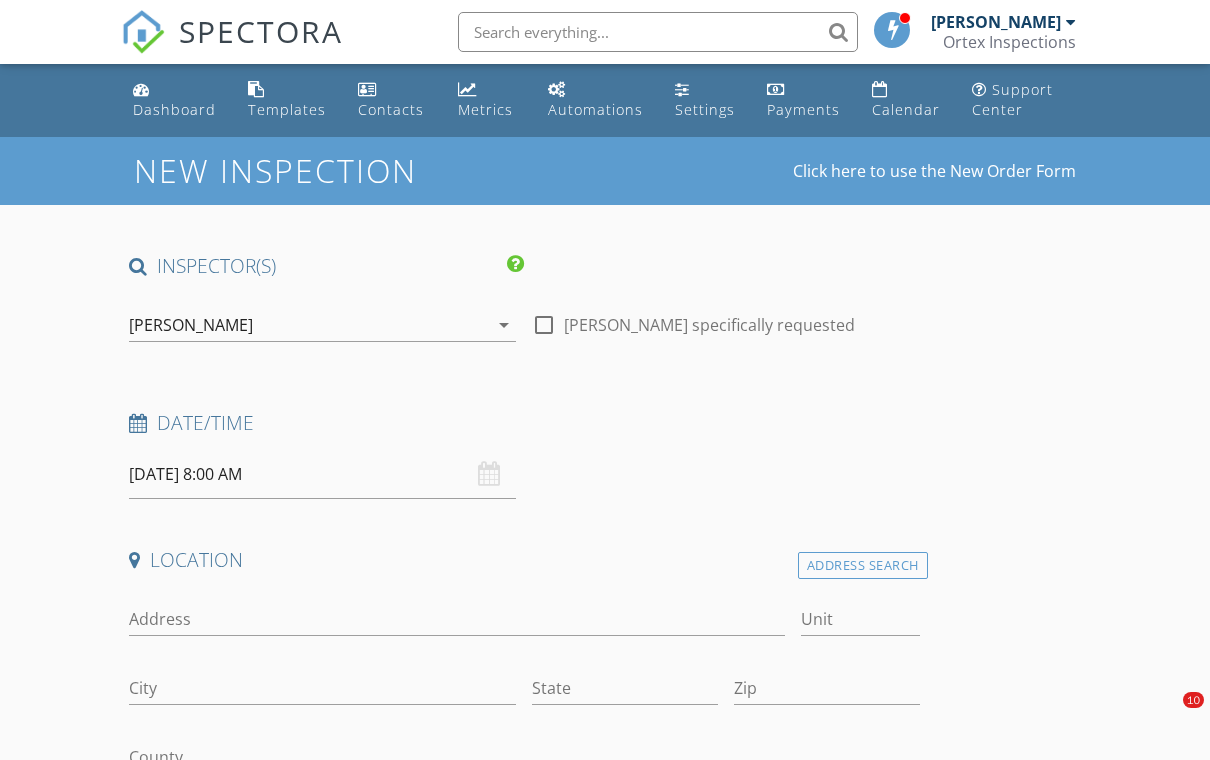 click on "INSPECTOR(S)
check_box   [PERSON_NAME]   PRIMARY   check_box_outline_blank   [PERSON_NAME]     check_box_outline_blank   [PERSON_NAME]     [PERSON_NAME] arrow_drop_down   check_box_outline_blank [PERSON_NAME] specifically requested
Date/Time
[DATE] 8:00 AM
Location
Address Search       Address   Unit   City   State   Zip   County     Square Feet   Year Built   Foundation arrow_drop_down
client
check_box Enable Client CC email for this inspection   Client Search     check_box_outline_blank Client is a Company/Organization     First Name   Last Name   Email   CC Email   Phone           Notes   Private Notes
ADD ADDITIONAL client
SERVICES
check_box_outline_blank   Residential Inspection   check_box_outline_blank   WDI Inspection (Termite)   Wood destroying Insects   Sewer Scope" at bounding box center (524, 1742) 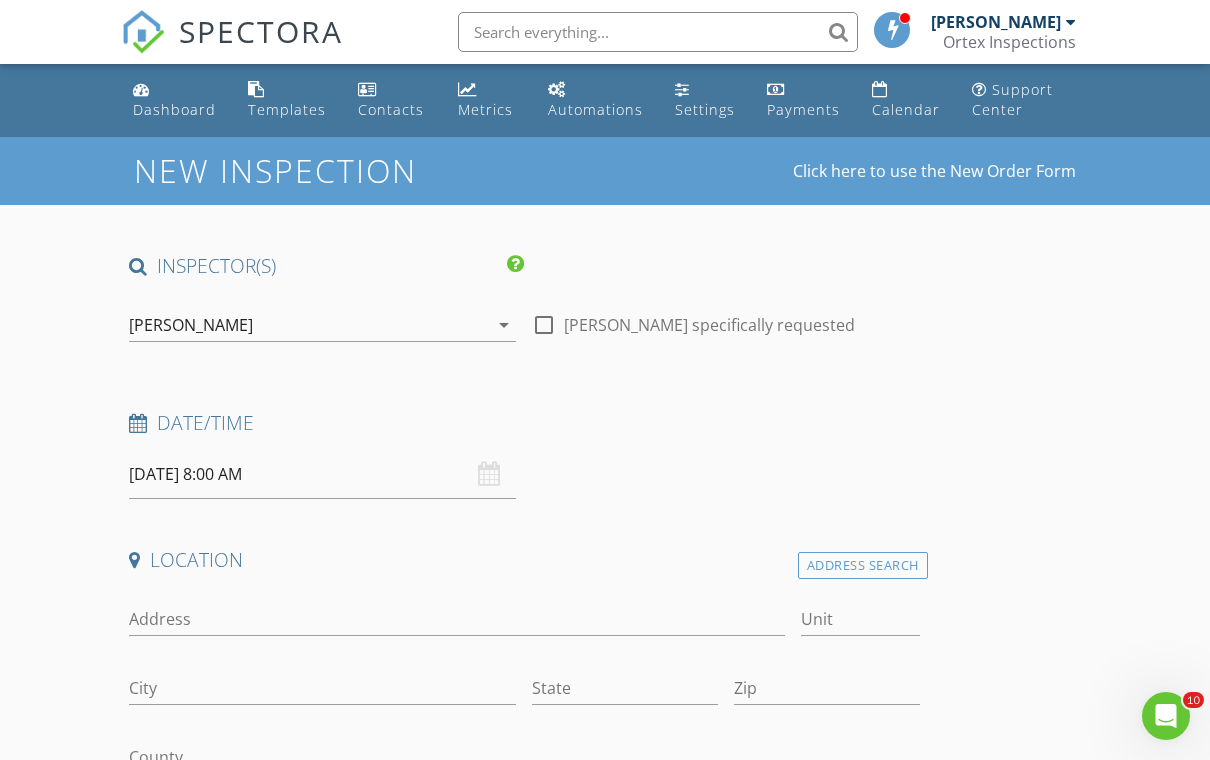 scroll, scrollTop: 0, scrollLeft: 0, axis: both 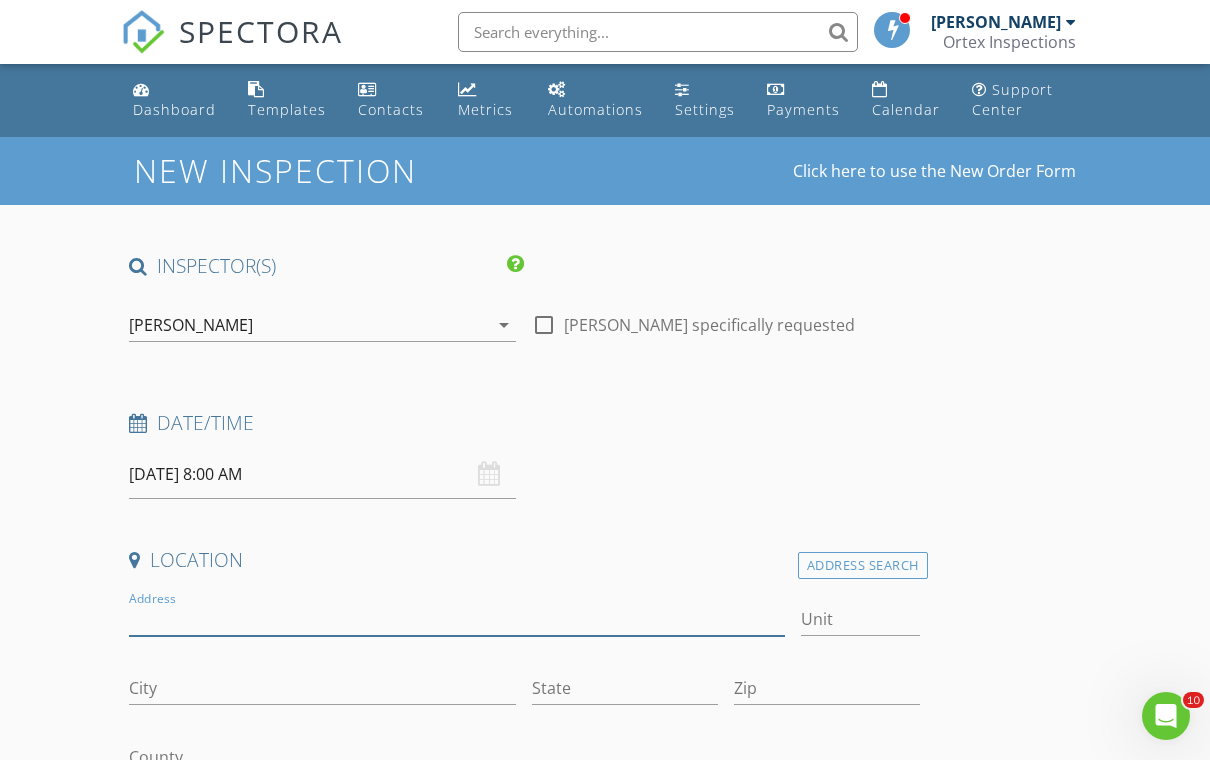 click on "Address" at bounding box center [457, 619] 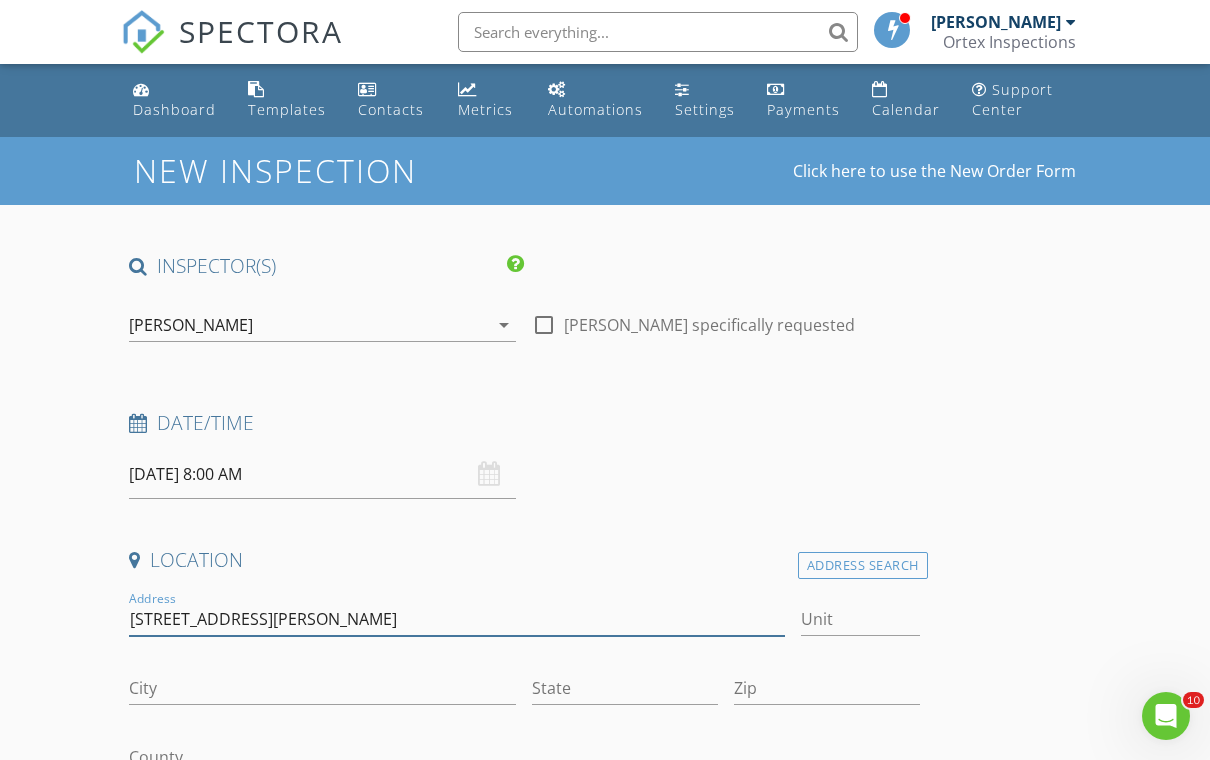 type on "[STREET_ADDRESS][PERSON_NAME]" 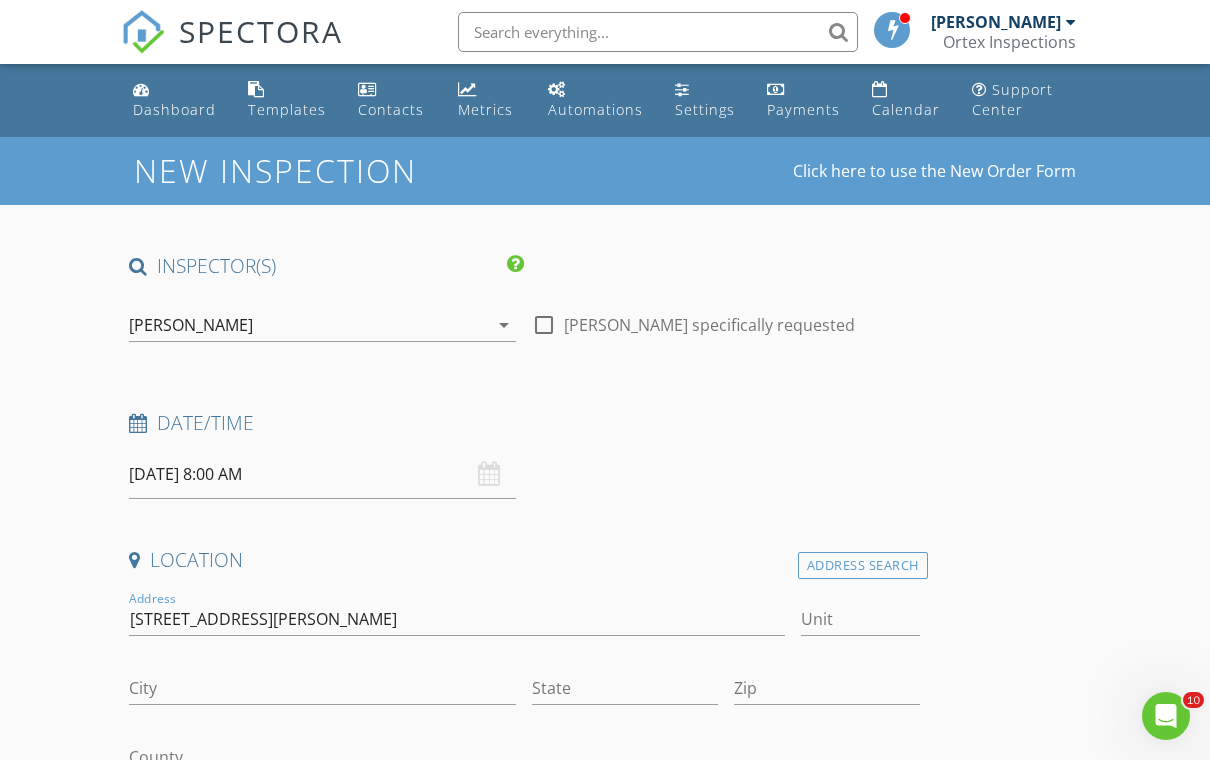 click on "Location" at bounding box center (524, 567) 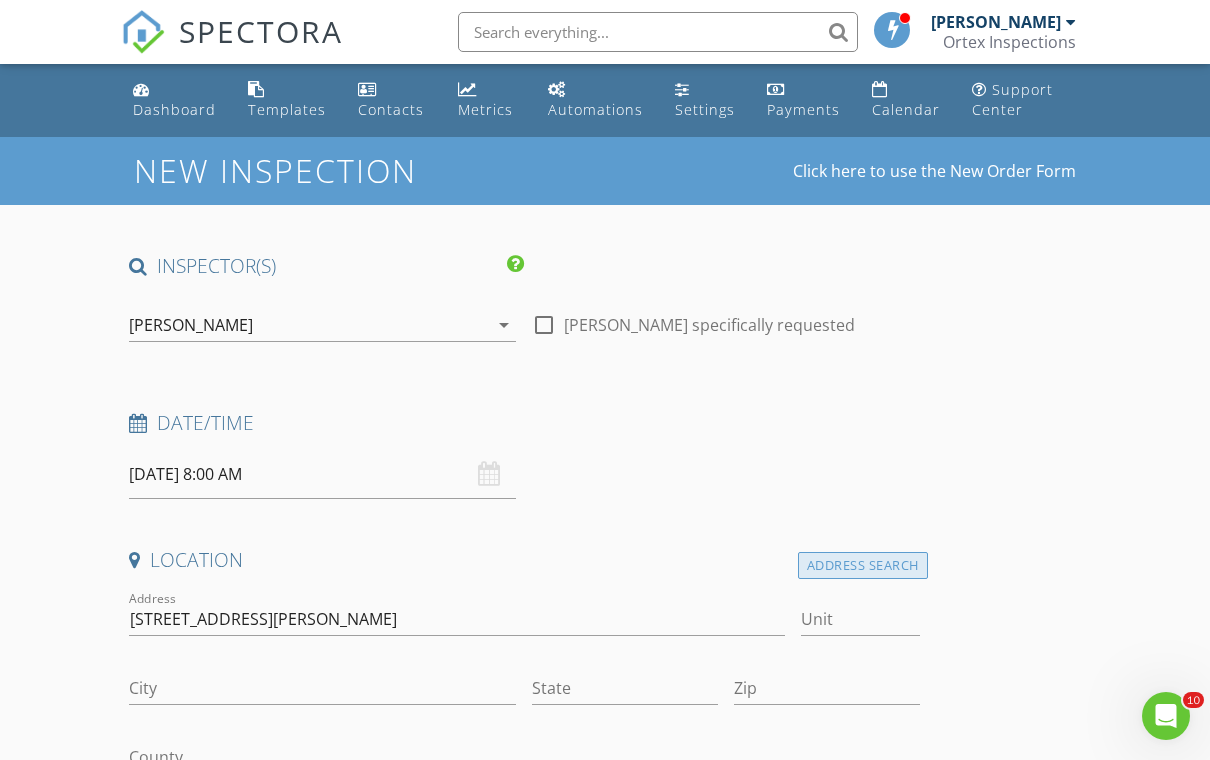 click on "Address Search" at bounding box center (863, 565) 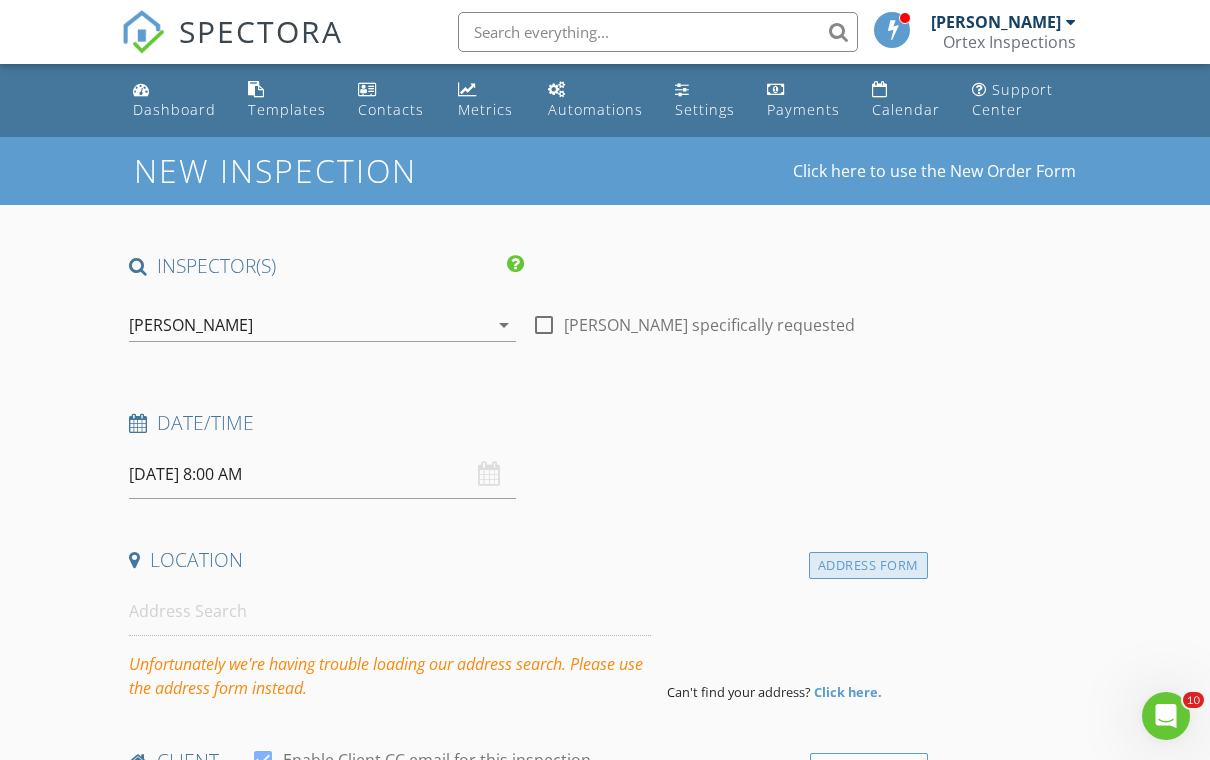 click on "Address Form" at bounding box center (868, 565) 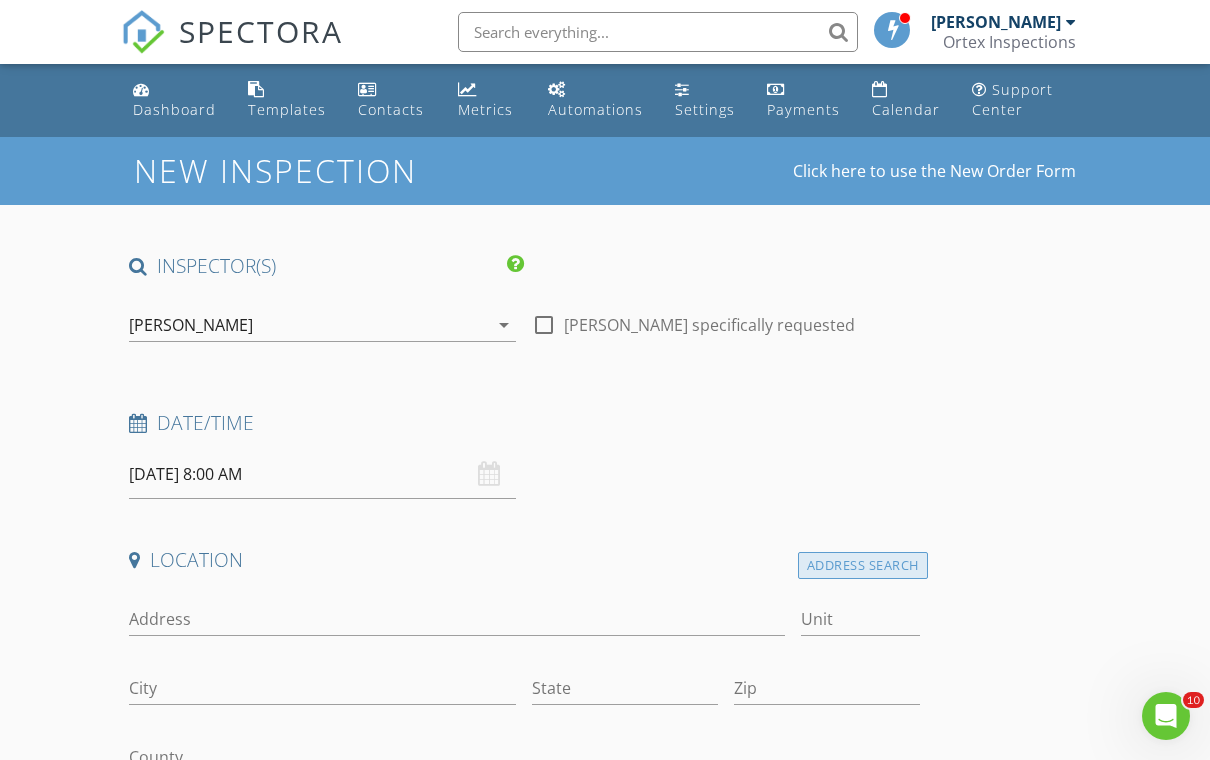 click on "Address Search" at bounding box center (863, 565) 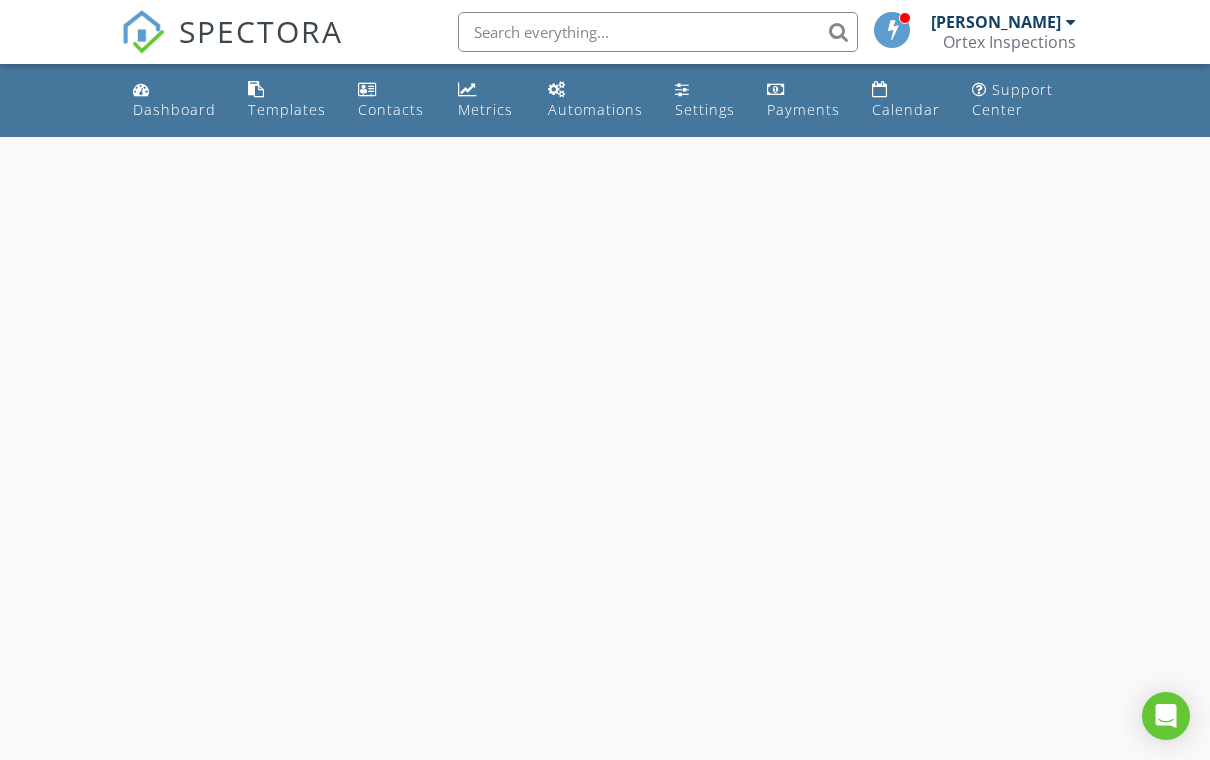 scroll, scrollTop: 0, scrollLeft: 0, axis: both 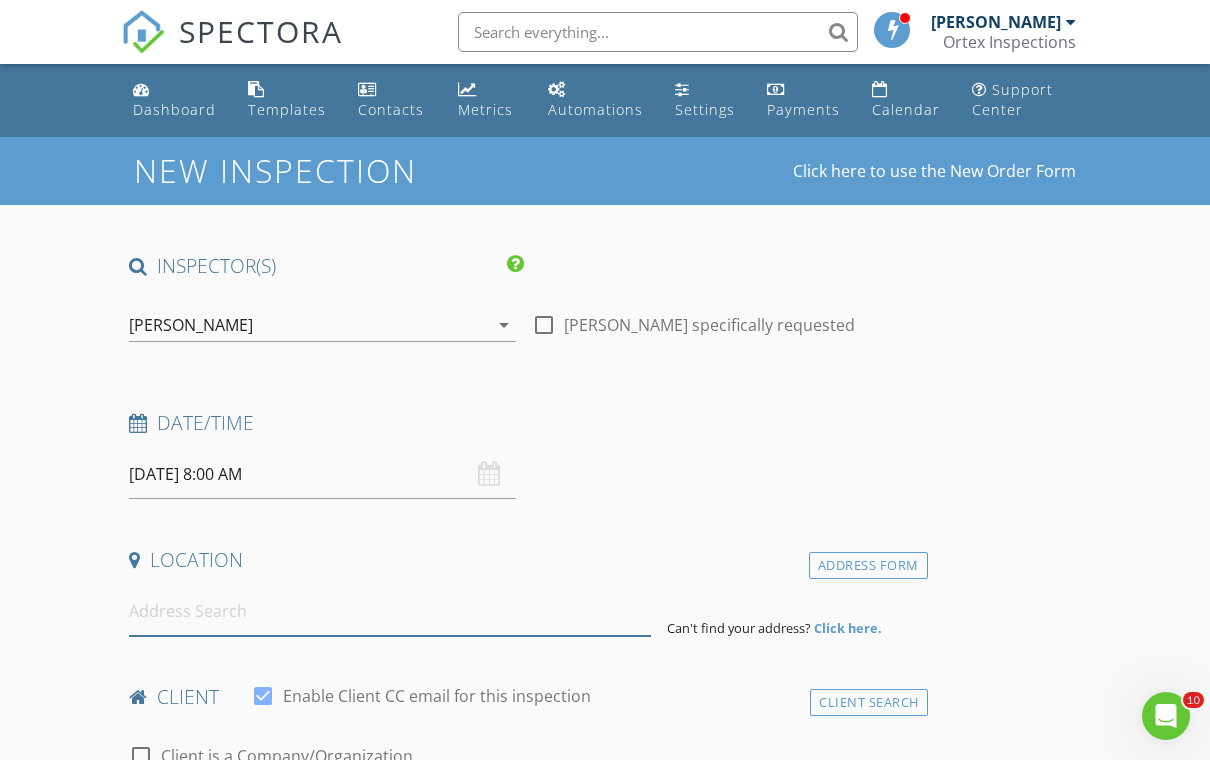 click at bounding box center (390, 611) 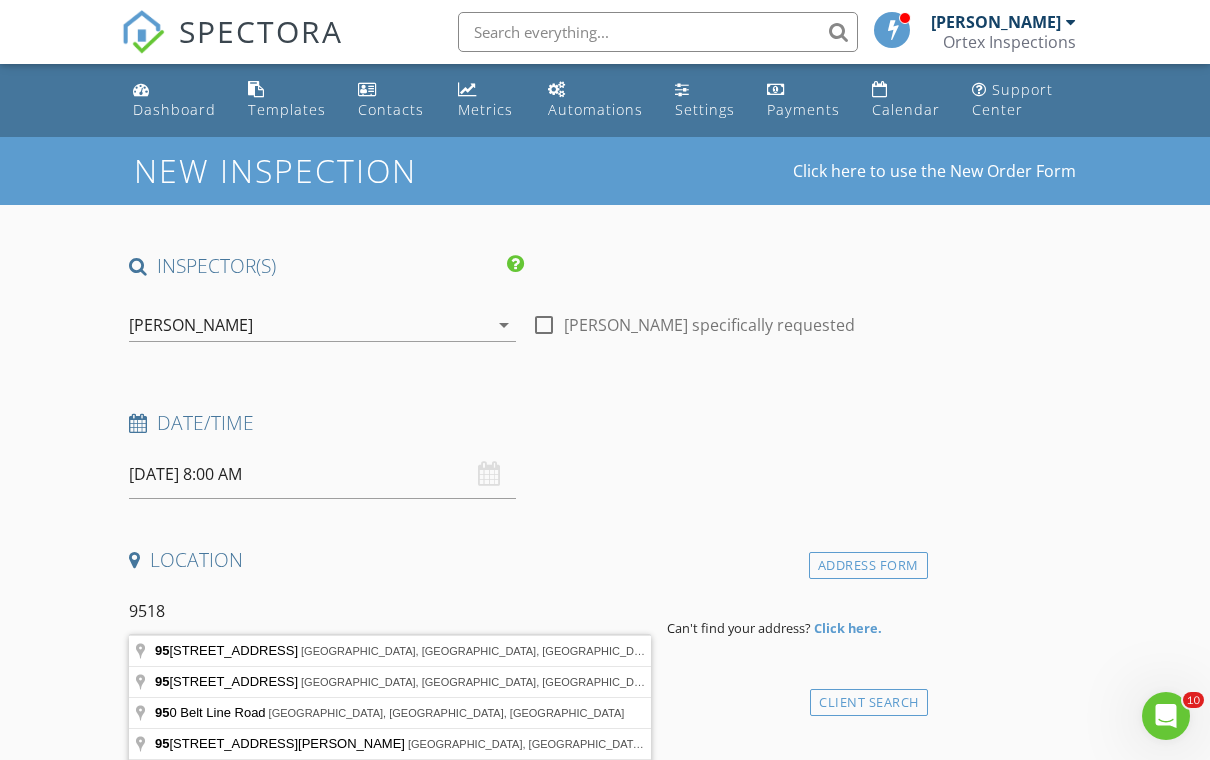 type on "9518" 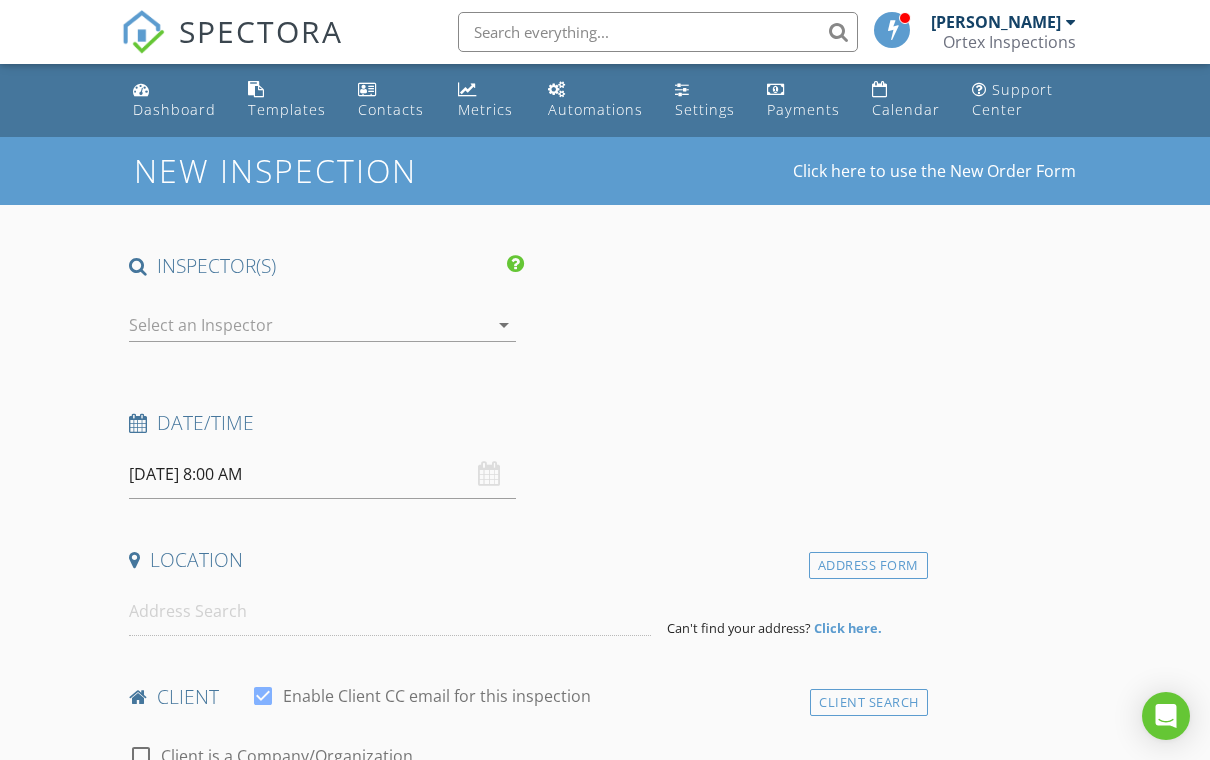 scroll, scrollTop: 0, scrollLeft: 0, axis: both 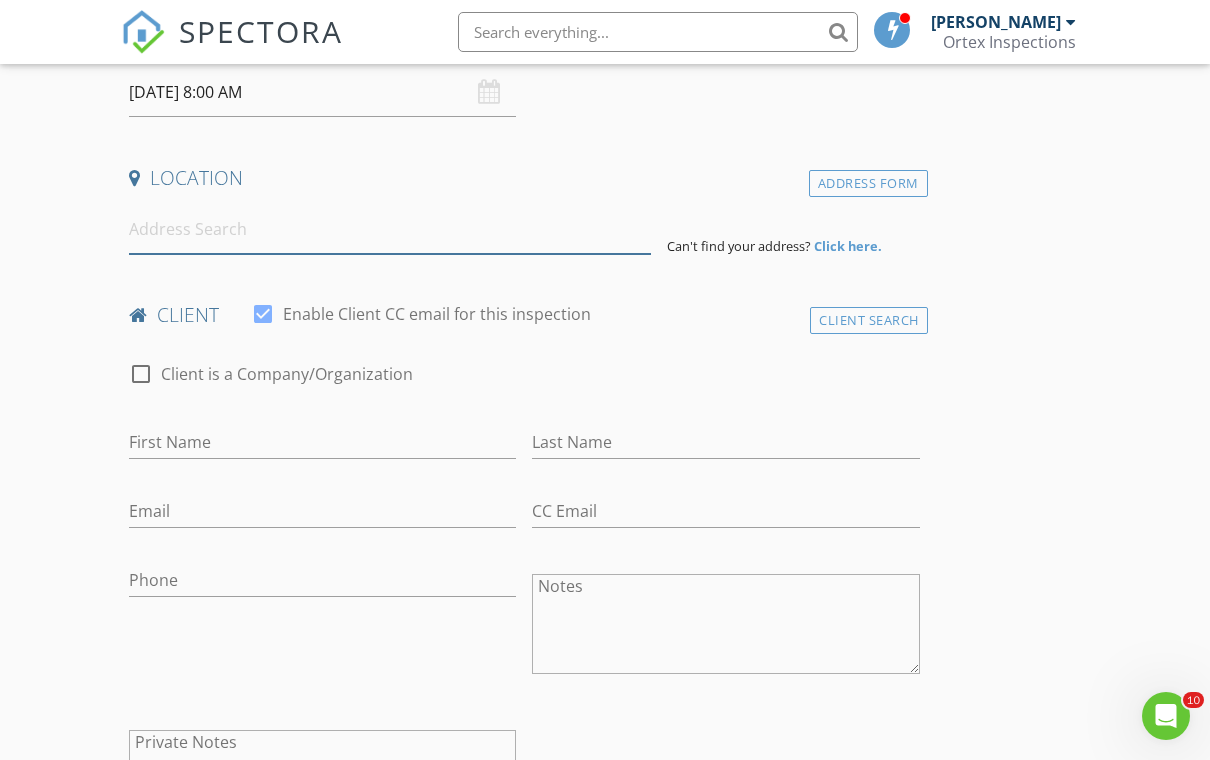 click at bounding box center [390, 229] 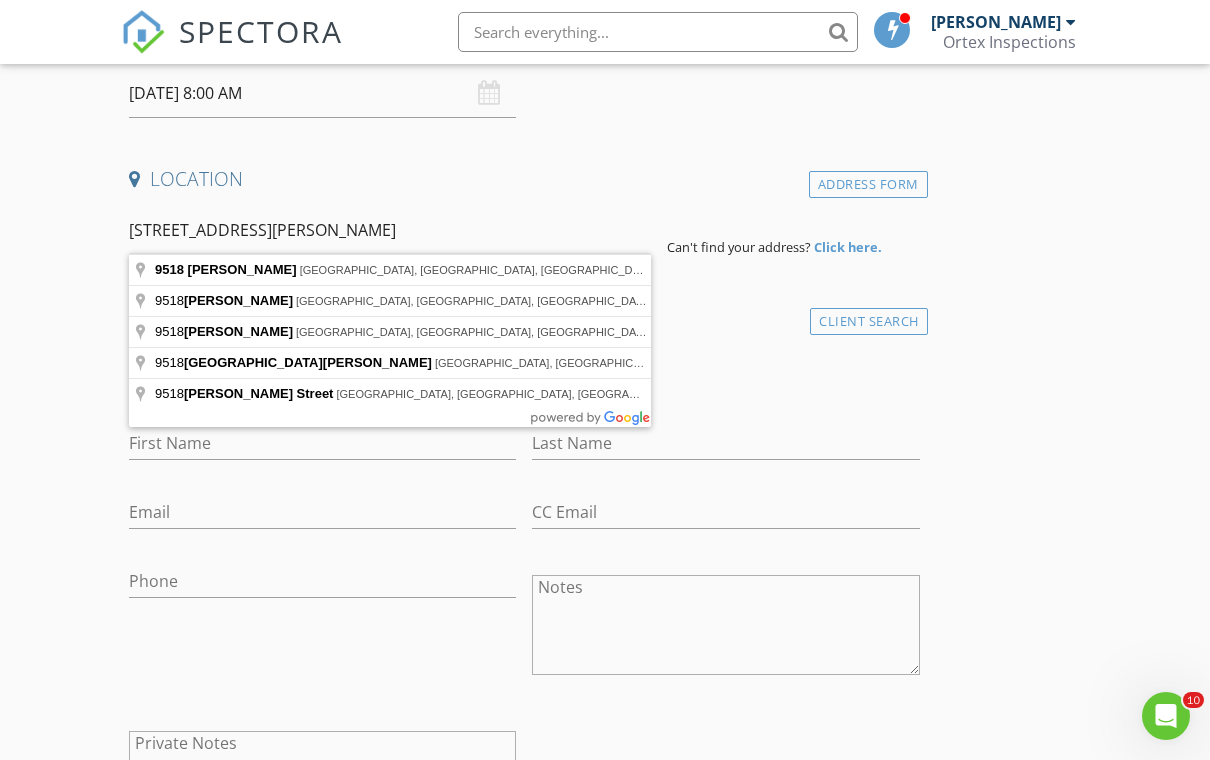 type on "9518 Michael Lane, Dallas, TX, USA" 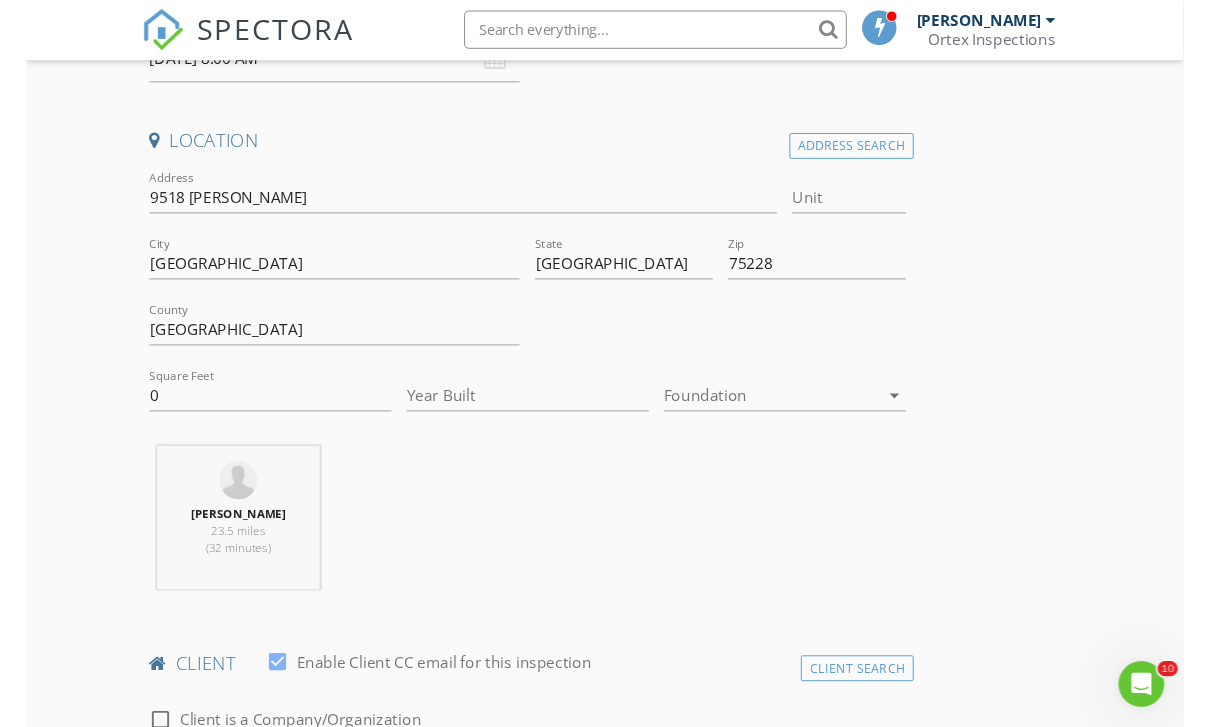 scroll, scrollTop: 429, scrollLeft: 0, axis: vertical 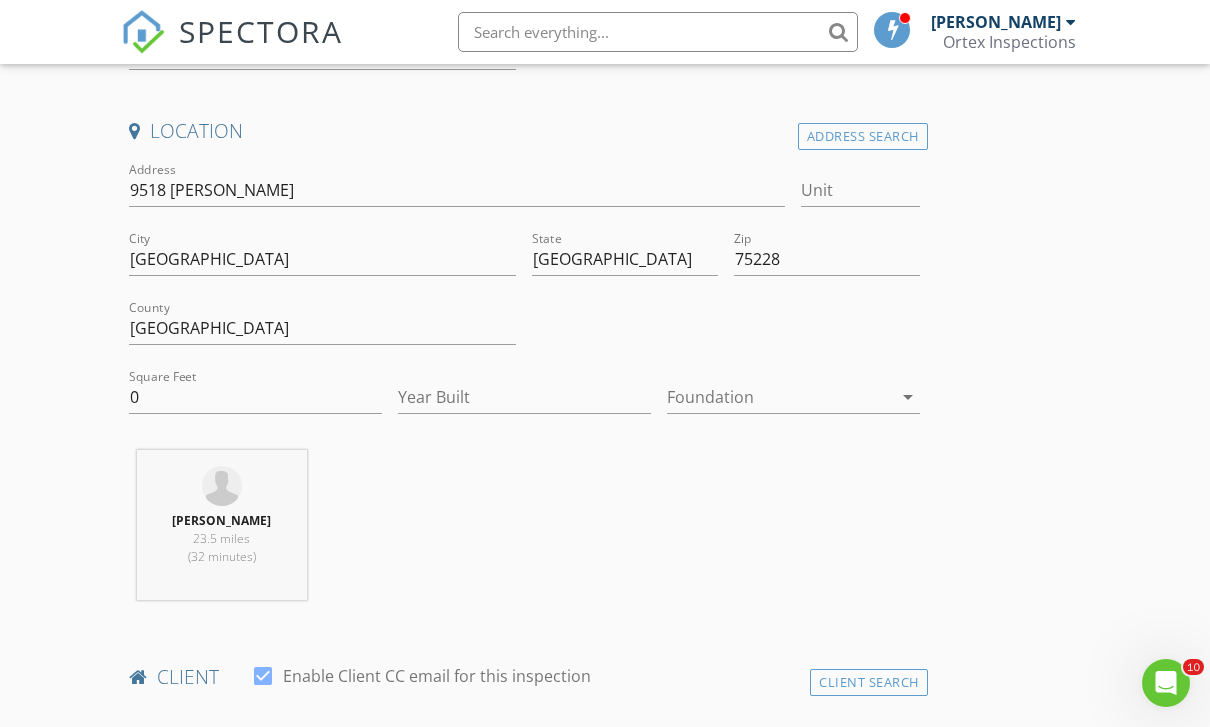 click at bounding box center [255, 428] 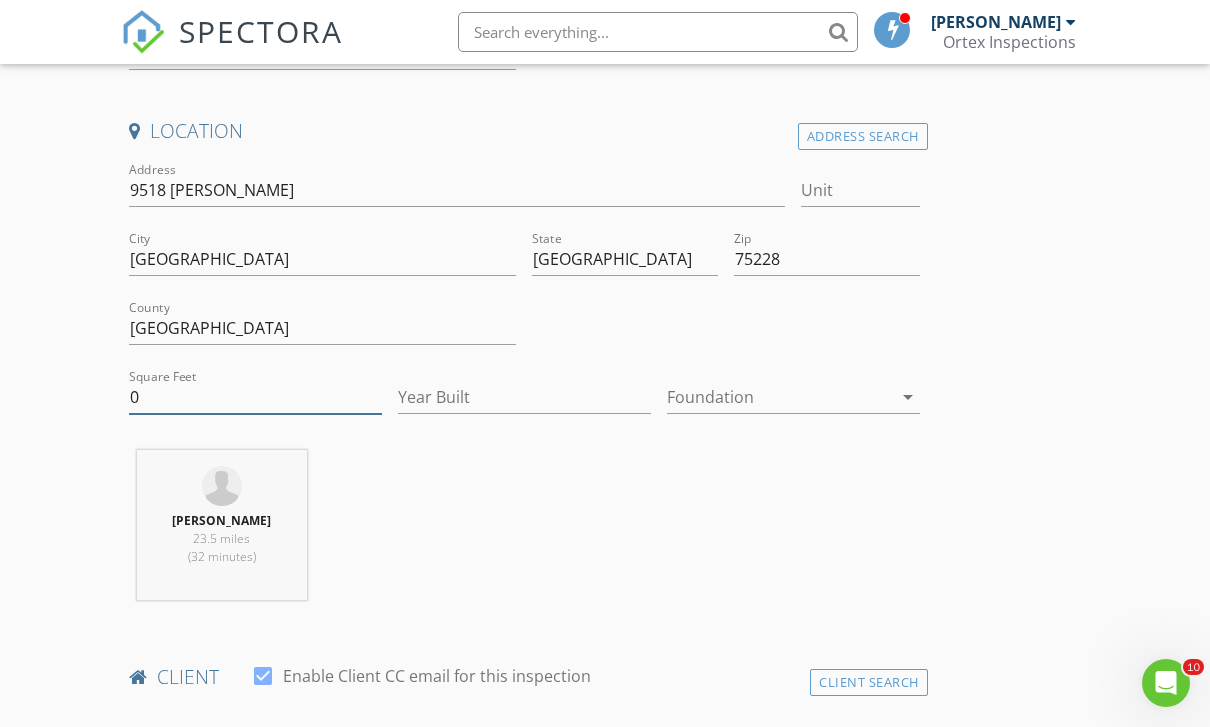 click on "0" at bounding box center [255, 397] 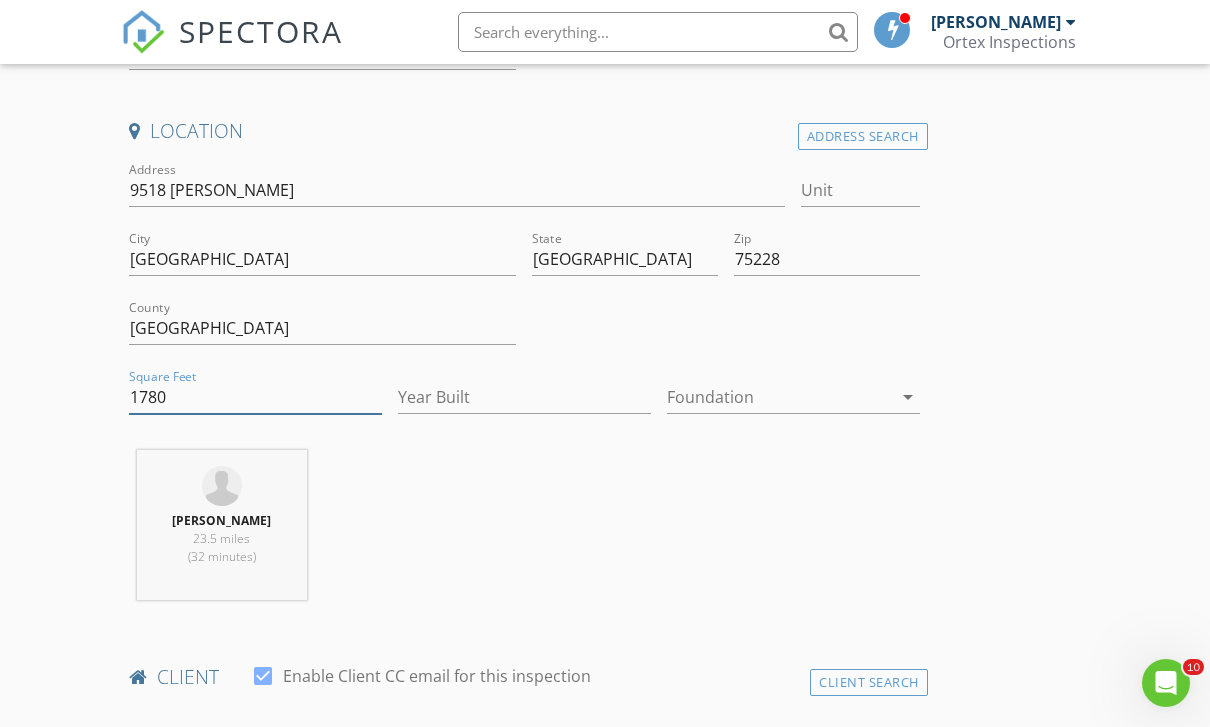 type on "1780" 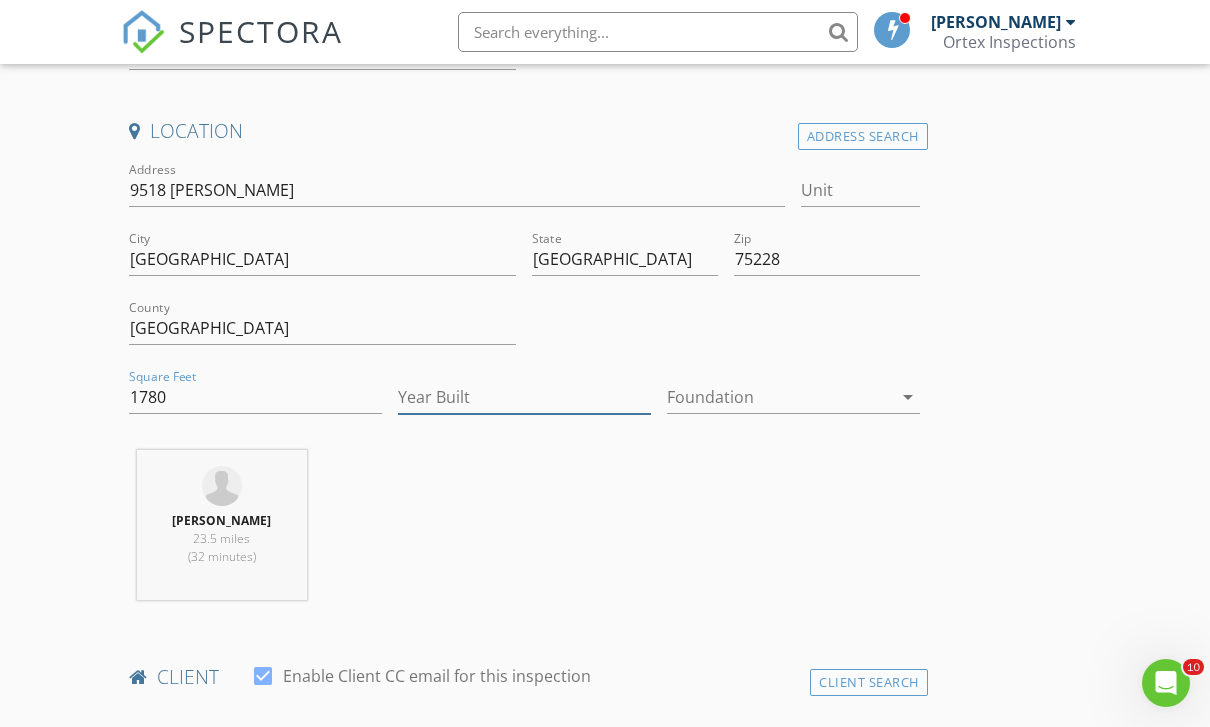 click on "Year Built" at bounding box center (524, 397) 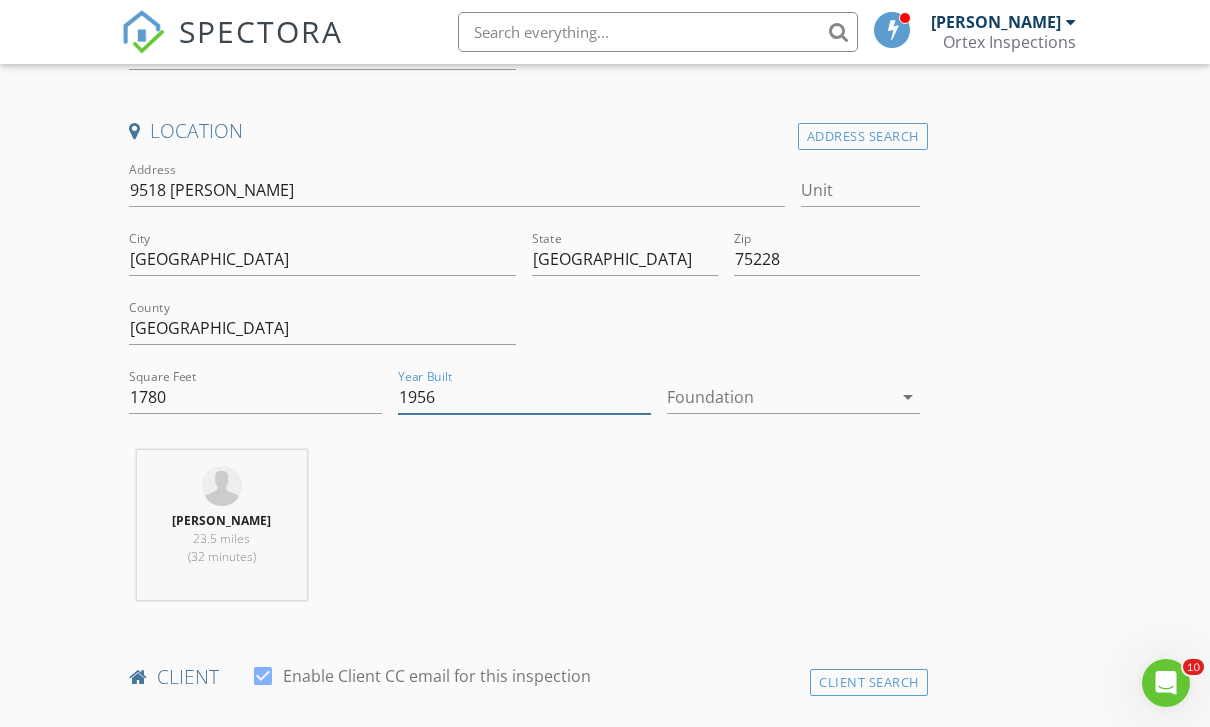 type on "1956" 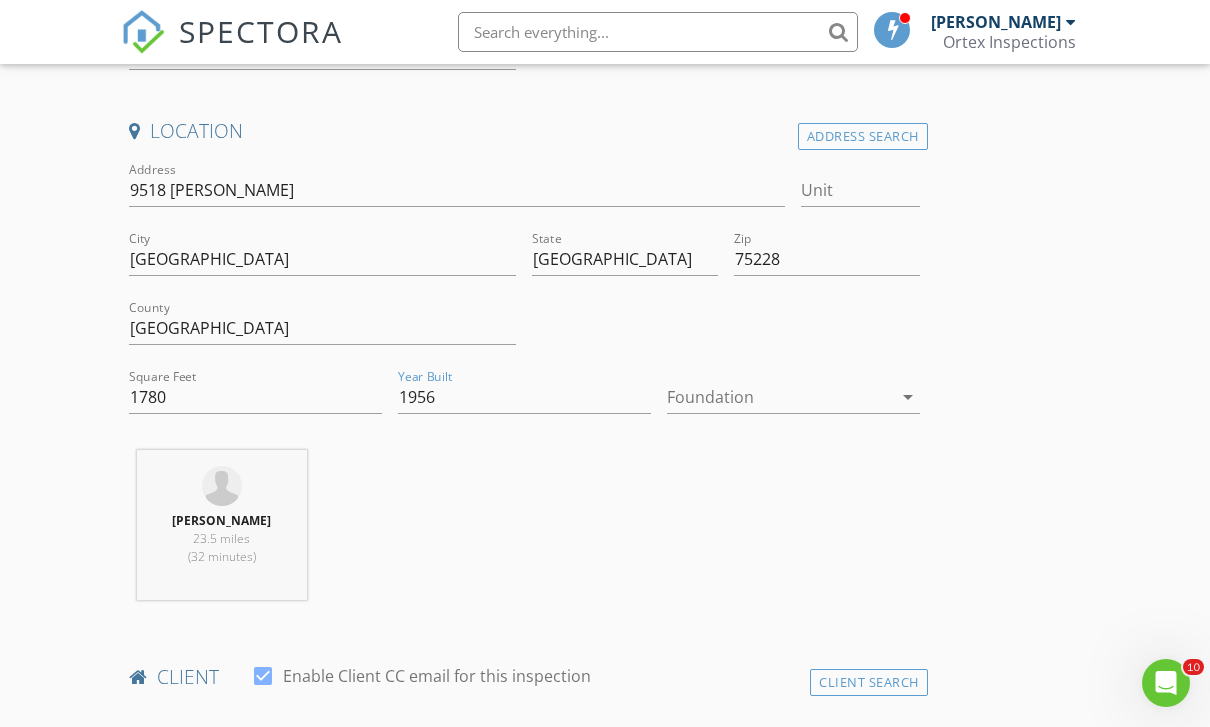 click at bounding box center (779, 397) 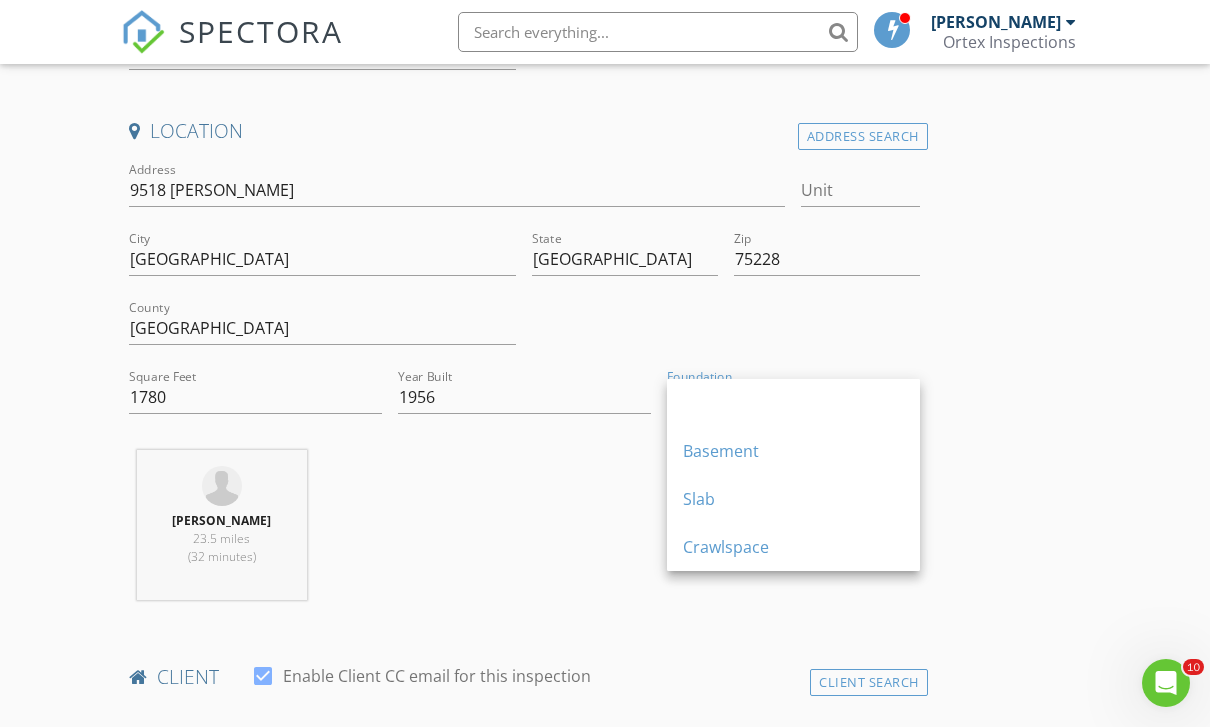 click on "Slab" at bounding box center [793, 499] 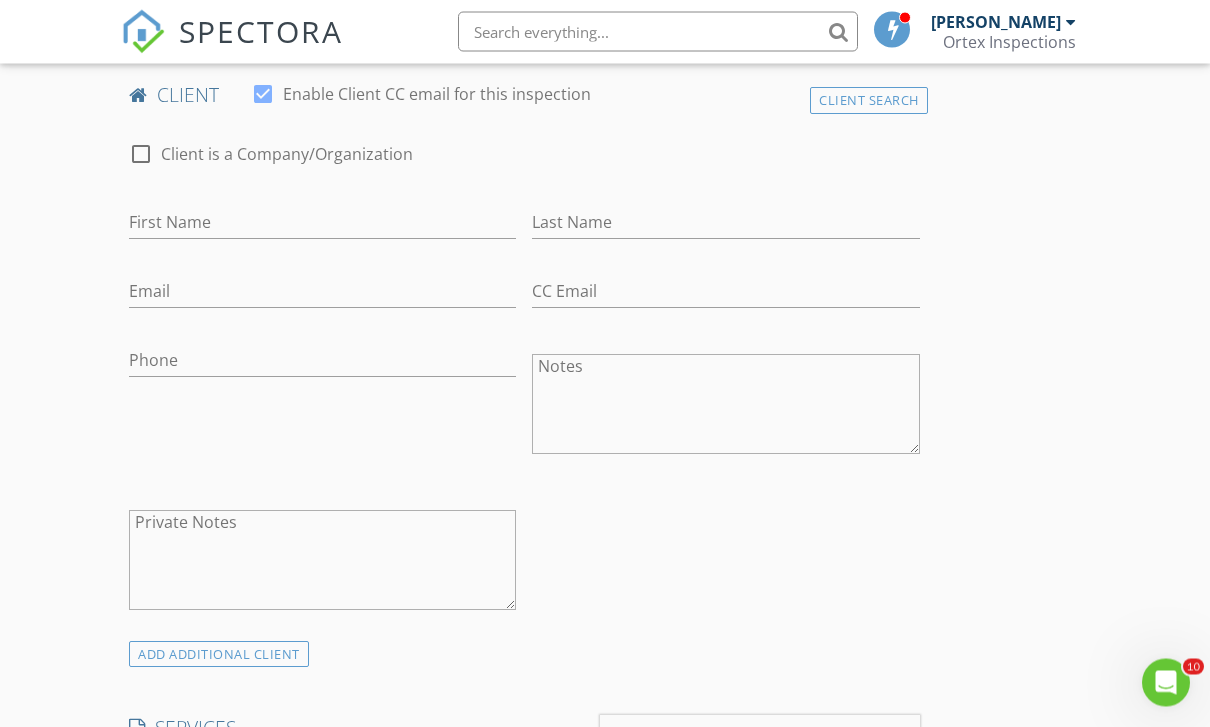 scroll, scrollTop: 1074, scrollLeft: 0, axis: vertical 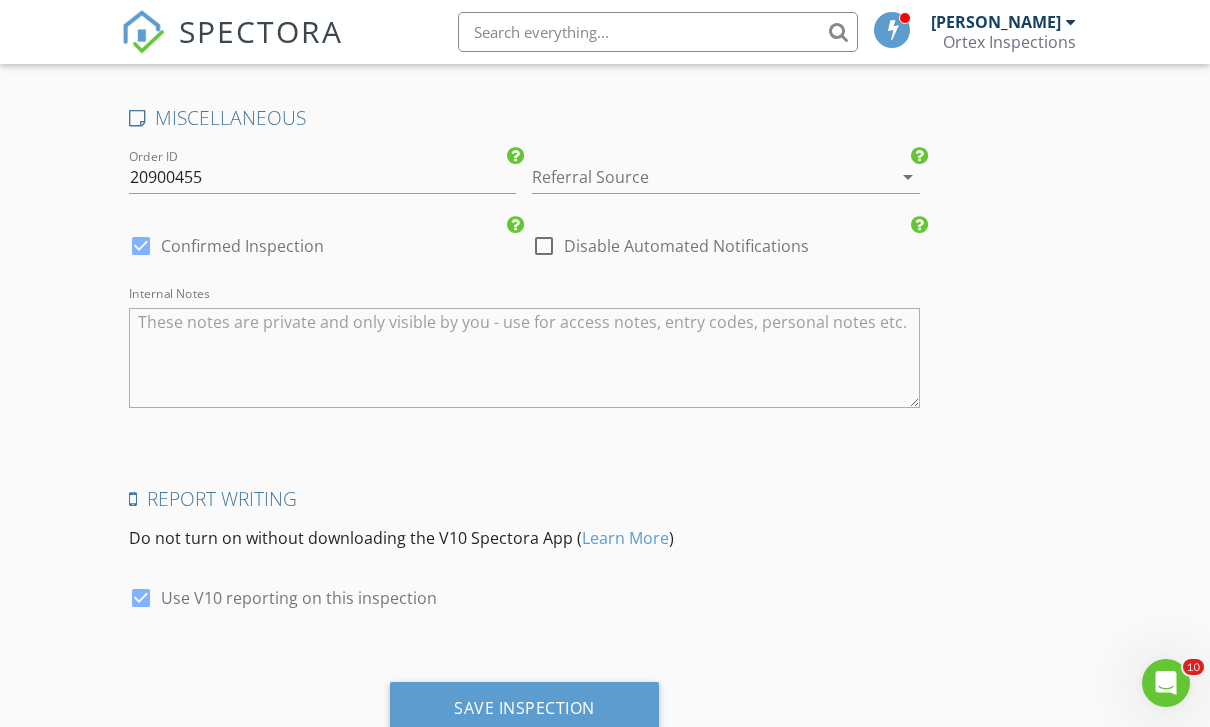 click on "Confirmed Inspection" at bounding box center [242, 246] 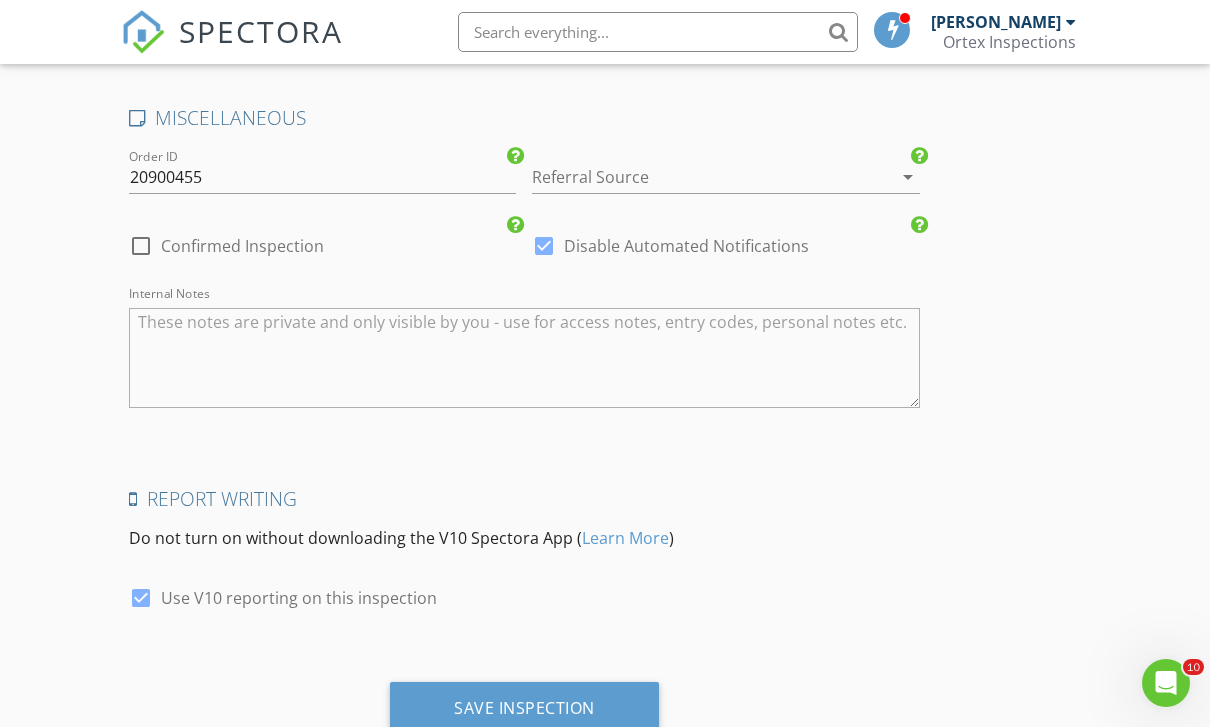 click on "MISCELLANEOUS" at bounding box center (524, 118) 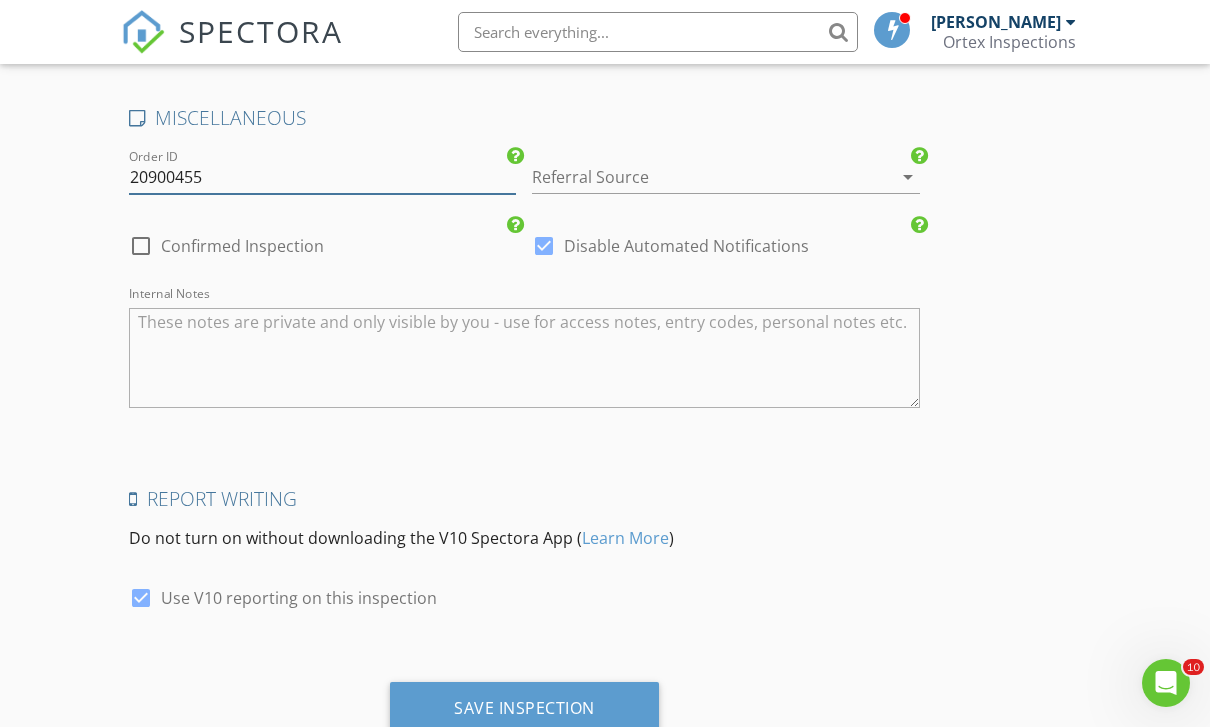 click on "20900455" at bounding box center (322, 177) 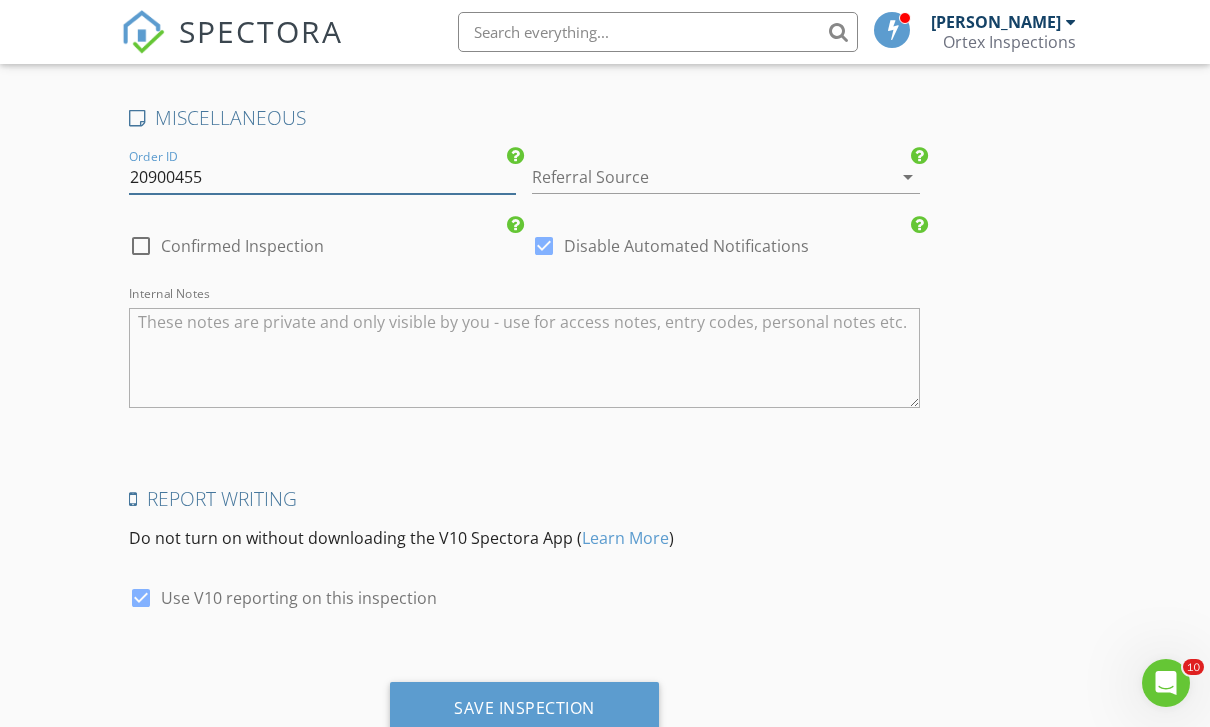drag, startPoint x: 275, startPoint y: 169, endPoint x: 0, endPoint y: 167, distance: 275.00726 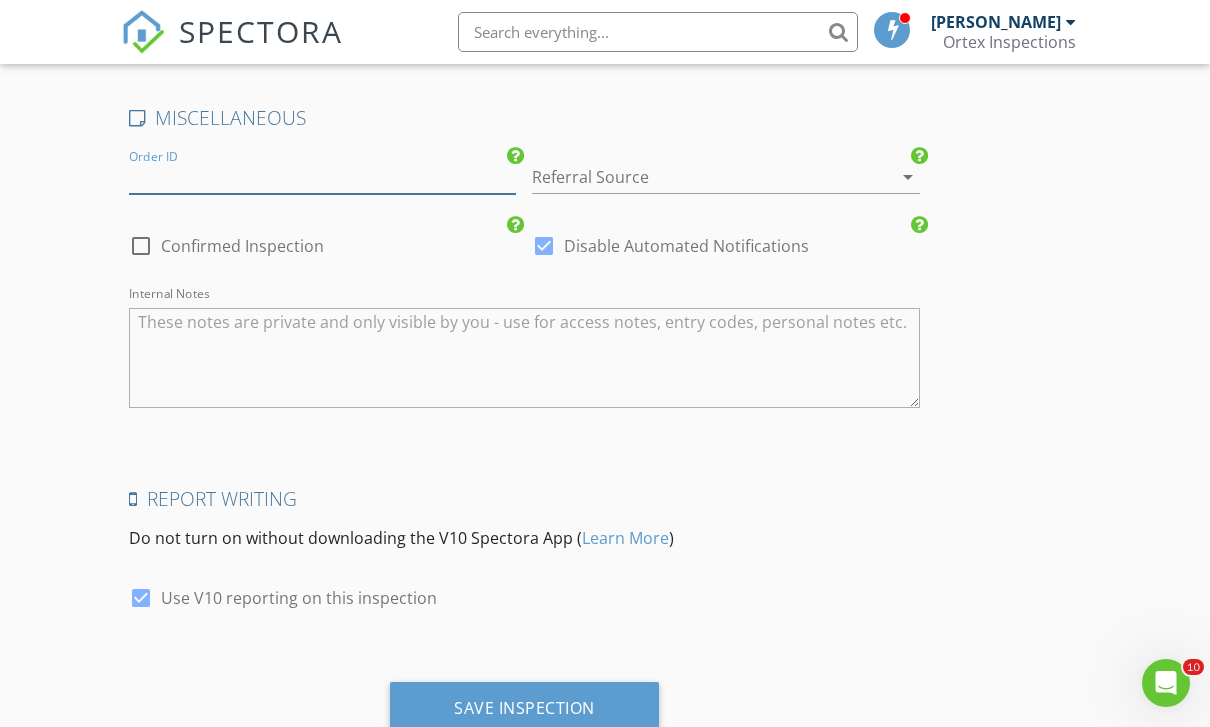 paste on "20988524" 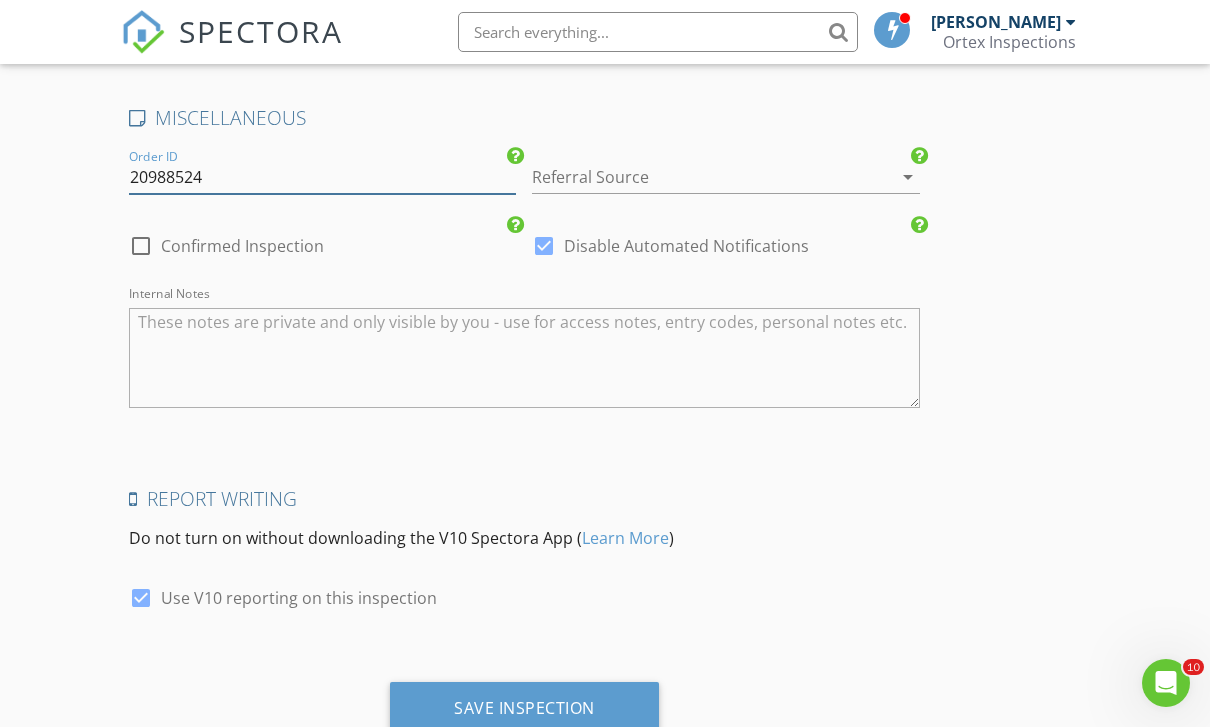 type on "20988524" 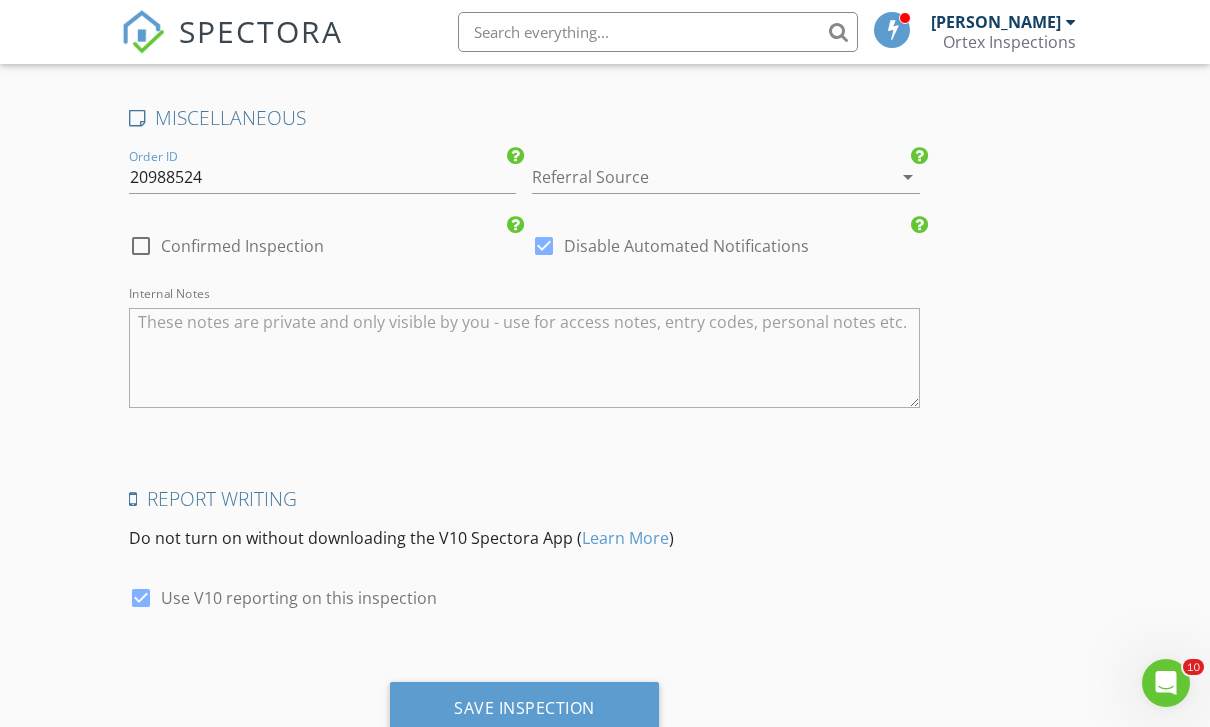click at bounding box center [524, 358] 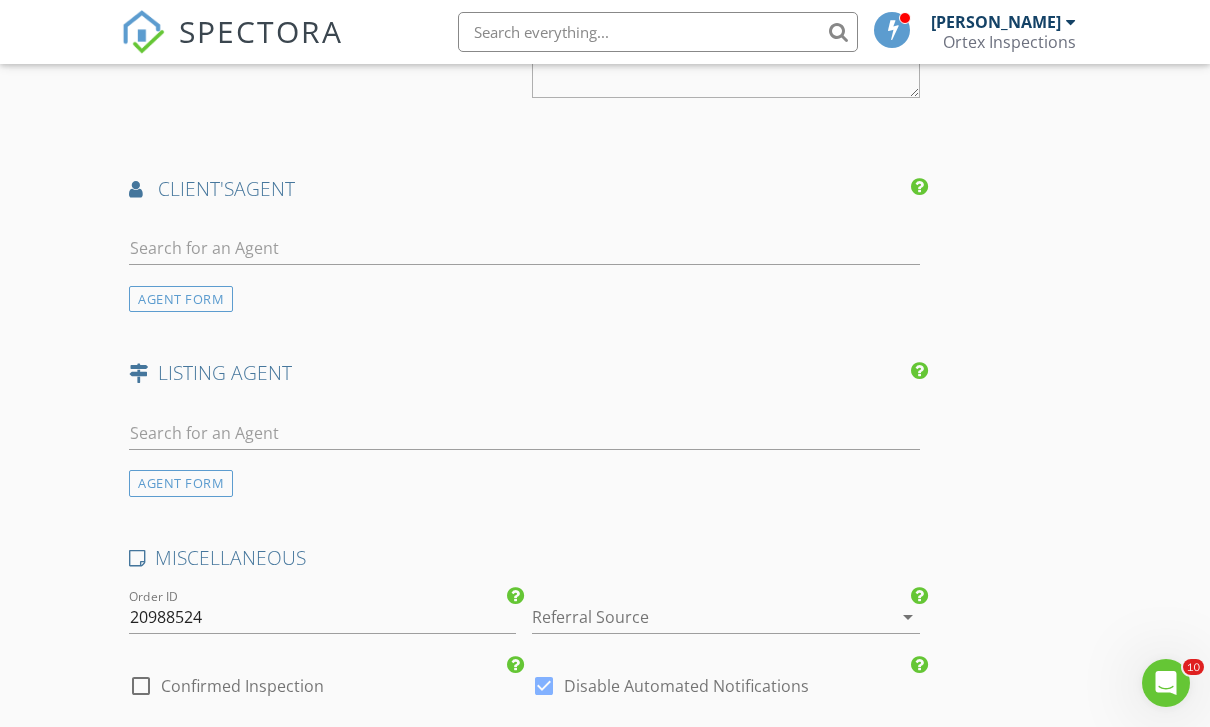 scroll, scrollTop: 2293, scrollLeft: 0, axis: vertical 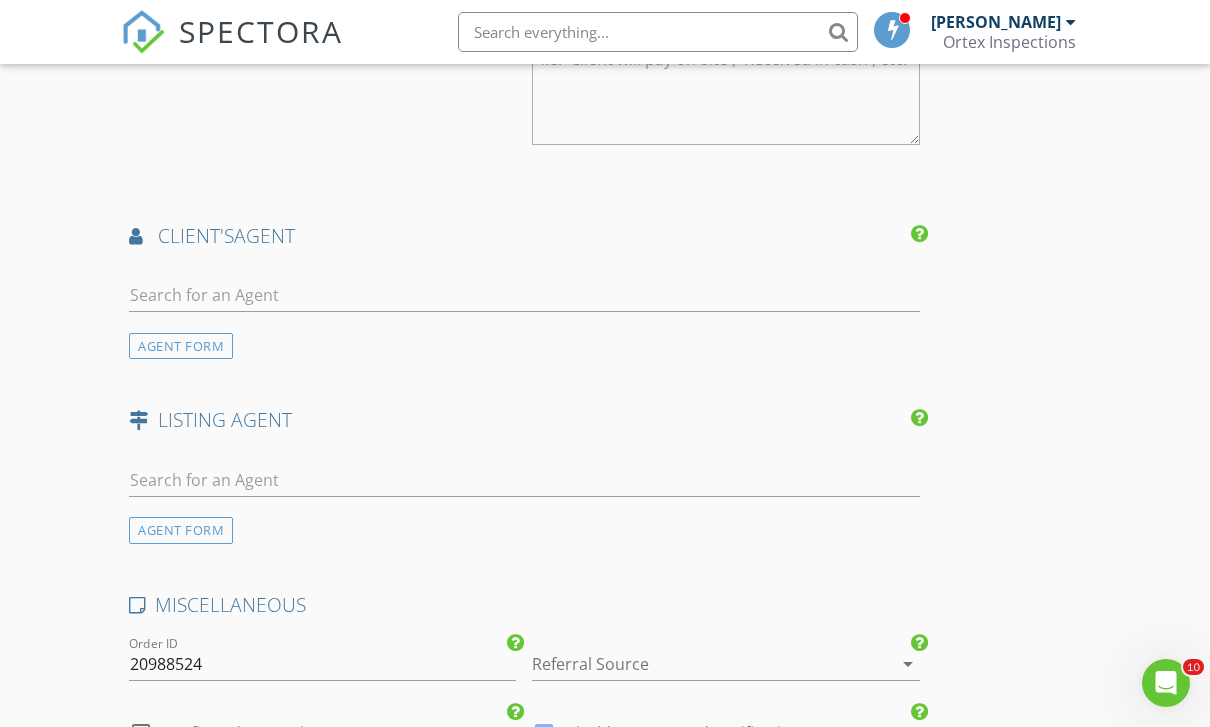 type on "Code: ?. Meeting time: 11:00am if attending." 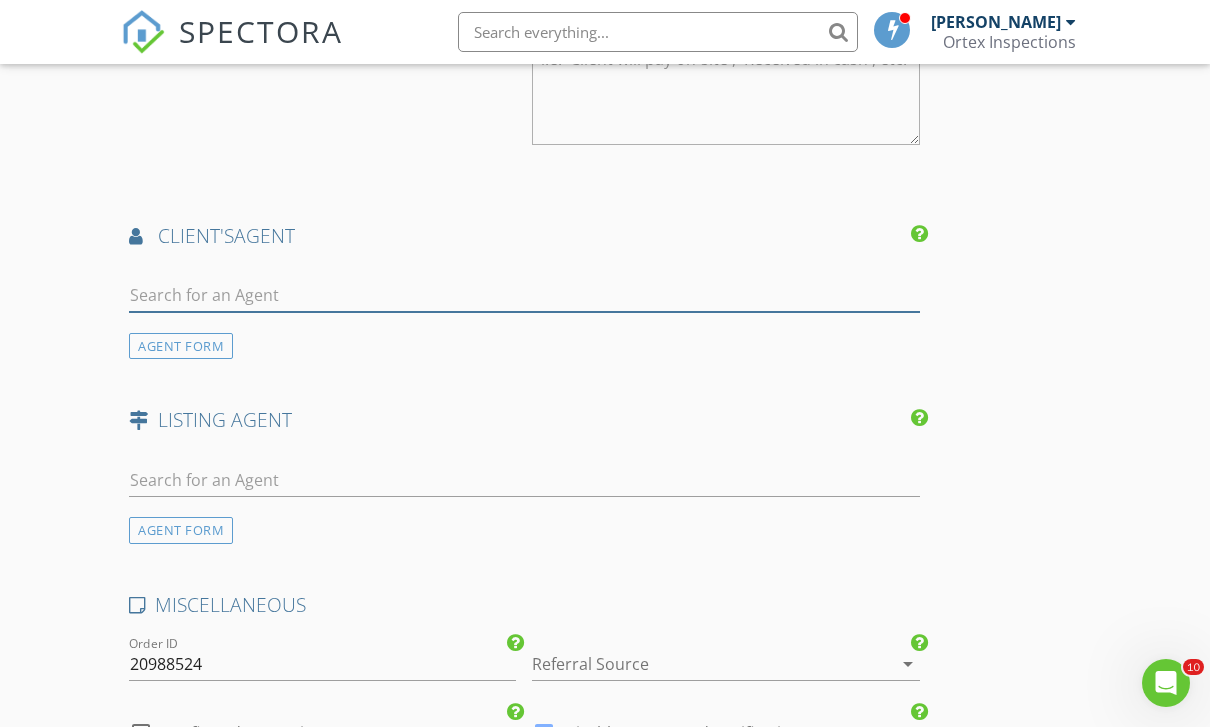 click at bounding box center (524, 295) 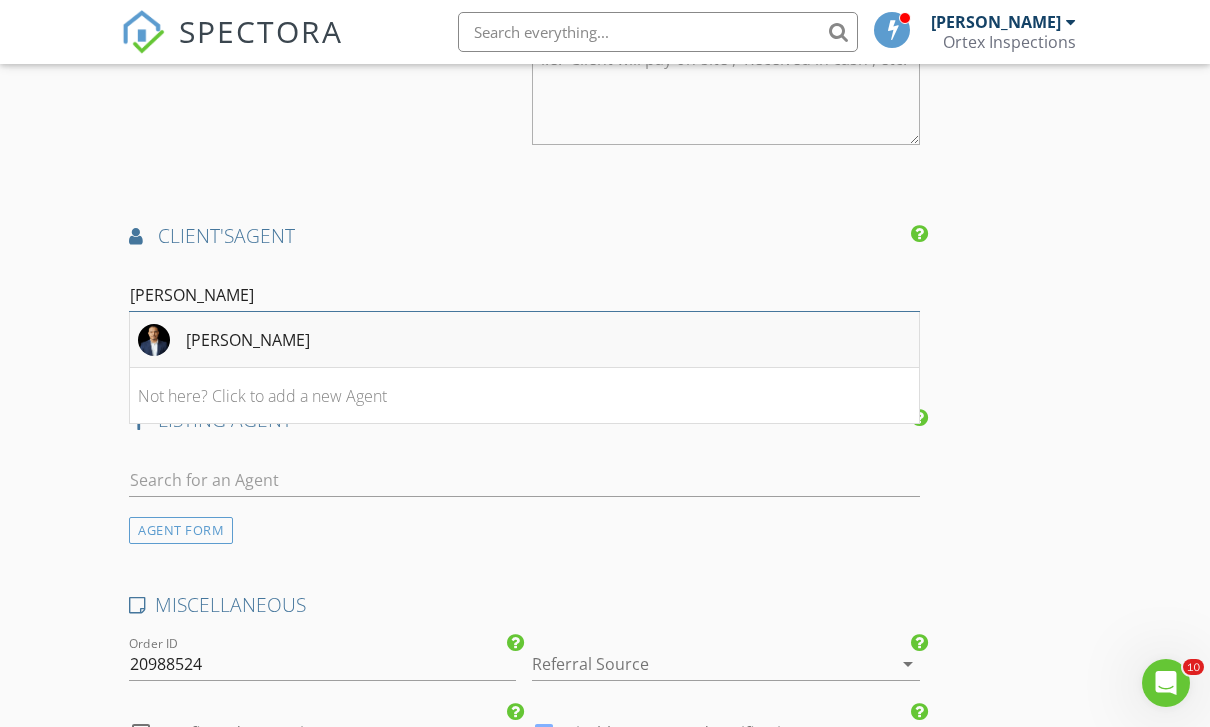 type on "isaias" 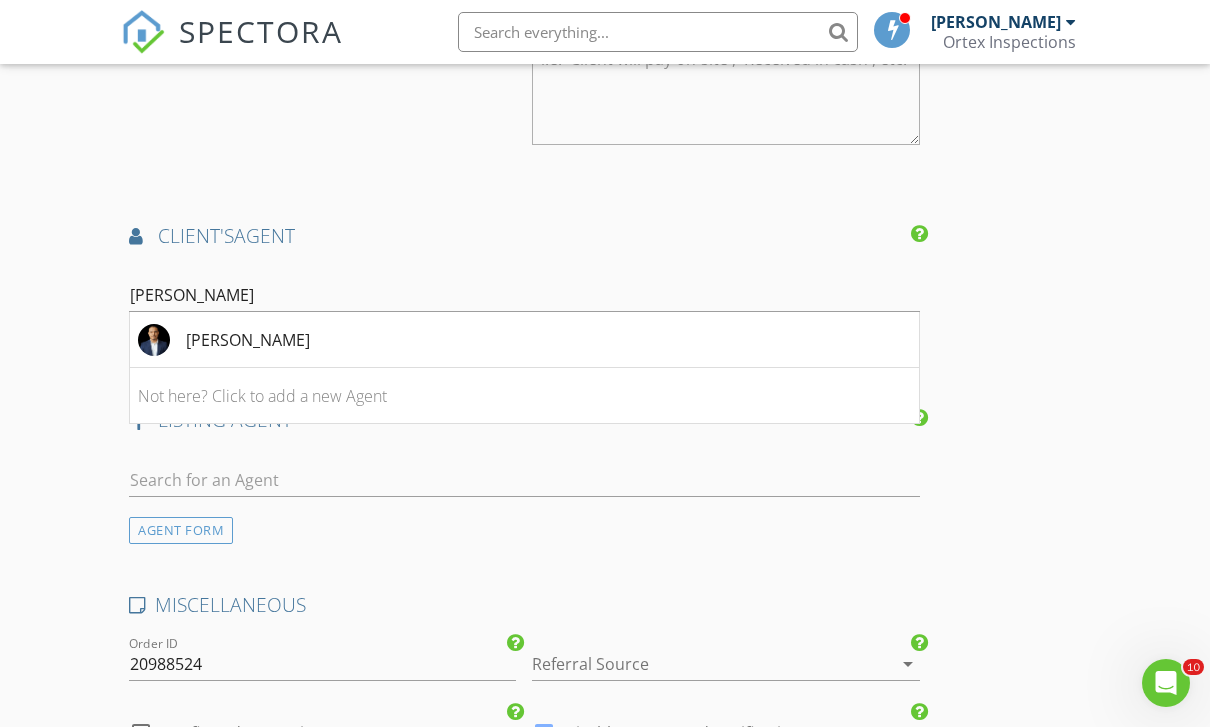 click on "Isaias Mercado" at bounding box center [248, 340] 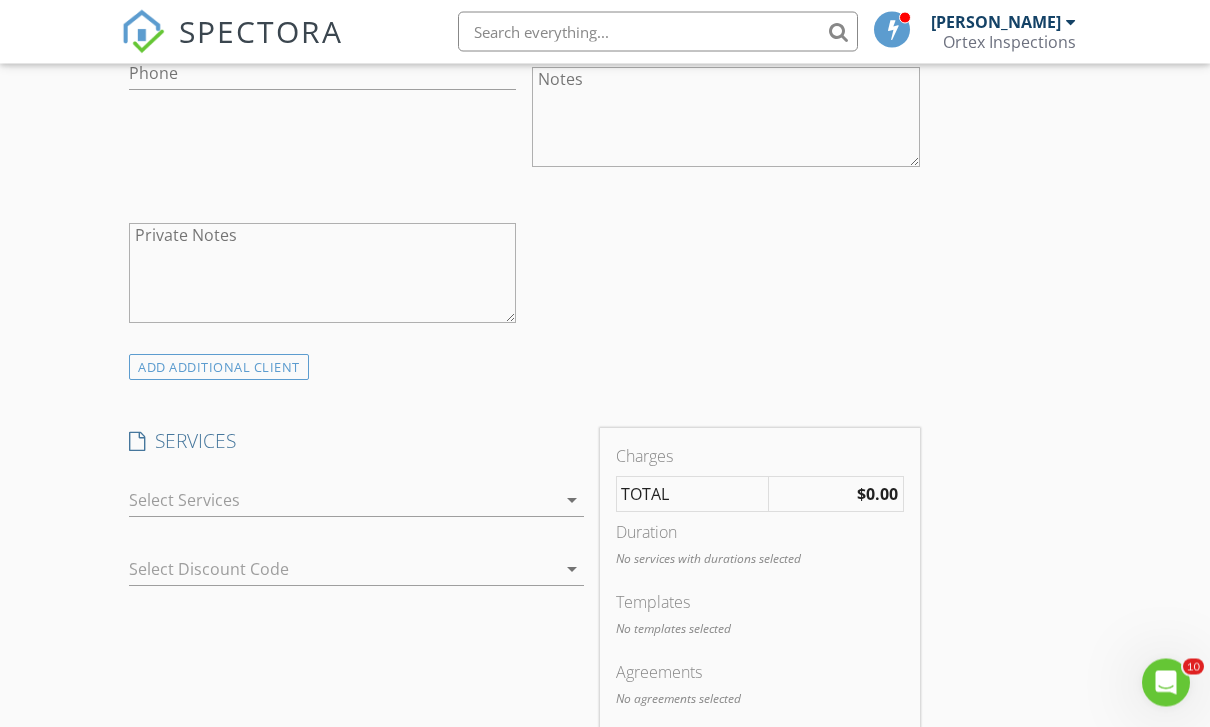 scroll, scrollTop: 1317, scrollLeft: 0, axis: vertical 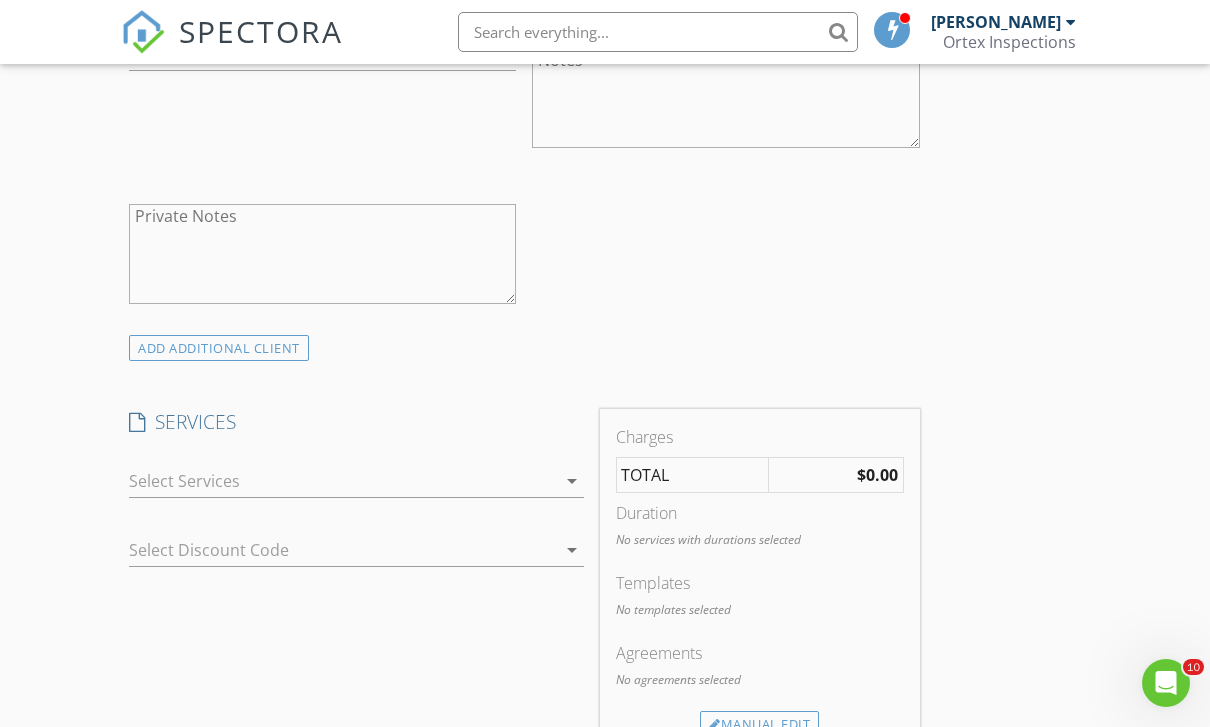 click at bounding box center [342, 481] 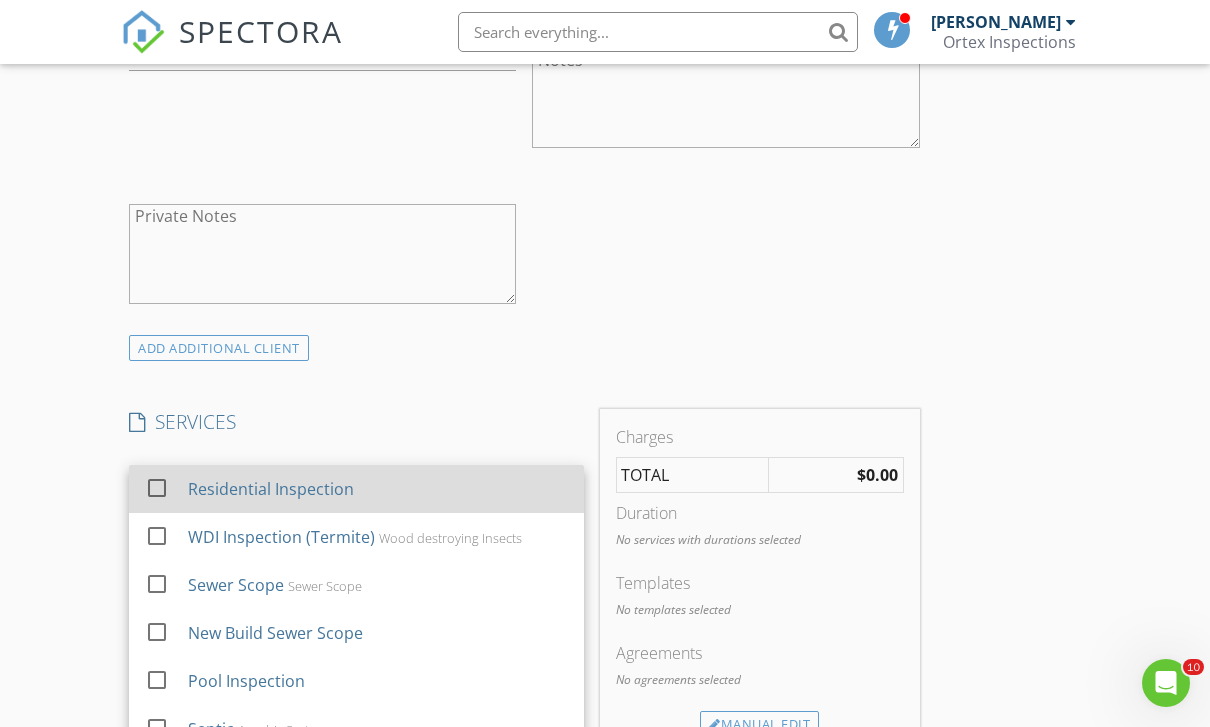 click on "Residential Inspection" at bounding box center (271, 489) 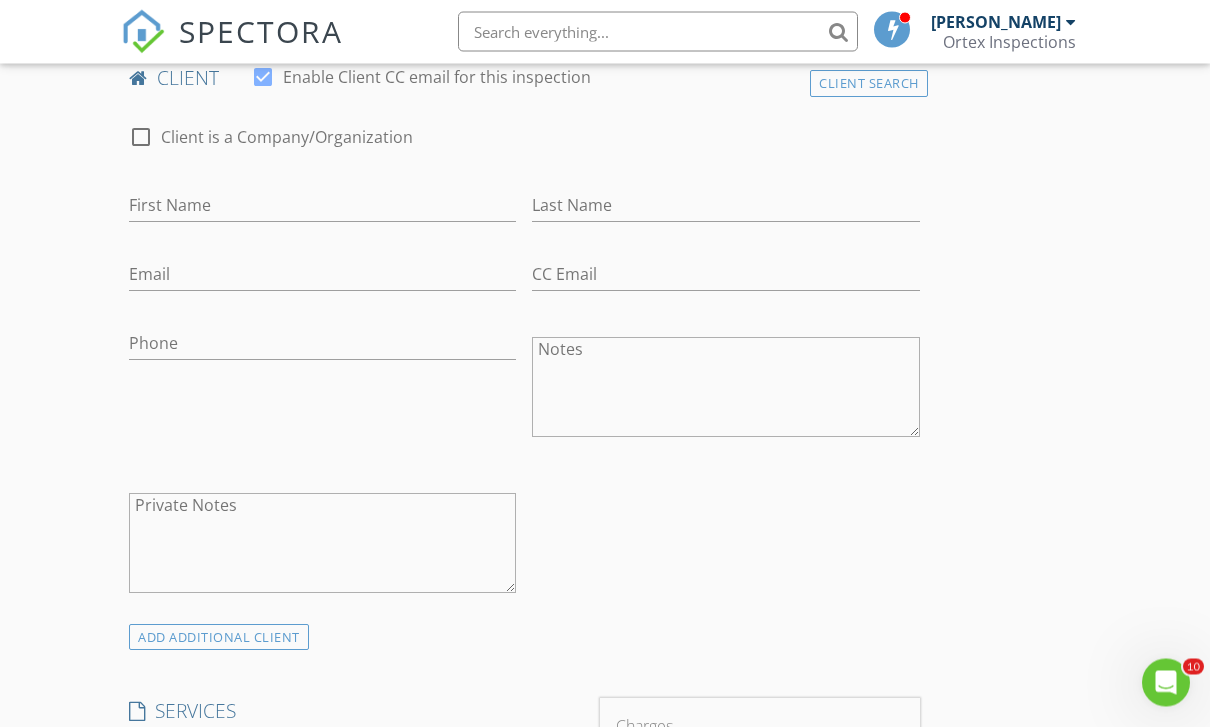 scroll, scrollTop: 1000, scrollLeft: 0, axis: vertical 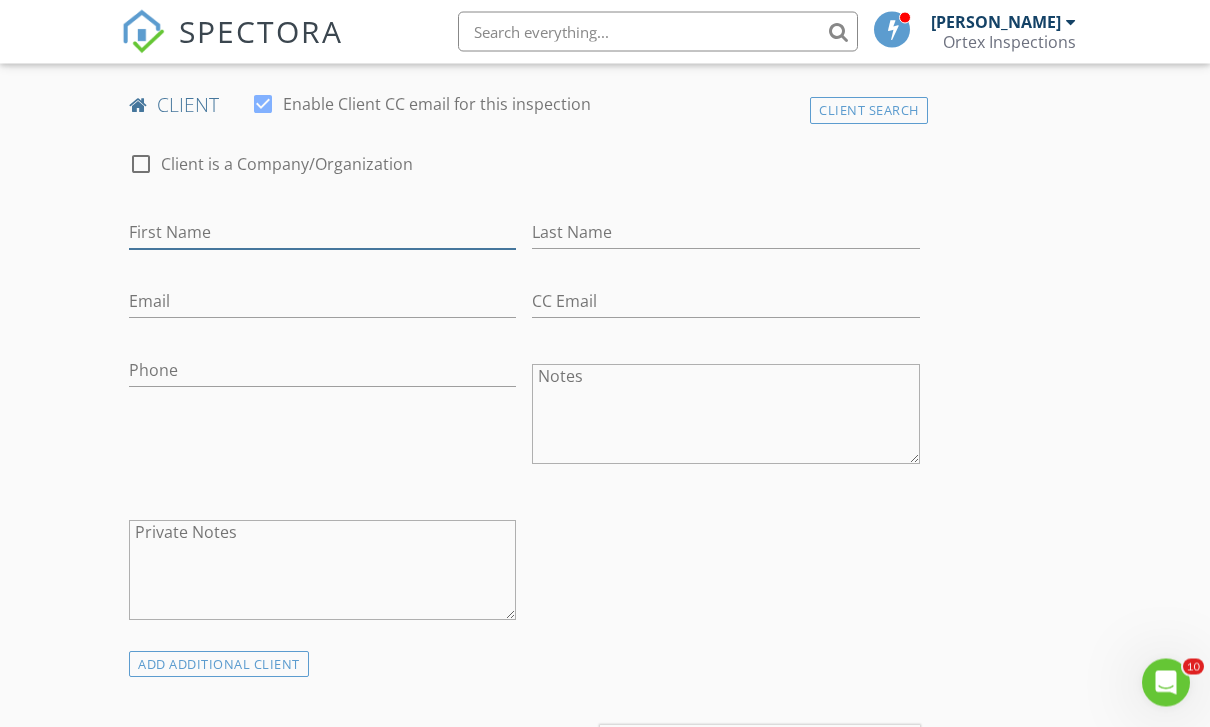 click on "First Name" at bounding box center (322, 233) 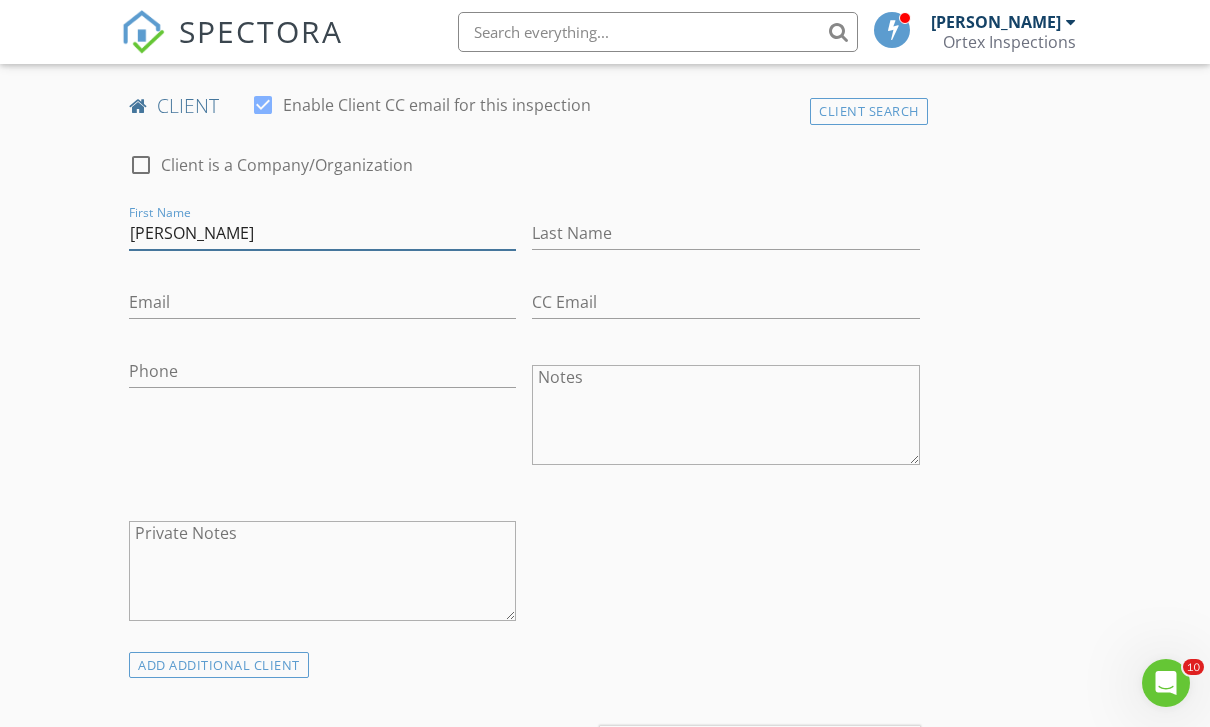 type on "Jessica" 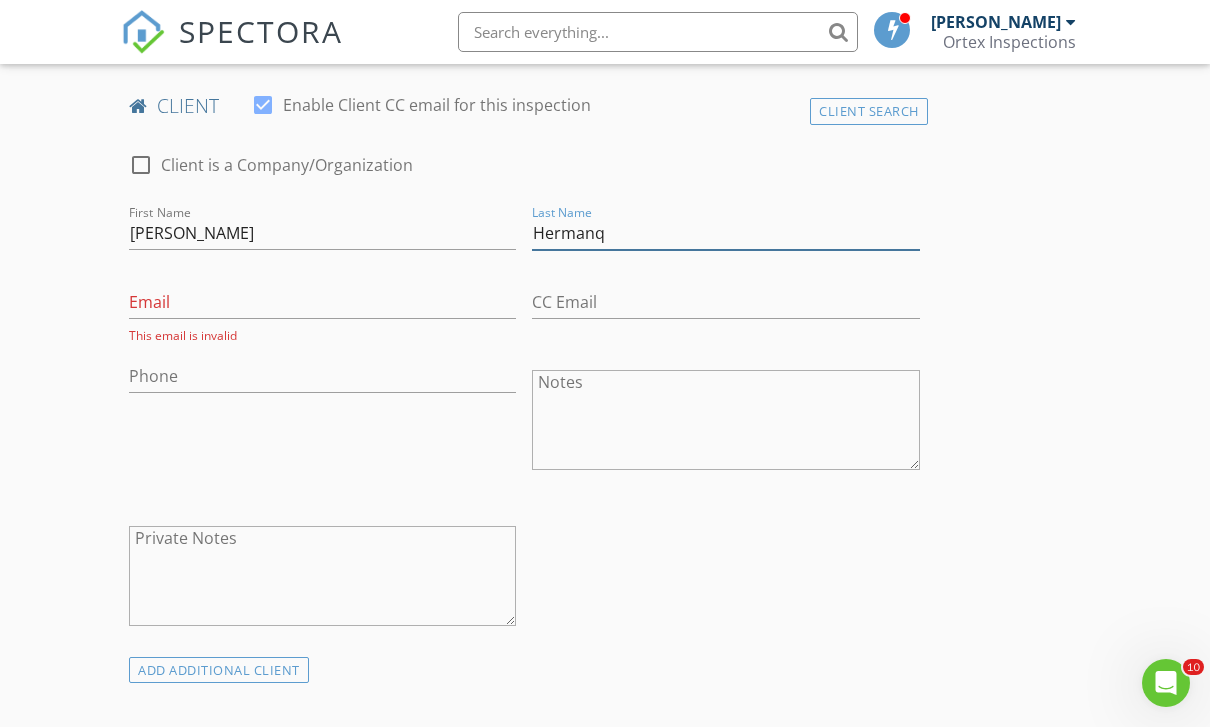click on "Hermanq" at bounding box center (725, 233) 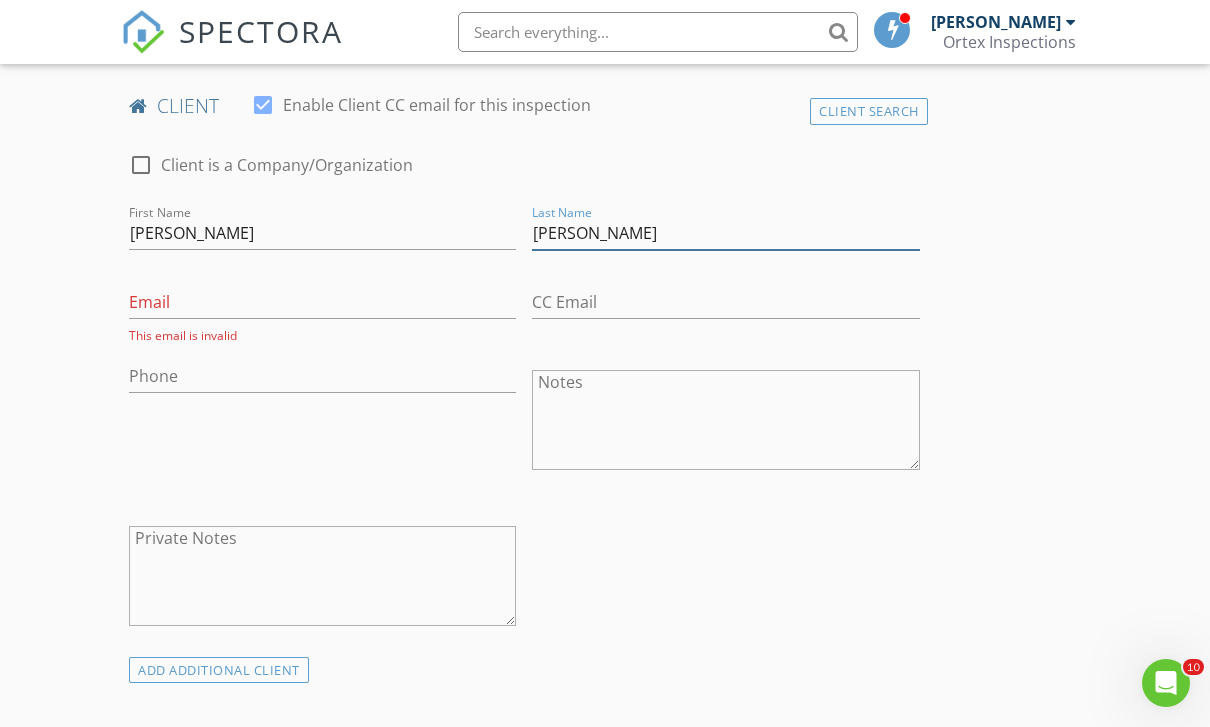 type on "Herman" 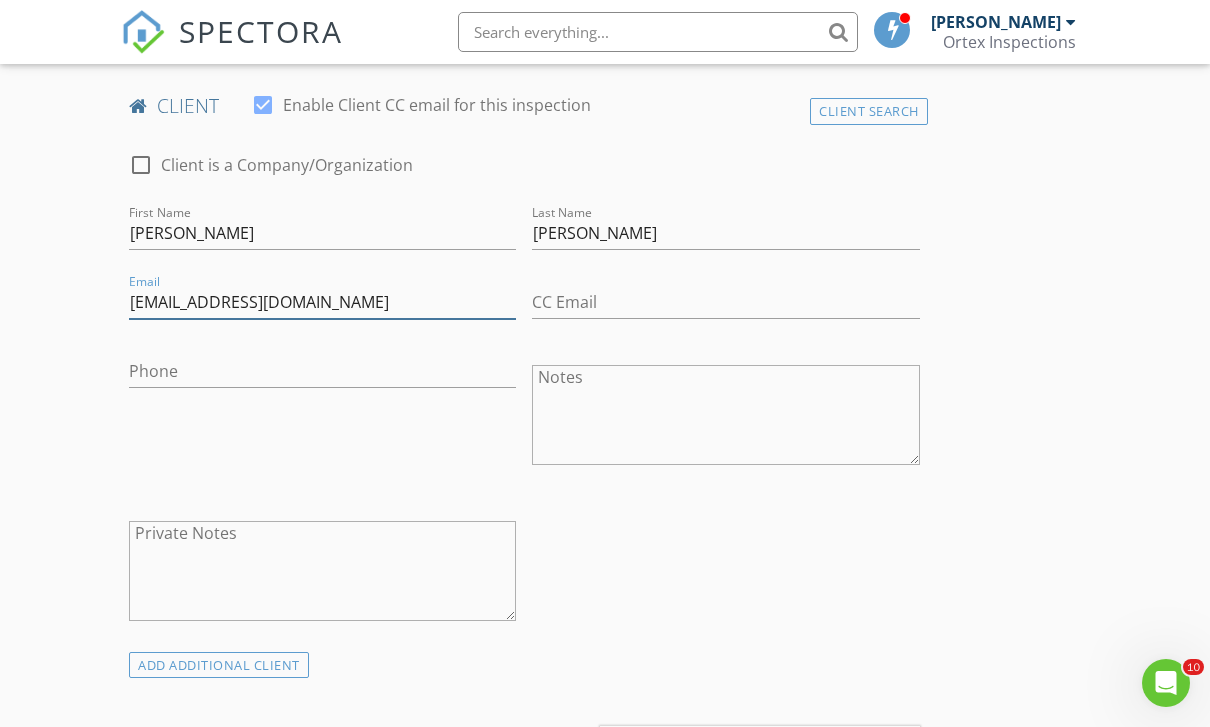type on "jessicaherman14@gmail.com" 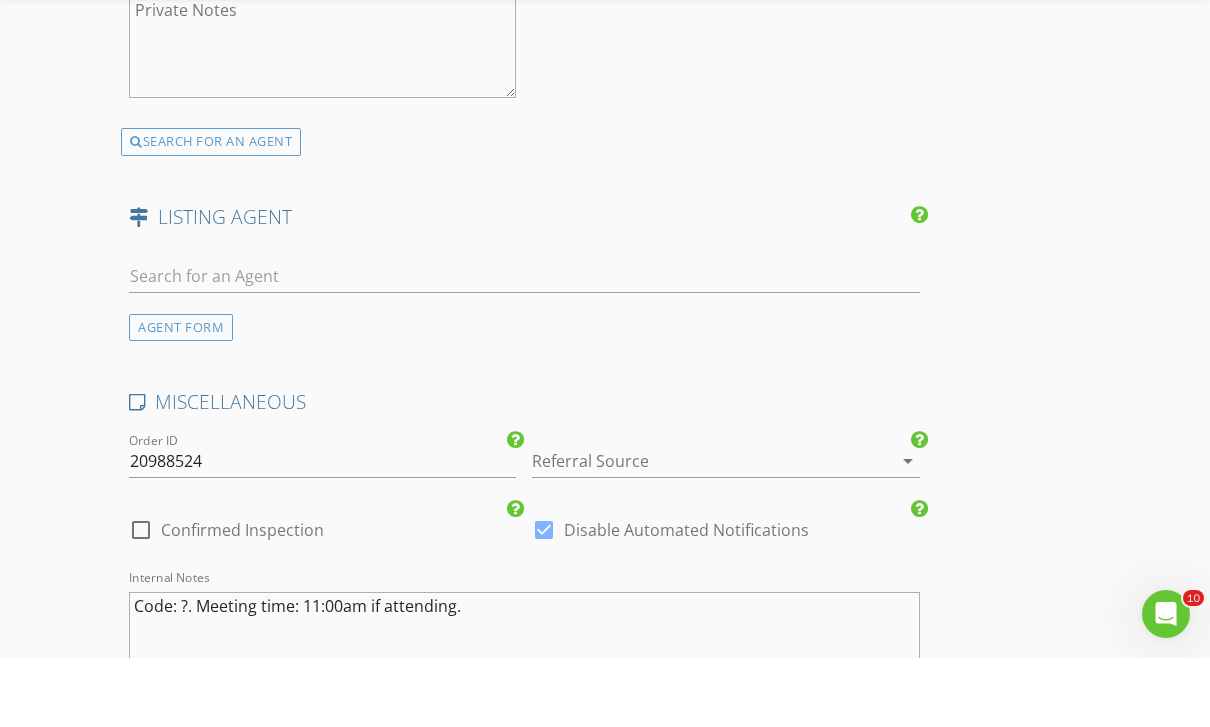 scroll, scrollTop: 2919, scrollLeft: 0, axis: vertical 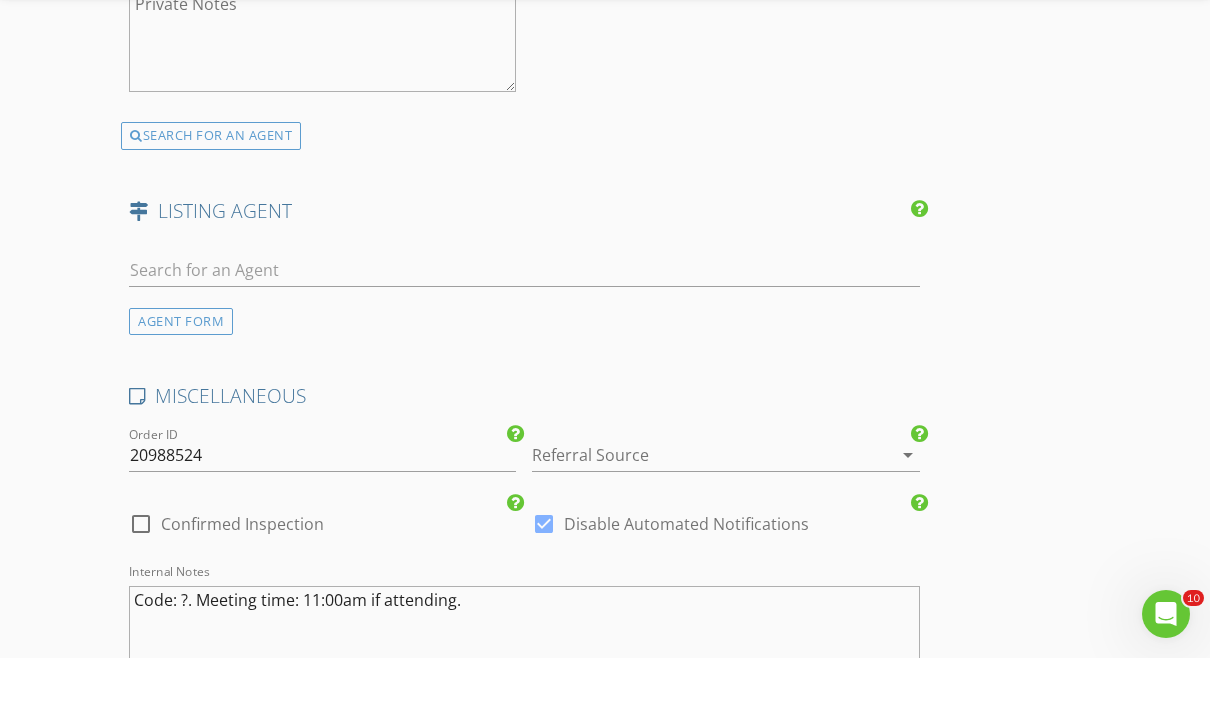type on "619-792-0812" 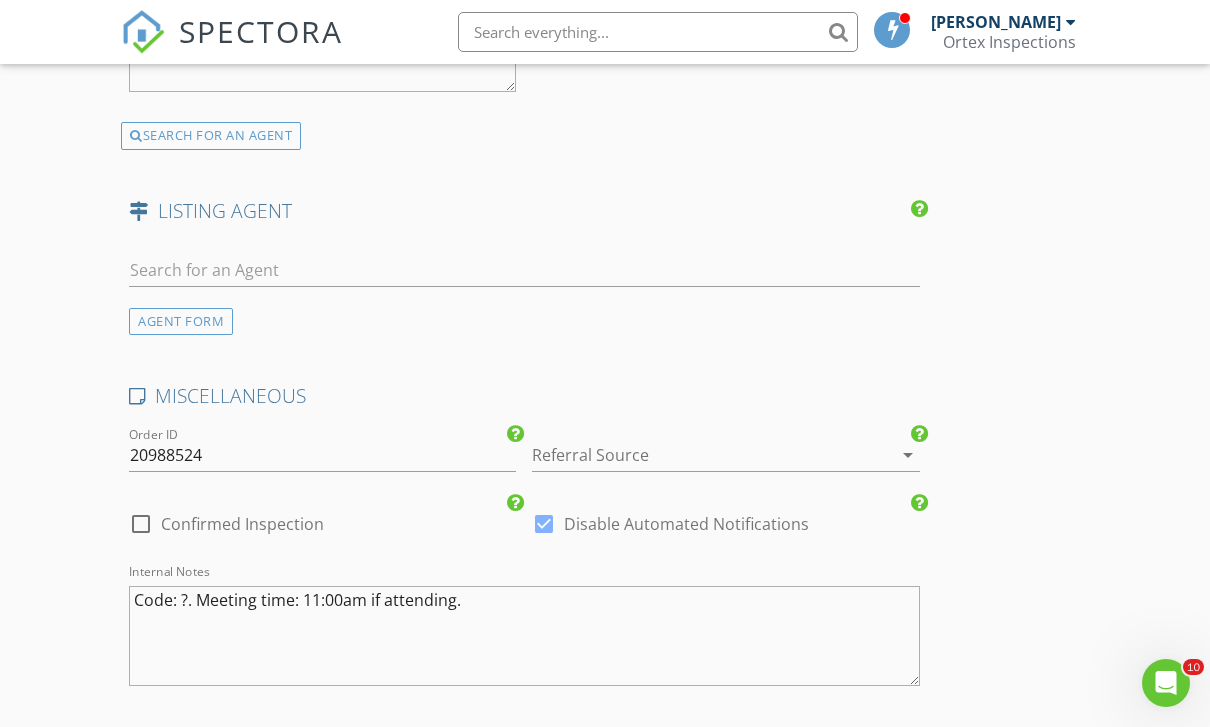 click at bounding box center [524, 274] 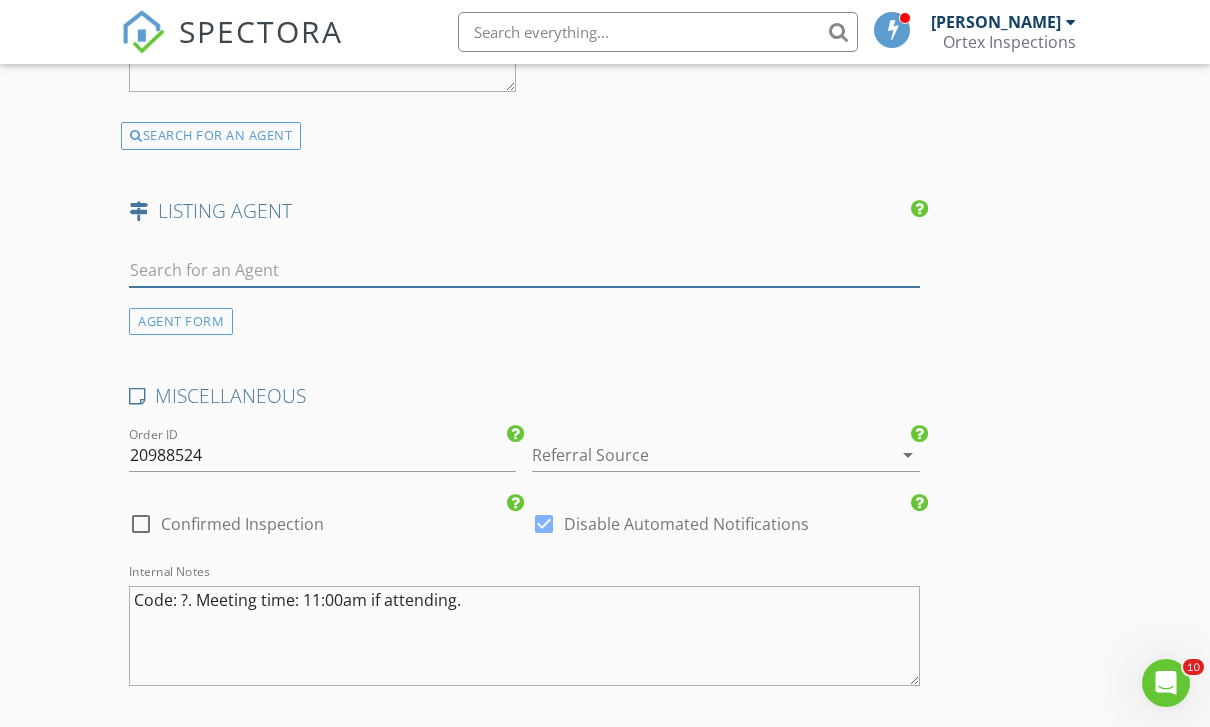 click at bounding box center [524, 270] 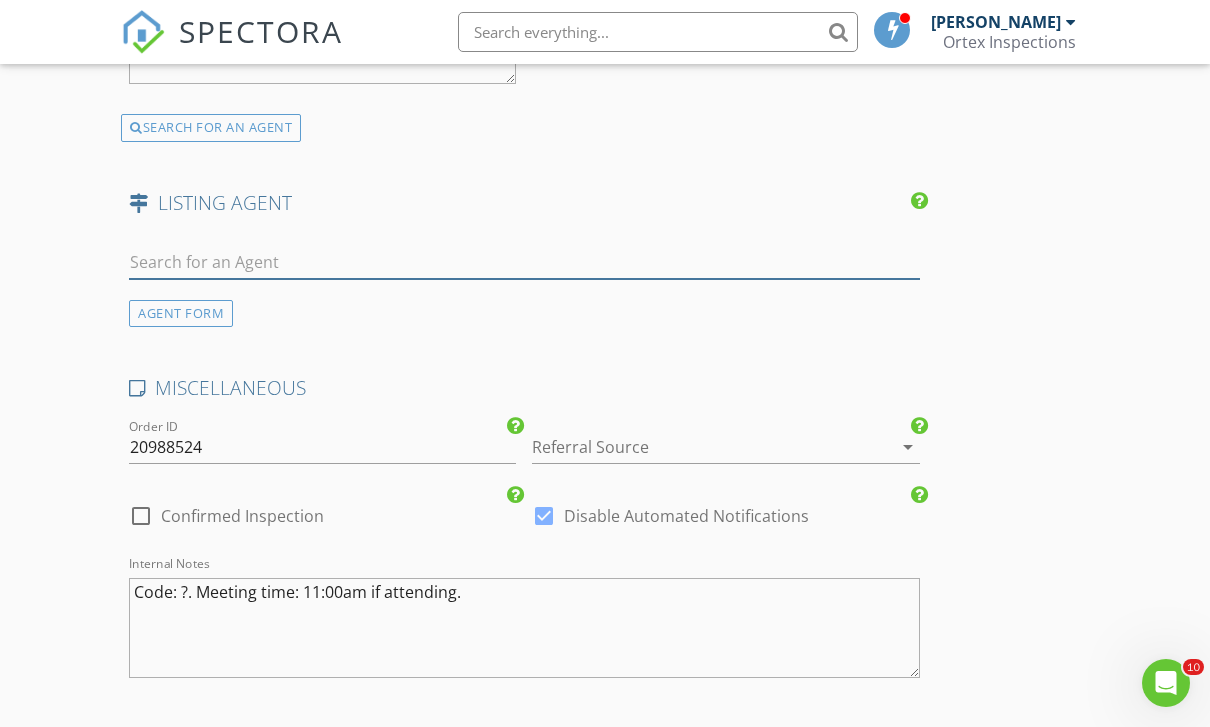 scroll, scrollTop: 2988, scrollLeft: 0, axis: vertical 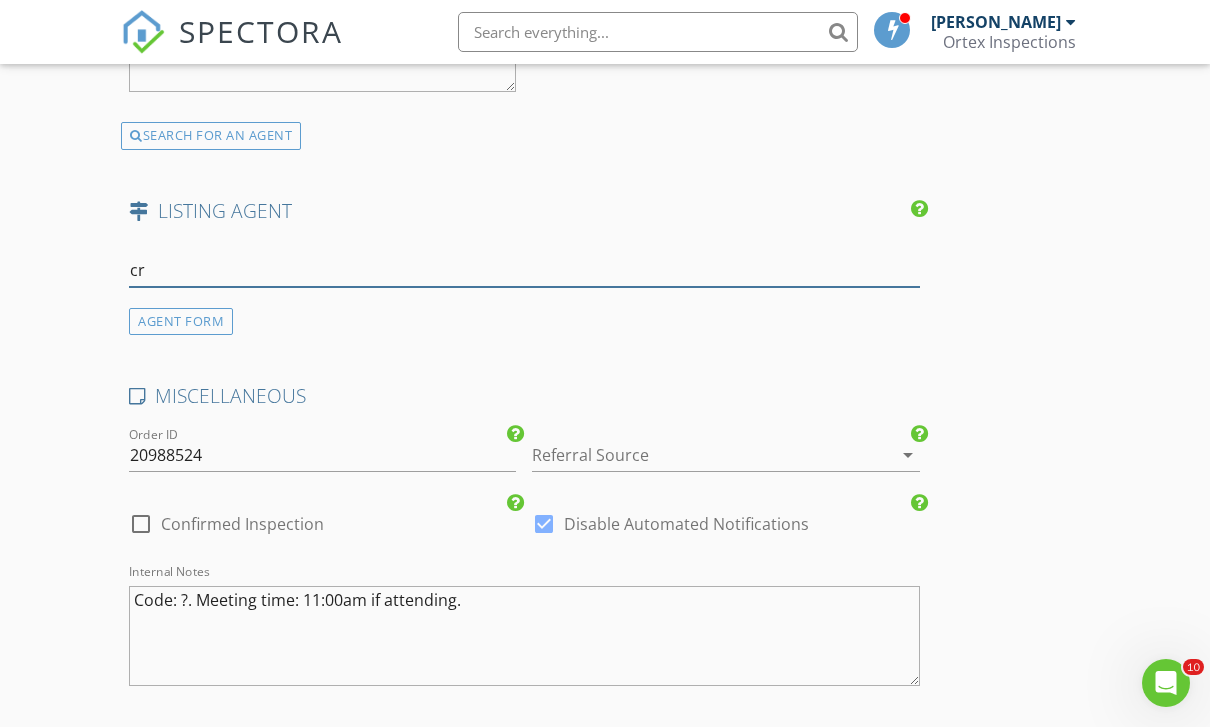type on "c" 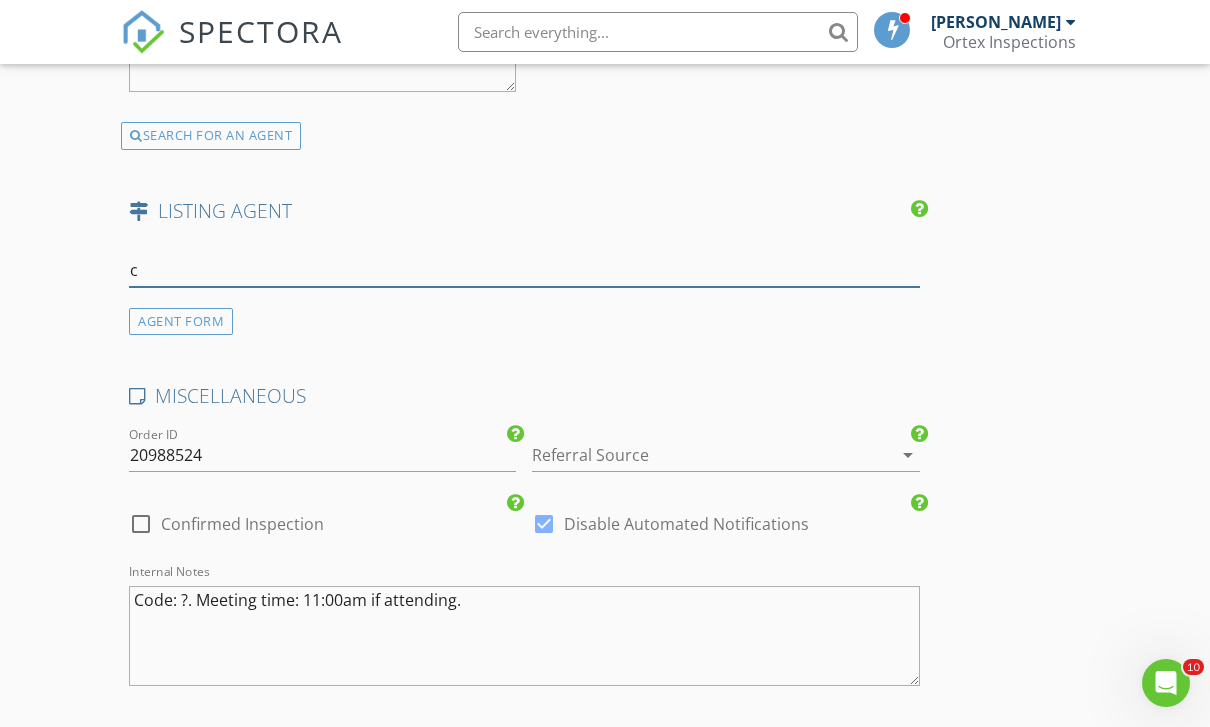 type 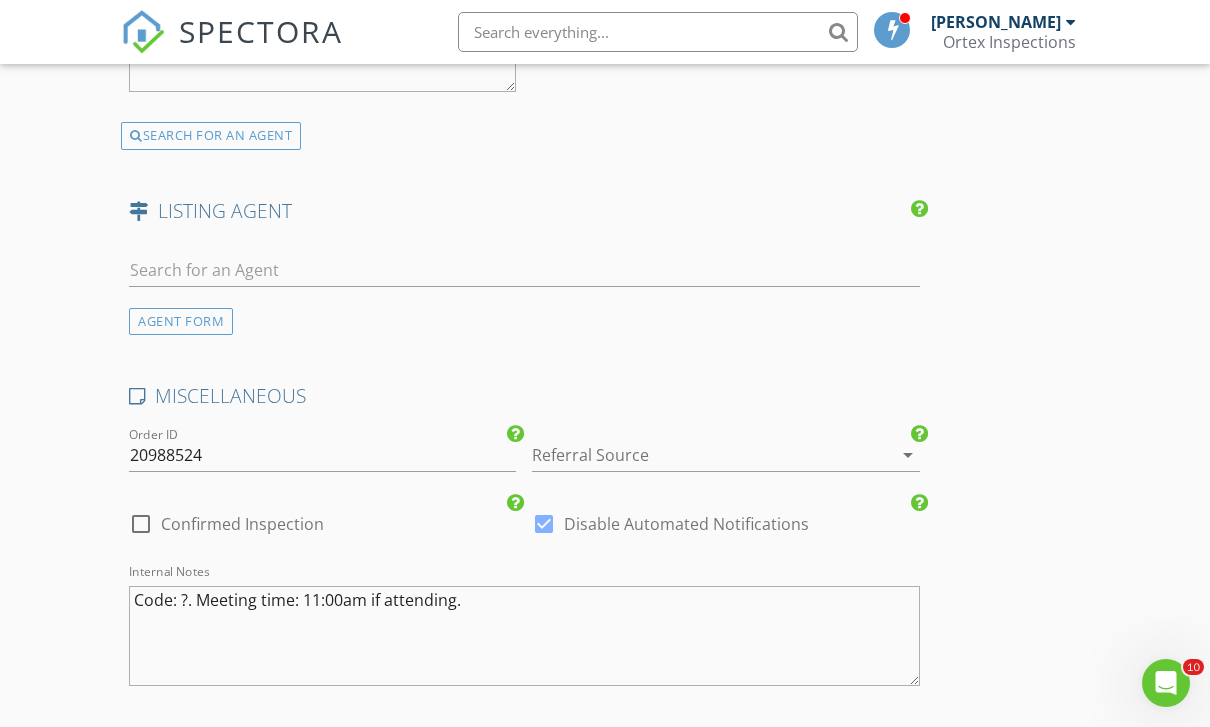 click on "AGENT FORM" at bounding box center (181, 321) 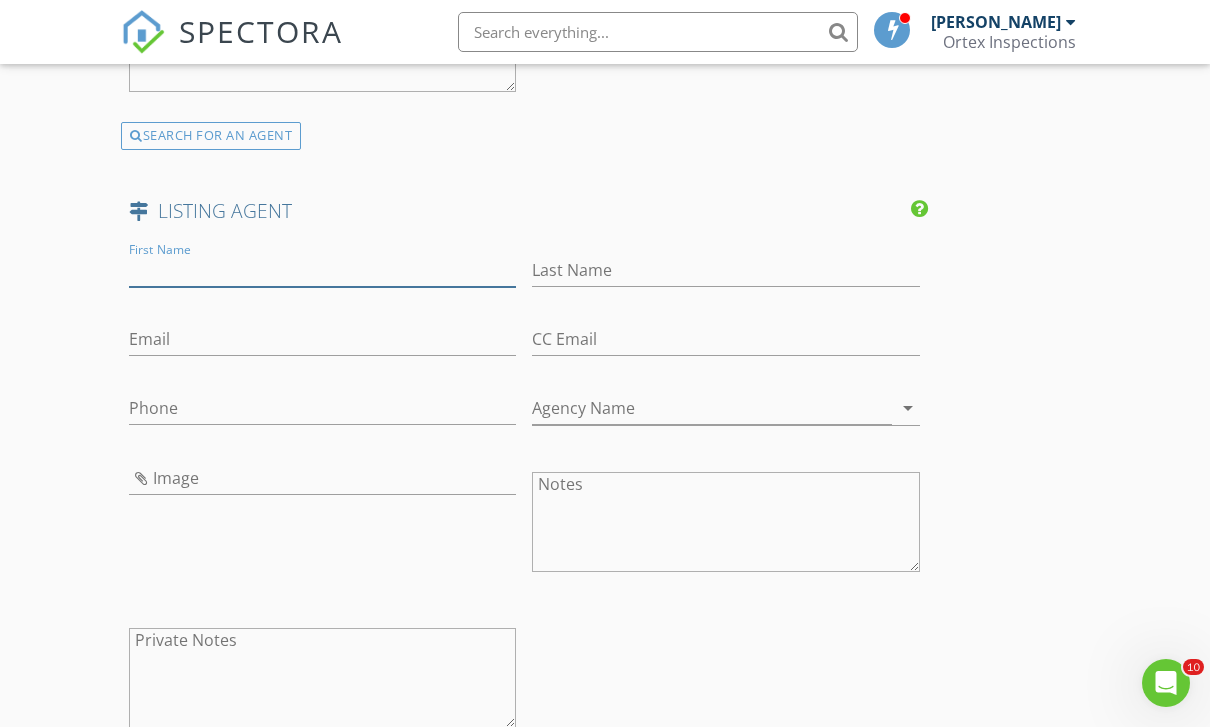 drag, startPoint x: 205, startPoint y: 266, endPoint x: 188, endPoint y: 265, distance: 17.029387 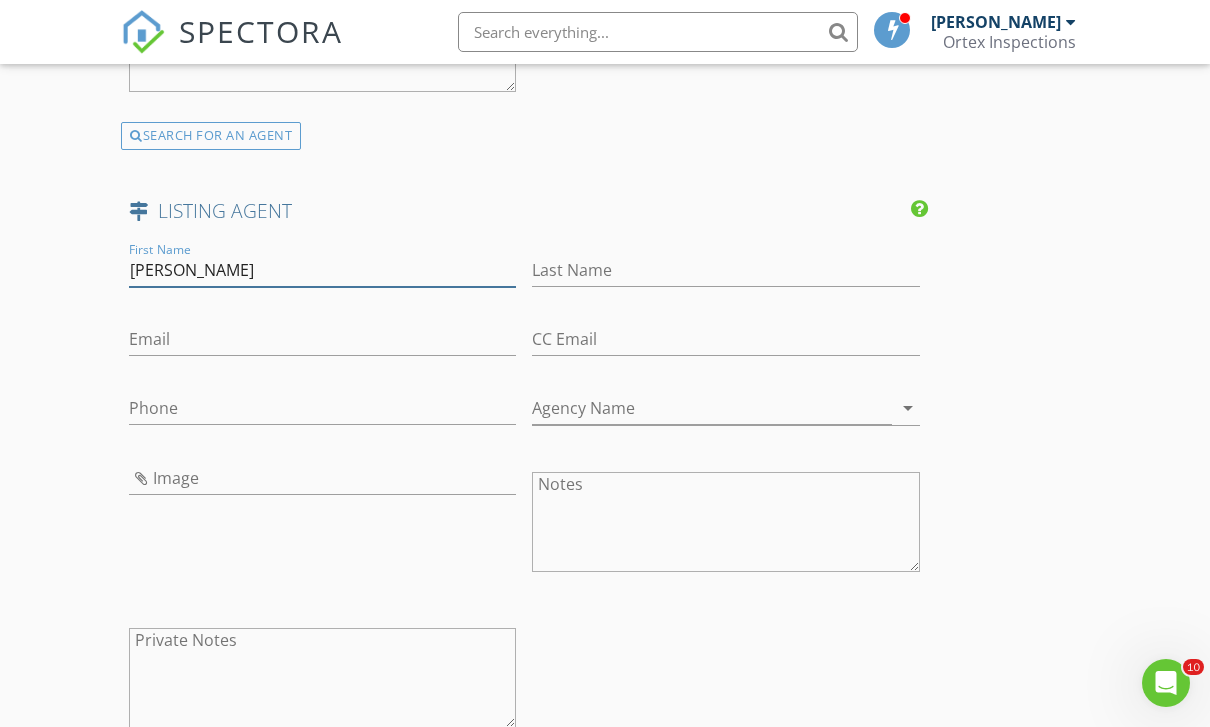 type on "Craig" 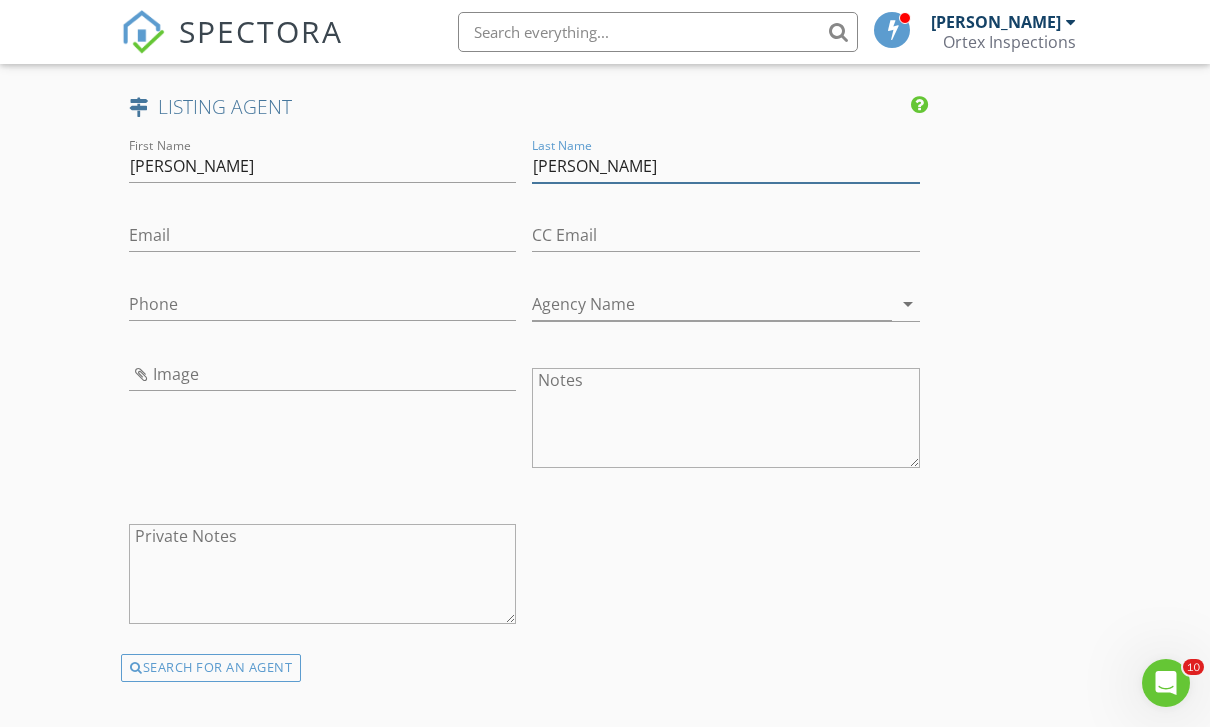 scroll, scrollTop: 3088, scrollLeft: 0, axis: vertical 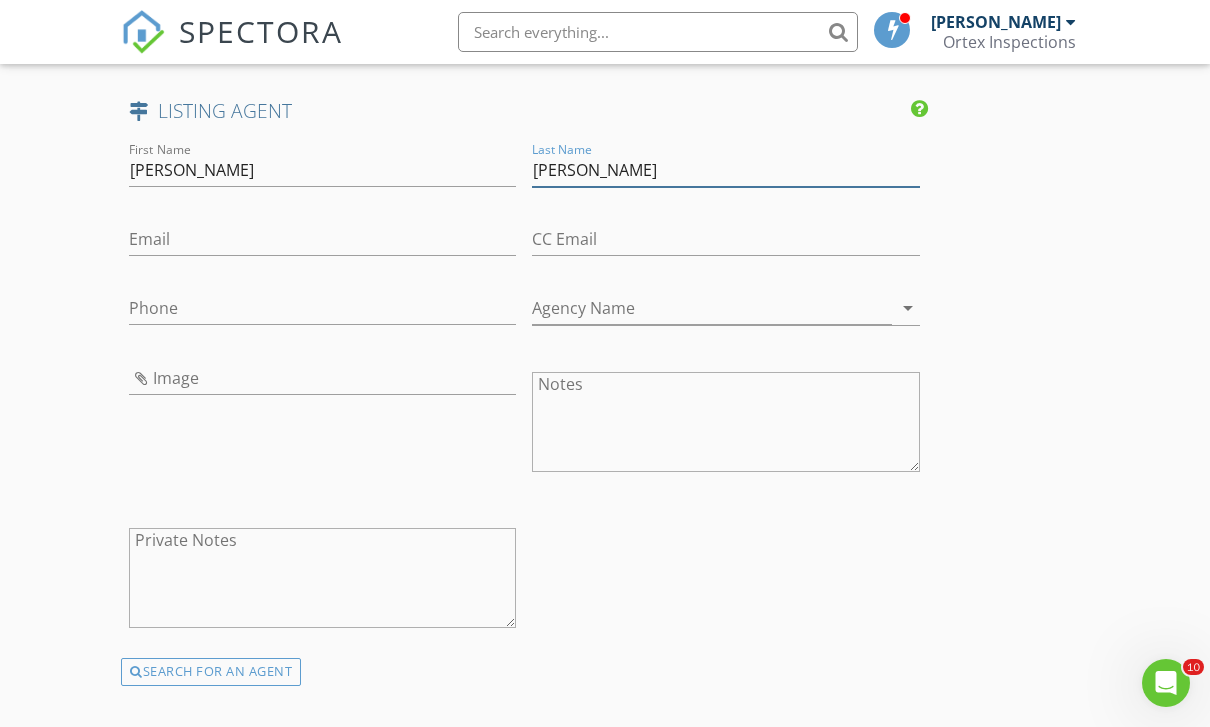type on "Surles" 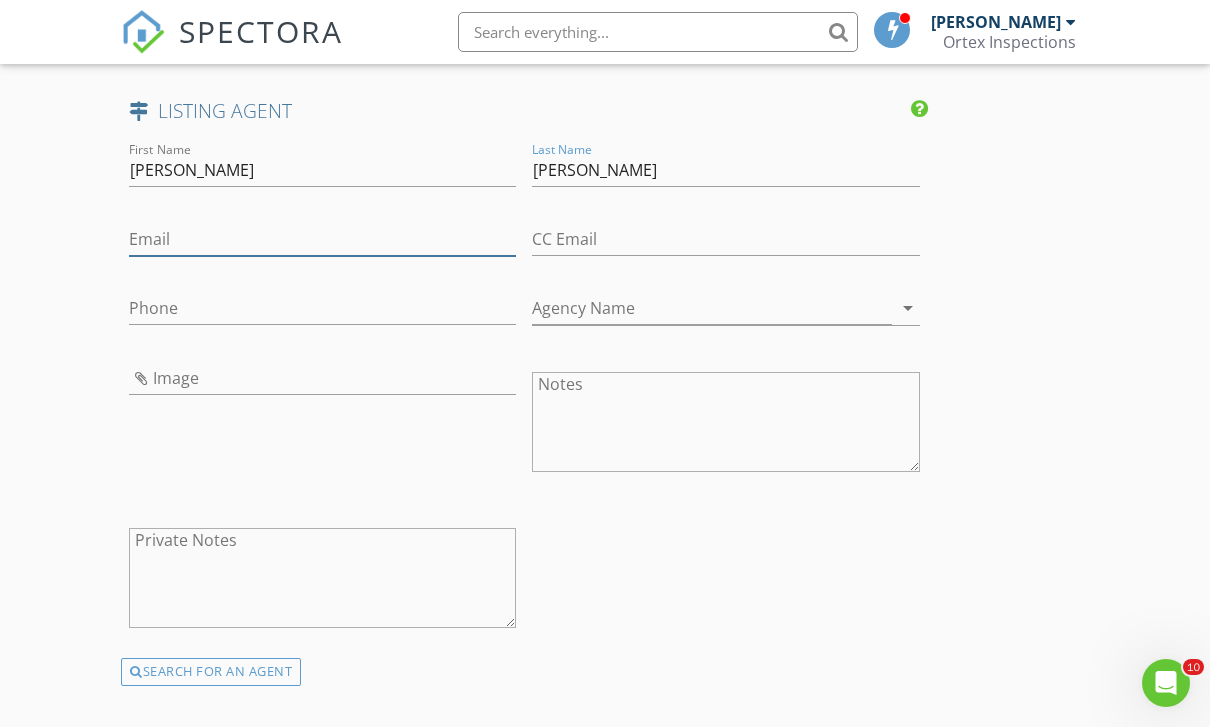 click on "Email" at bounding box center (322, 239) 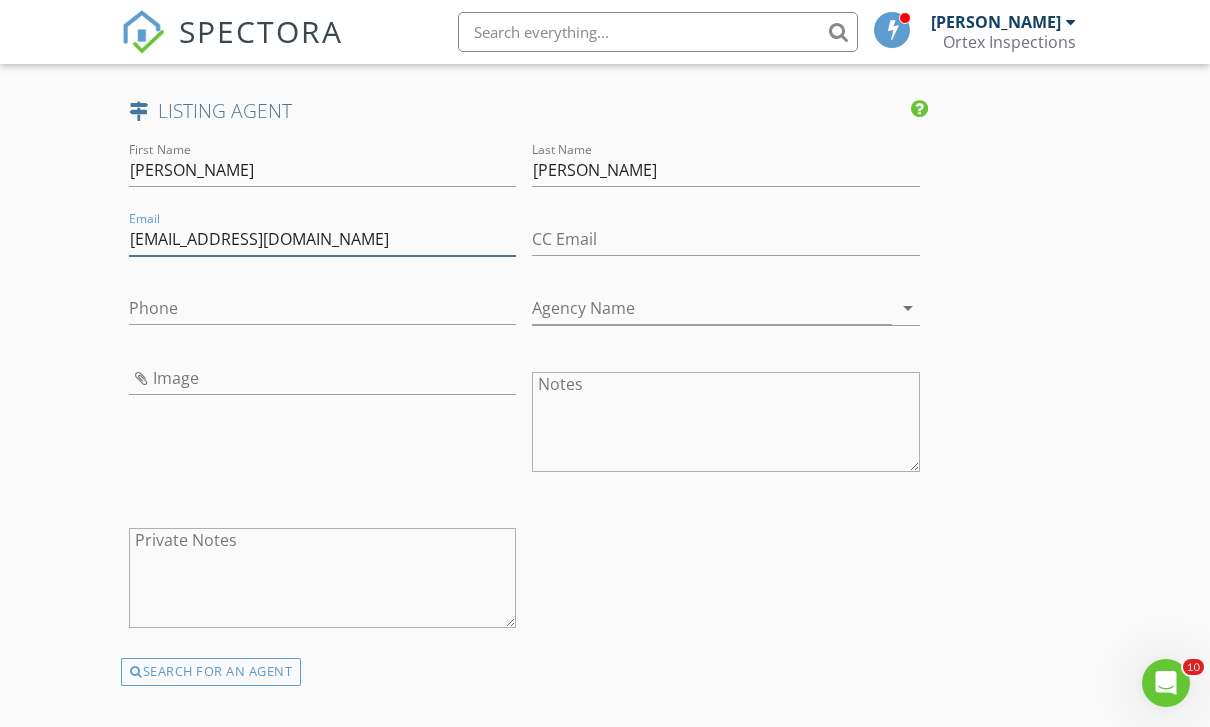 type on "surlesinvestments@gmail.com" 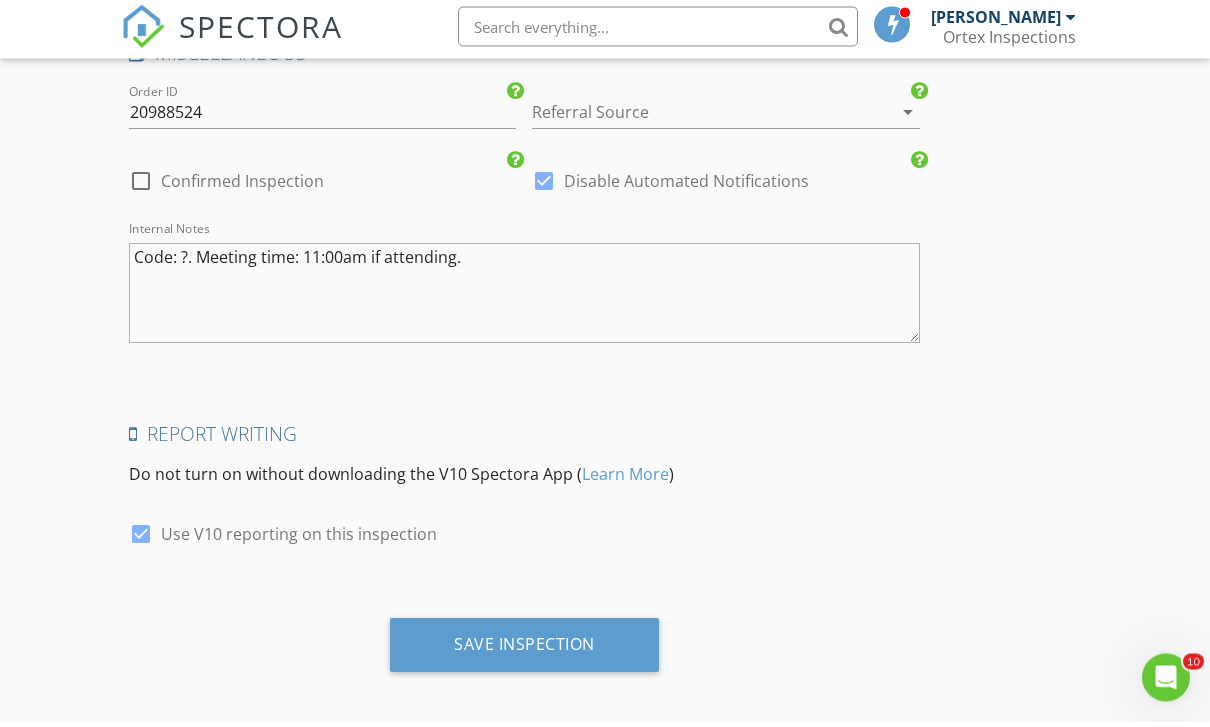 scroll, scrollTop: 3782, scrollLeft: 0, axis: vertical 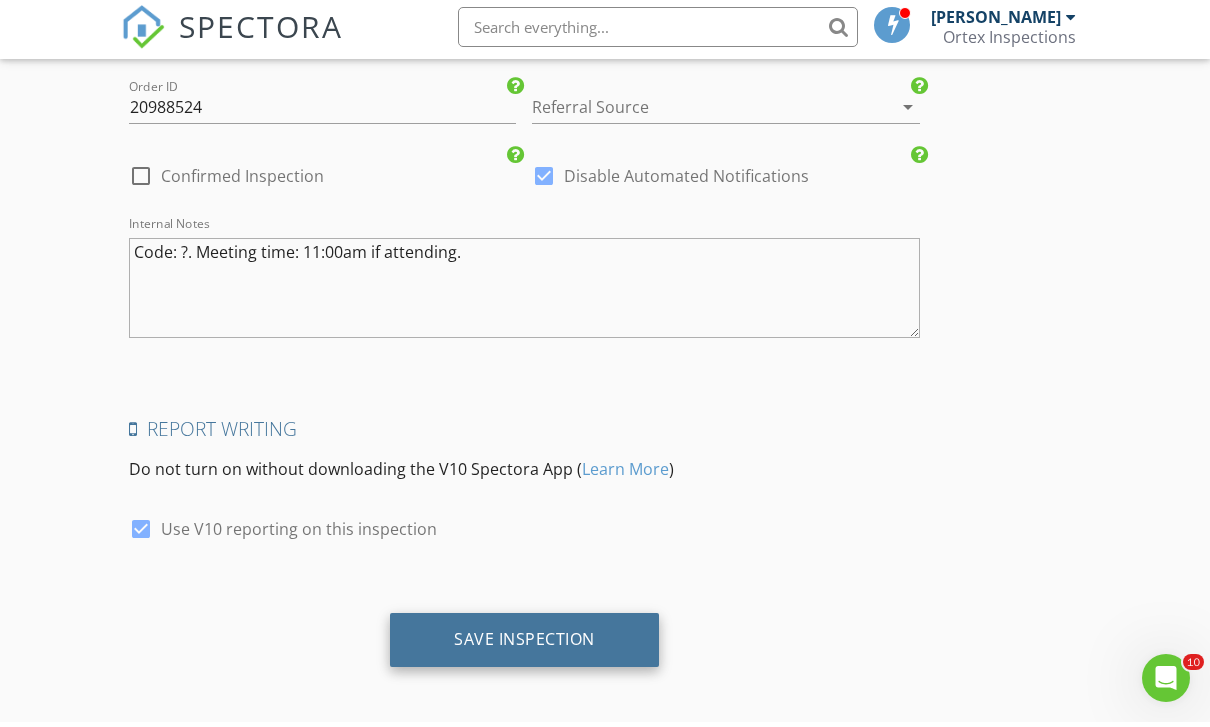 type on "214-864-2444" 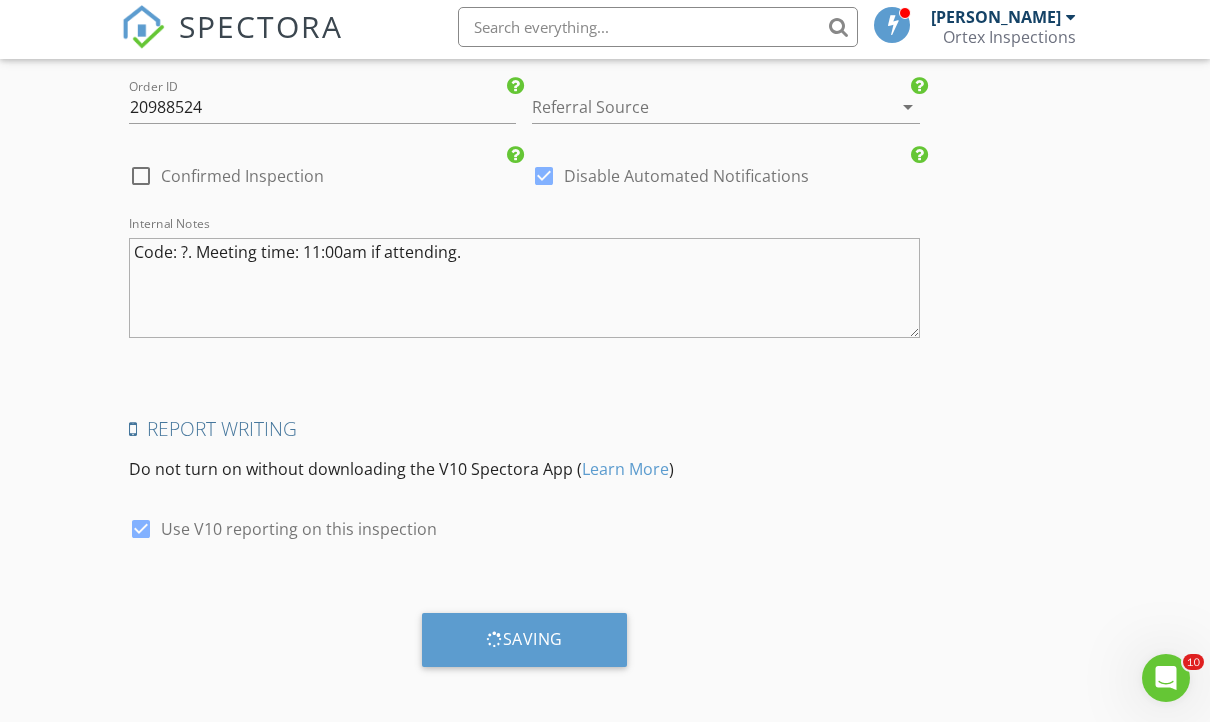scroll, scrollTop: 3718, scrollLeft: 0, axis: vertical 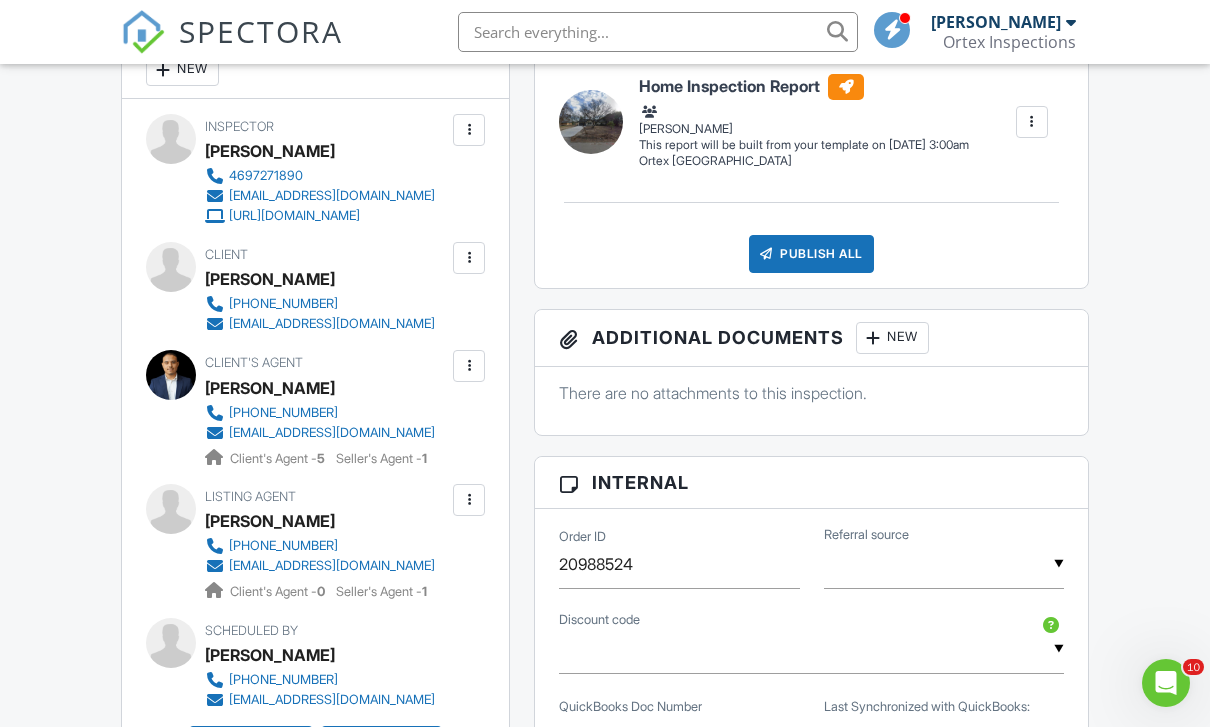 click at bounding box center (658, 32) 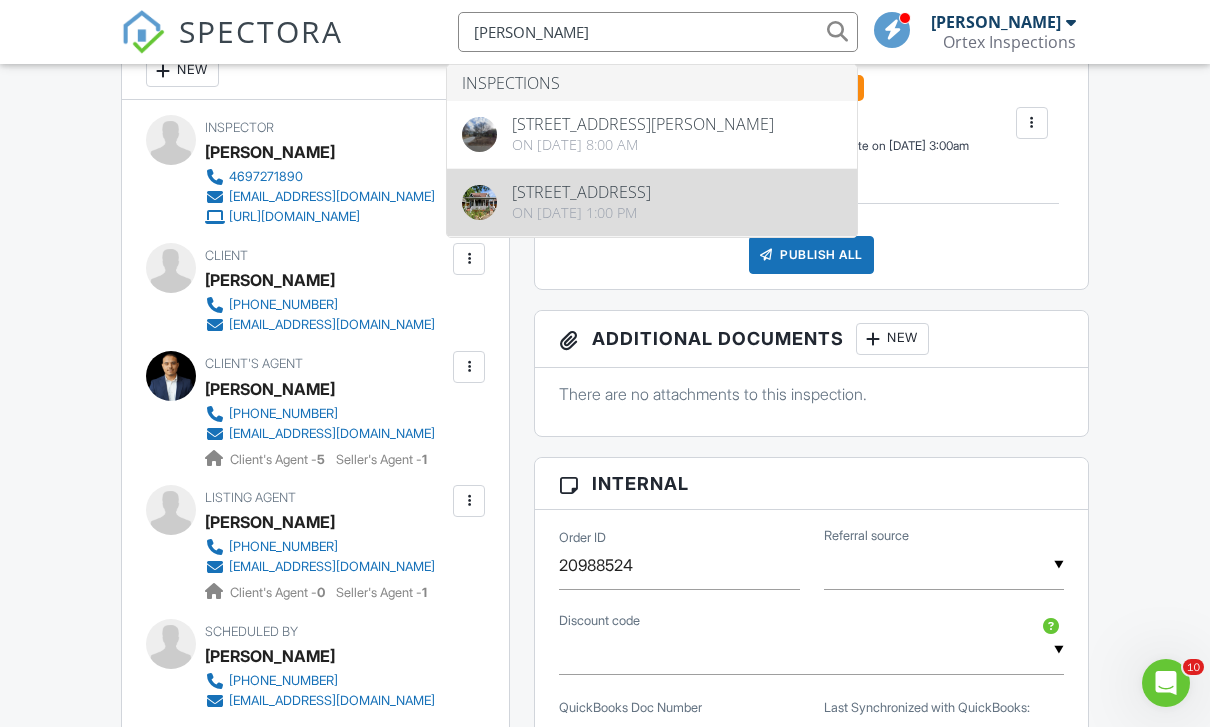 type on "jessica herman" 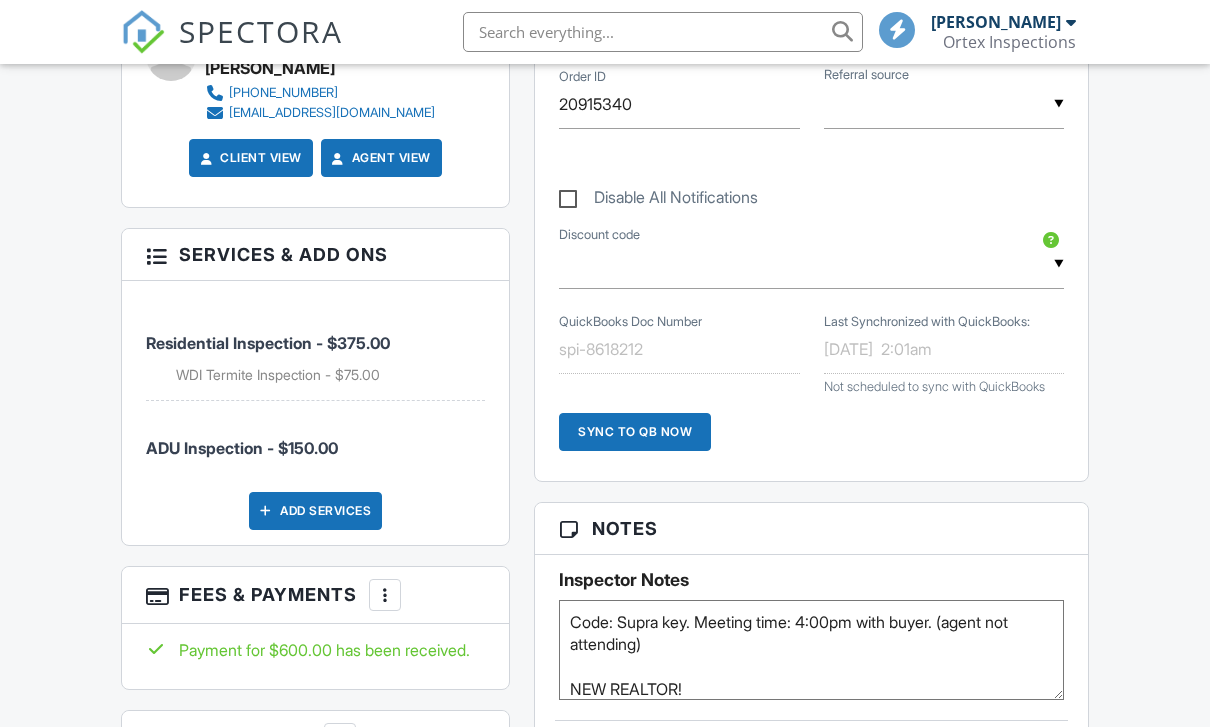 scroll, scrollTop: 0, scrollLeft: 0, axis: both 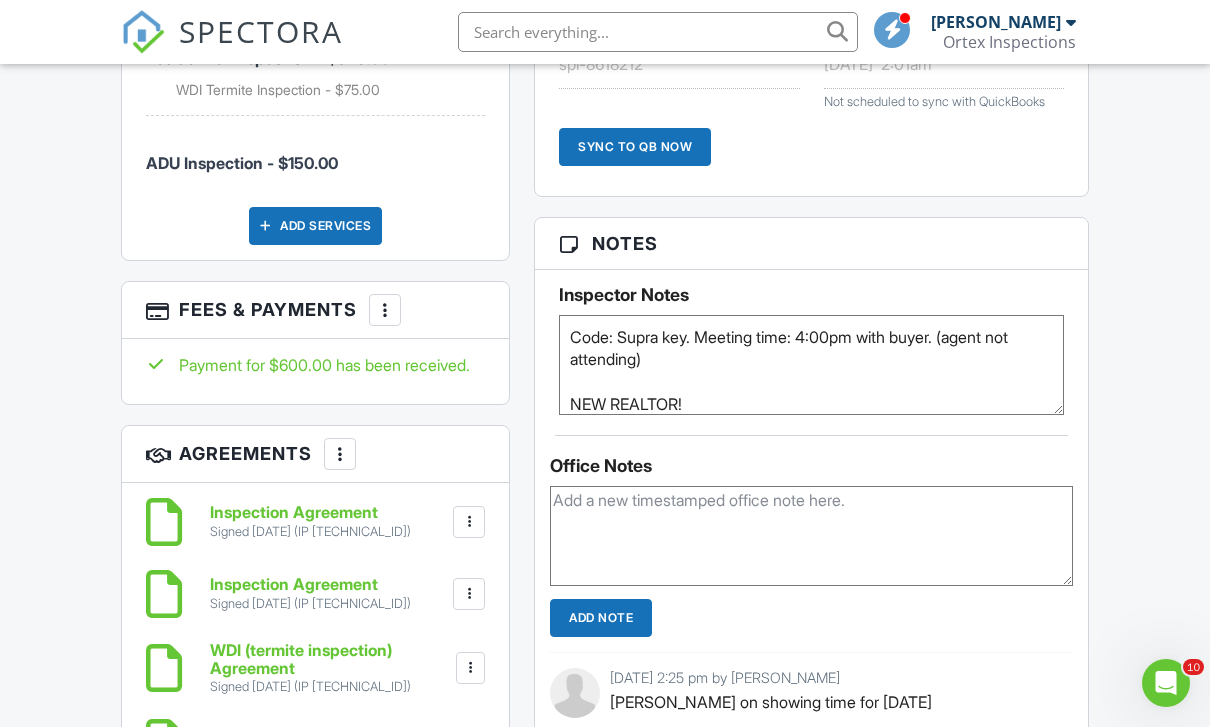 click on "SPECTORA
Abraham Ortega
Ortex Inspections
Role:
Inspector
Dashboard
New Inspection
Inspections
Calendar
Template Editor
Contacts
Automations
Team
Metrics
Payments
Data Exports
Billing
Reporting
Advanced
Settings
What's New
Sign Out" at bounding box center [605, 32] 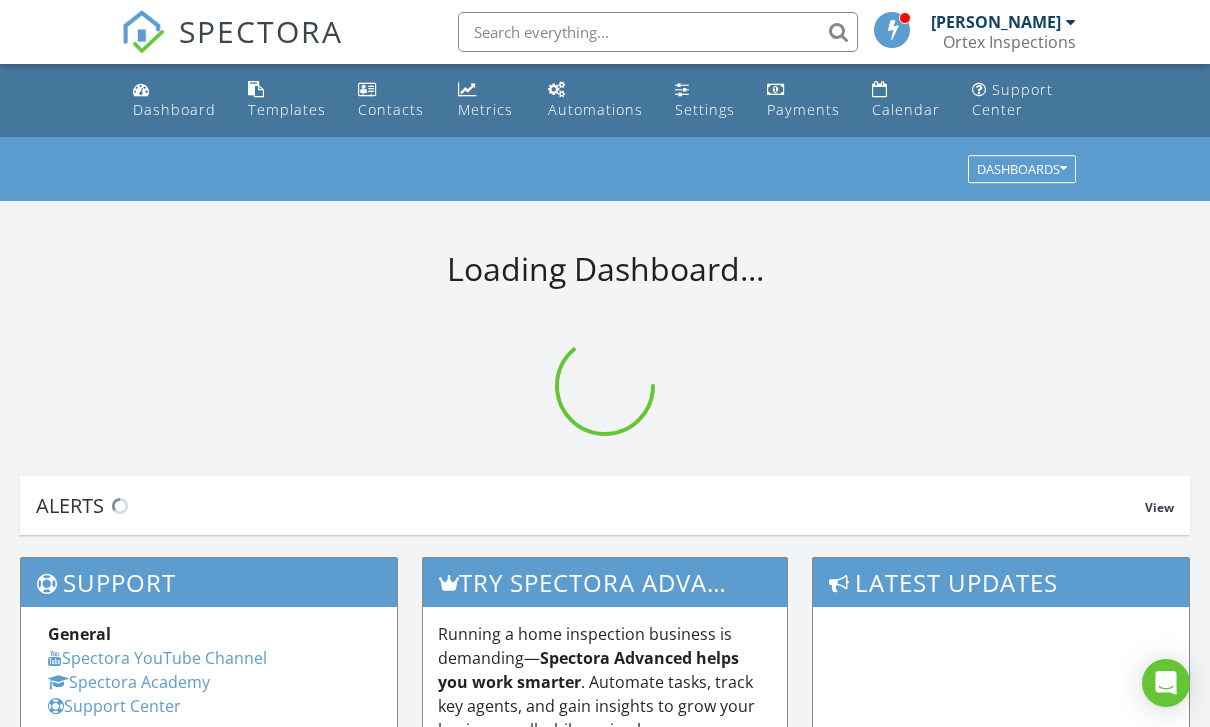 scroll, scrollTop: 0, scrollLeft: 0, axis: both 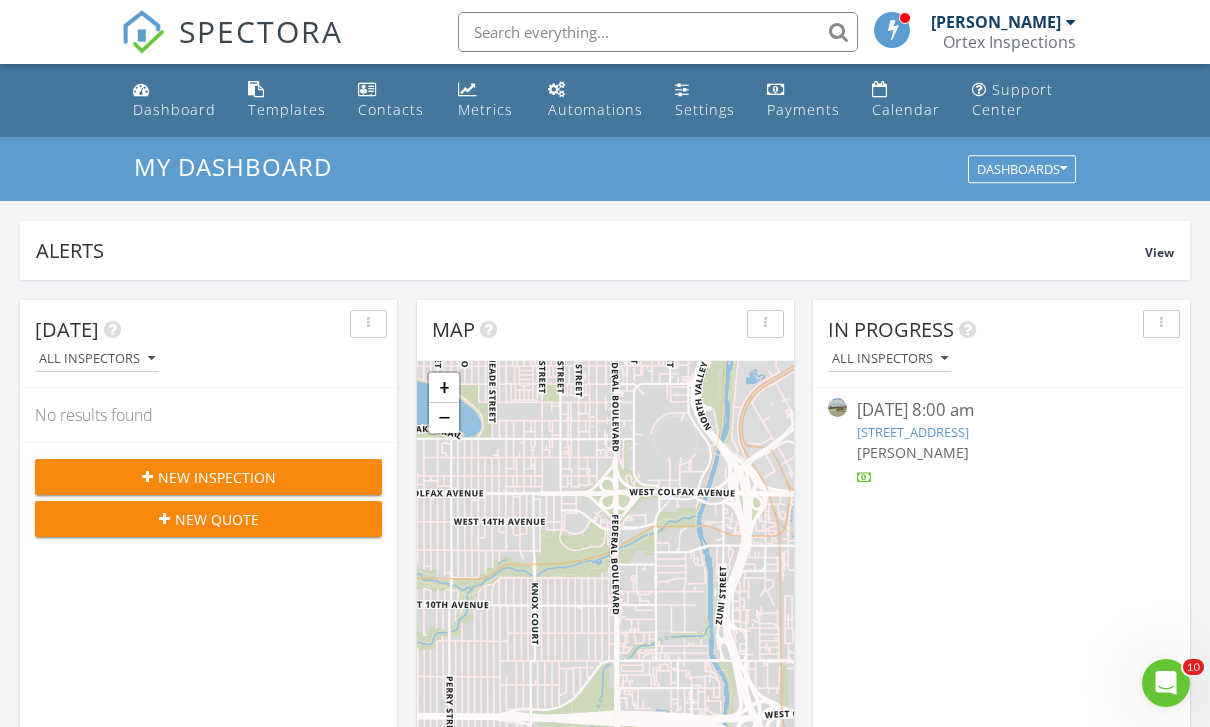 click at bounding box center [658, 32] 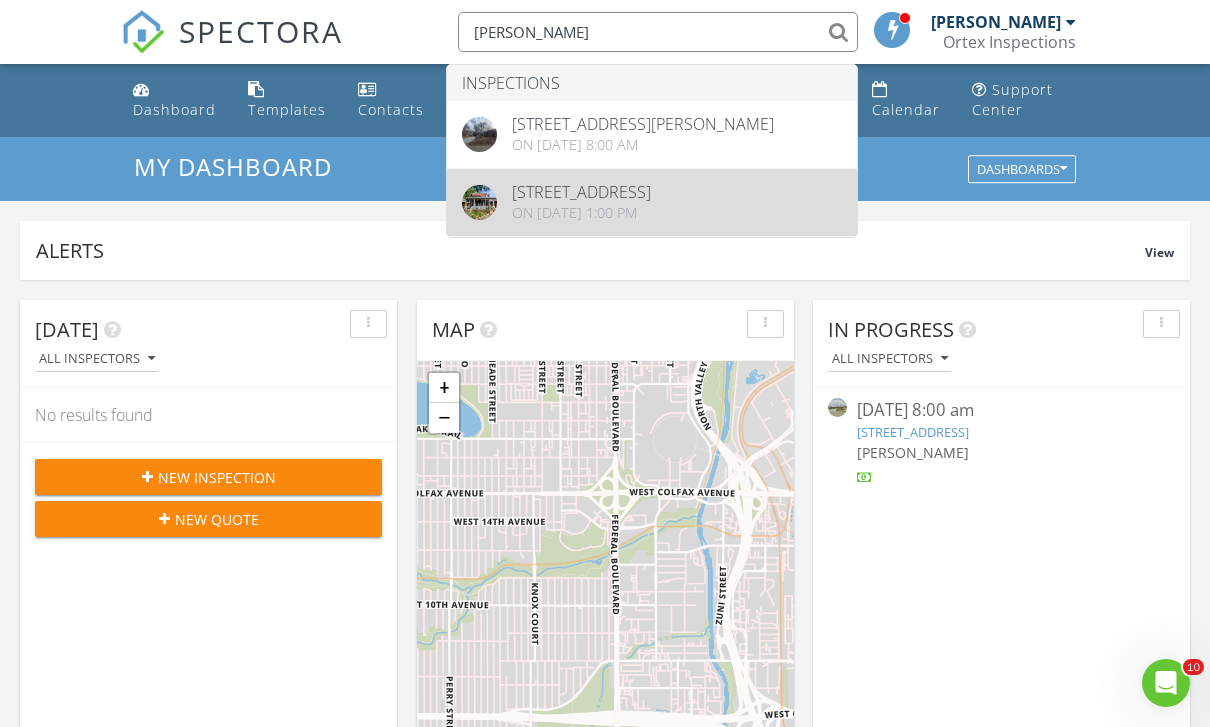 type on "[PERSON_NAME]" 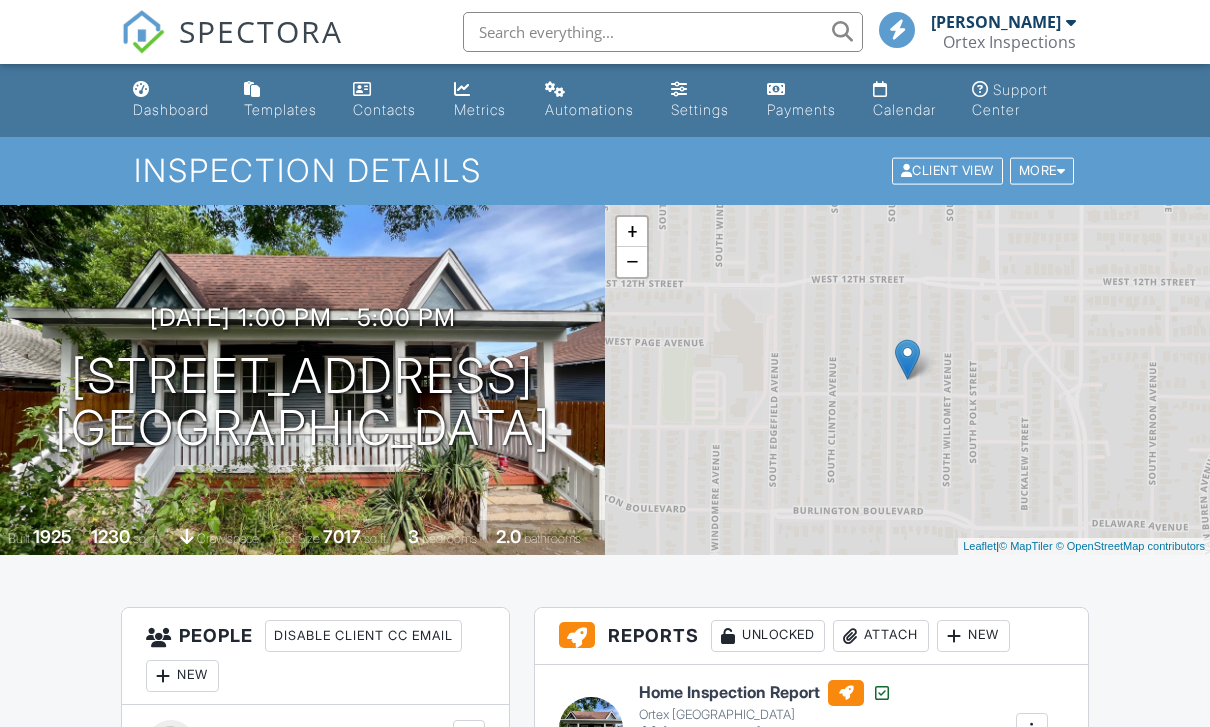 scroll, scrollTop: 171, scrollLeft: 0, axis: vertical 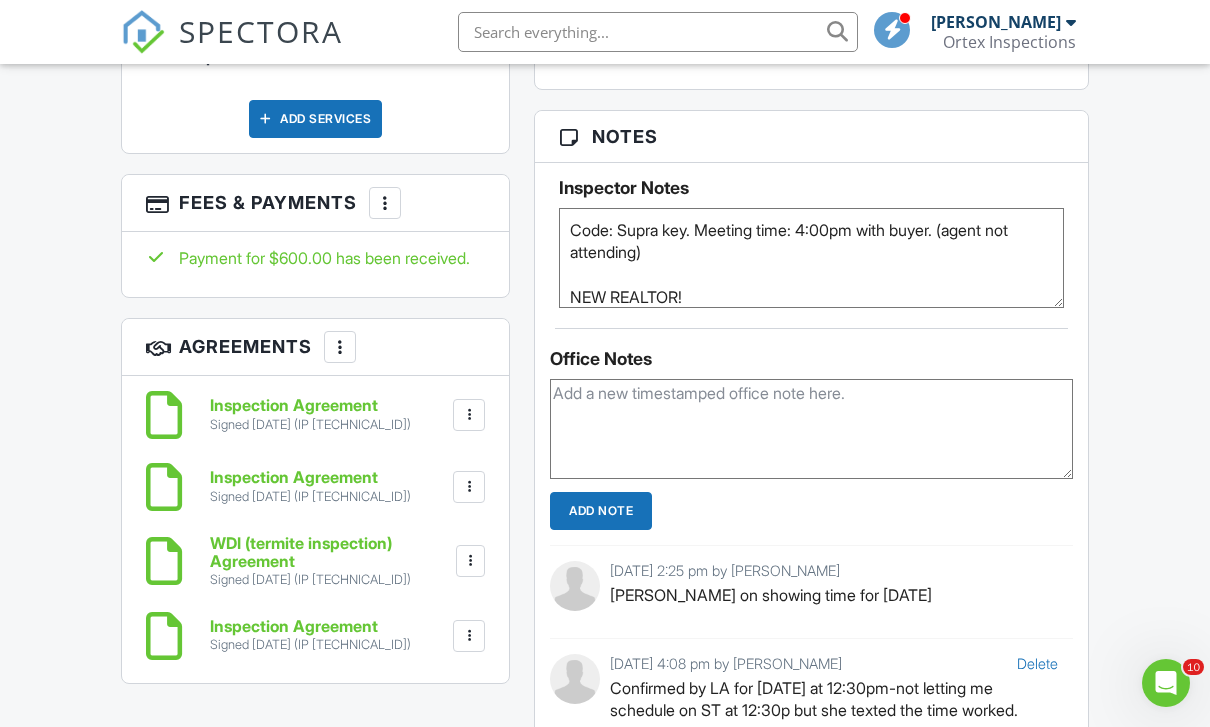 click on "SPECTORA" at bounding box center (232, 48) 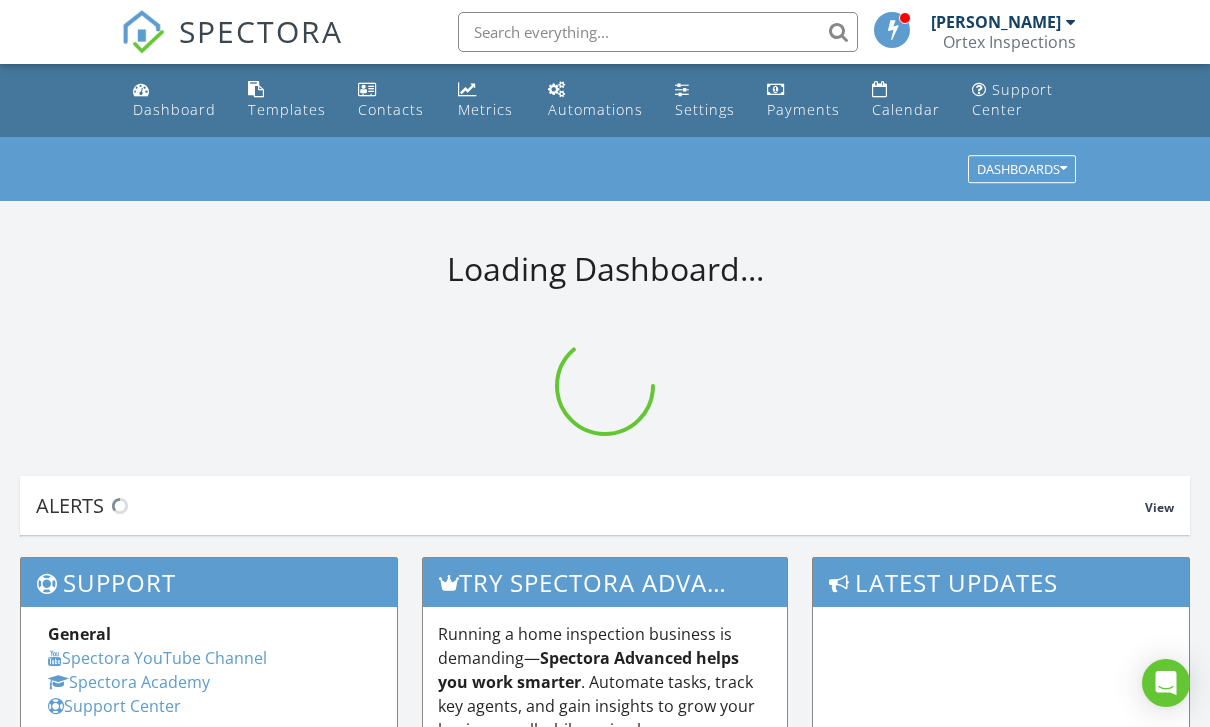 scroll, scrollTop: 0, scrollLeft: 0, axis: both 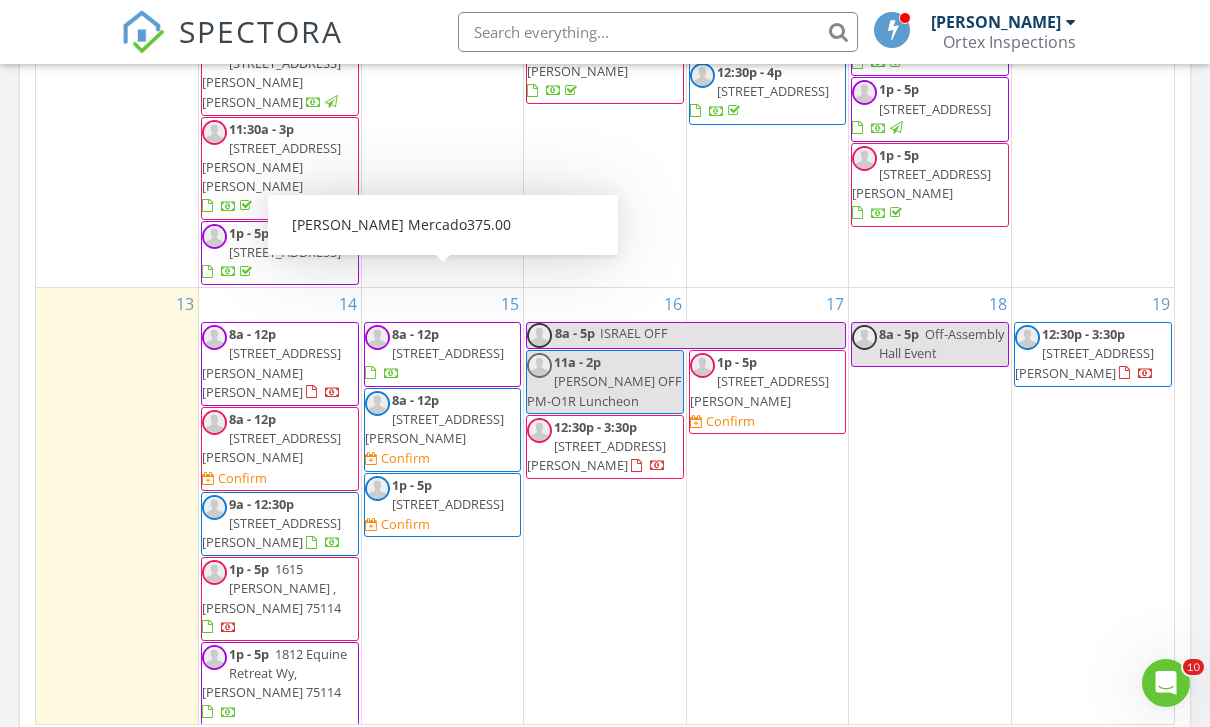 click on "8a - 12p
9518 Michael Ln, Dallas 75228
Confirm" at bounding box center [443, 430] 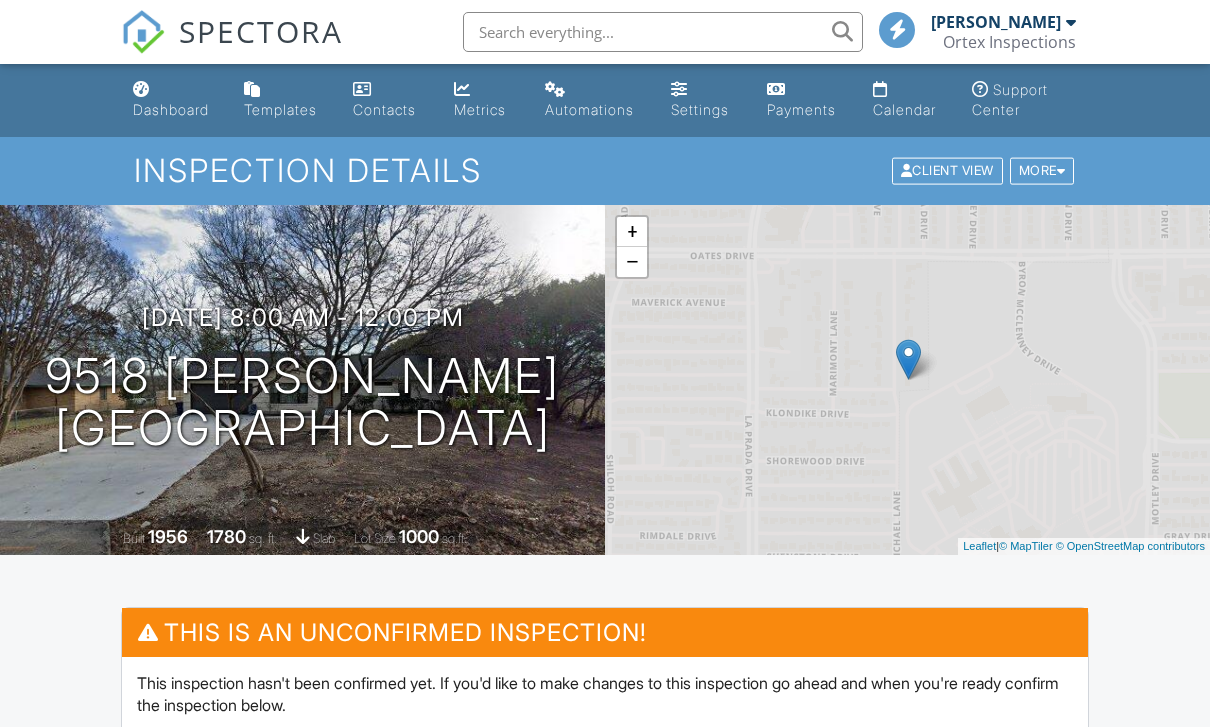 scroll, scrollTop: 7, scrollLeft: 0, axis: vertical 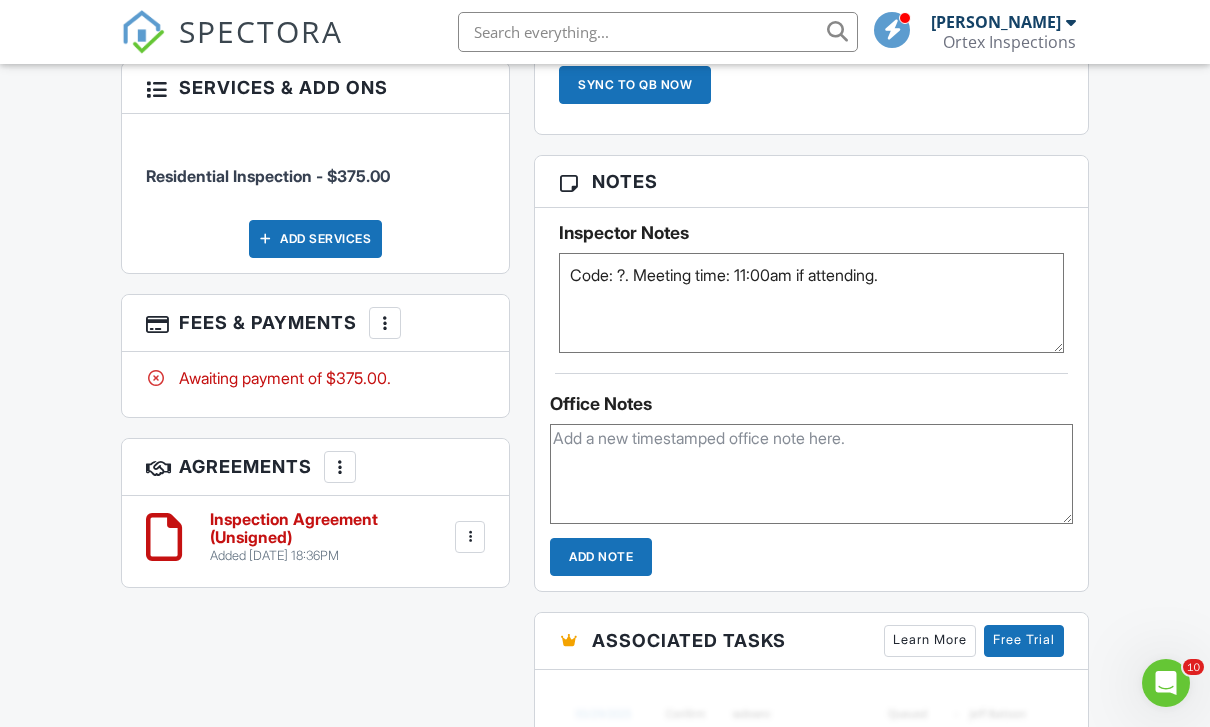 click on "Code: ?. Meeting time: 11:00am if attending." at bounding box center (811, 303) 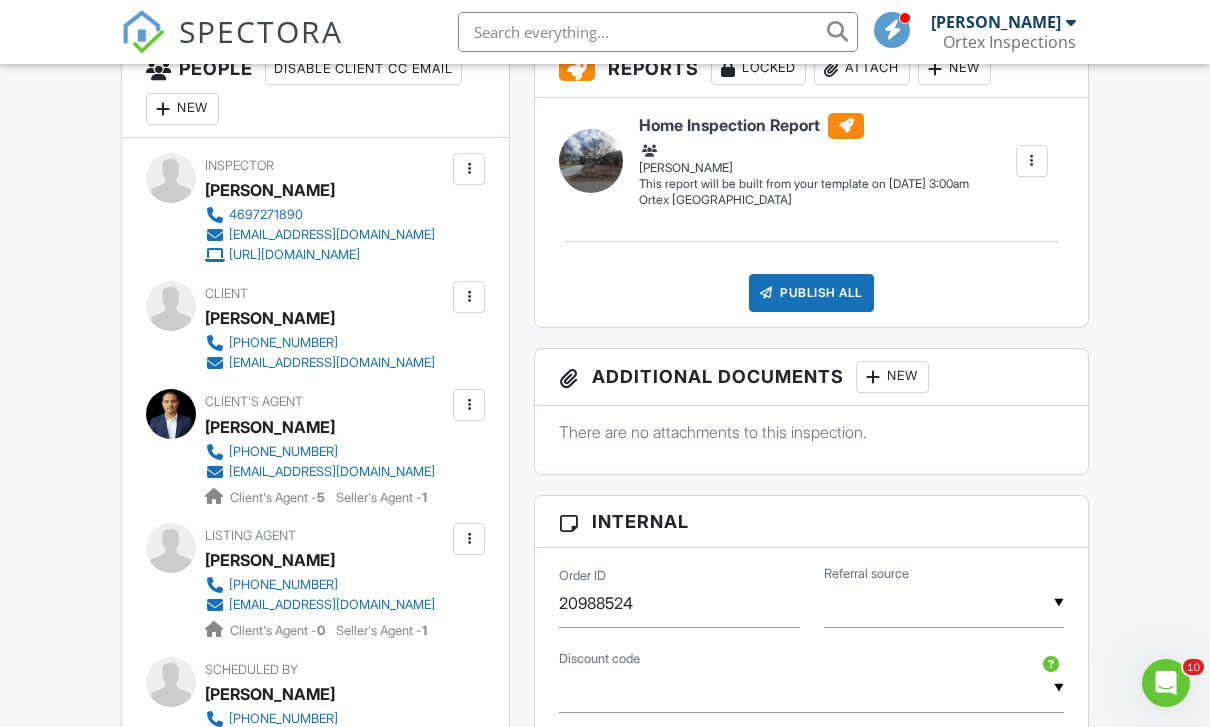 scroll, scrollTop: 731, scrollLeft: 0, axis: vertical 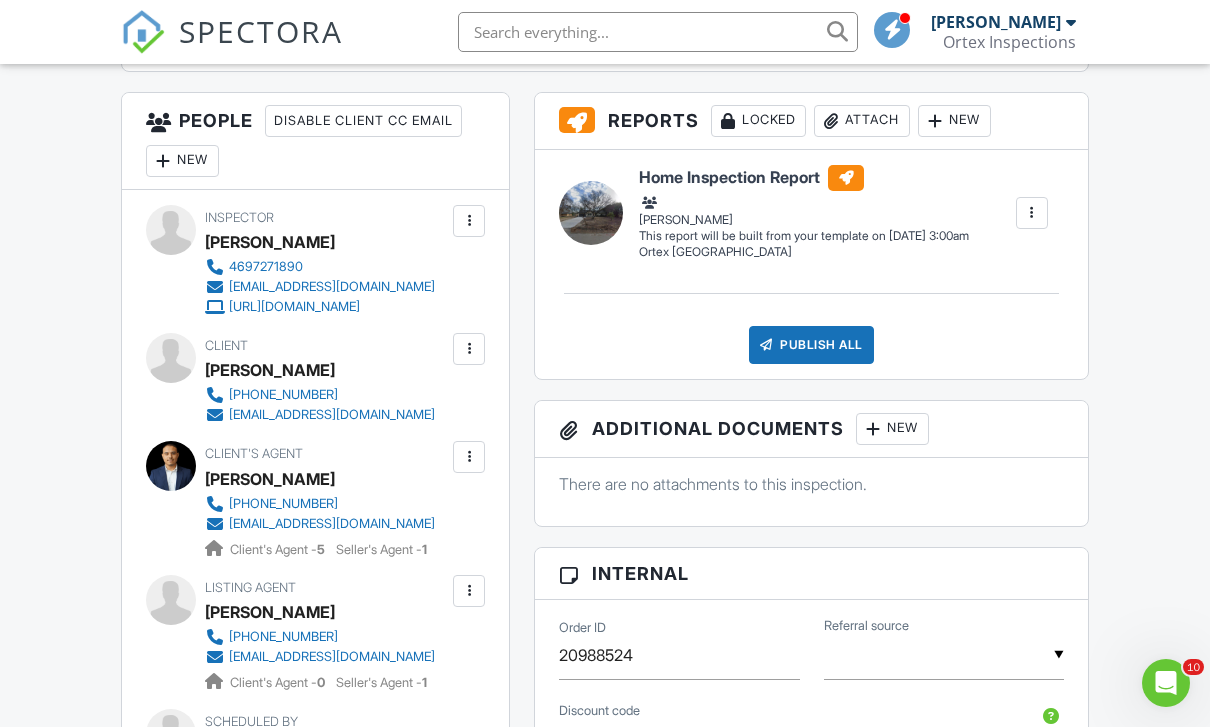 type on "Code: ?. Meeting time: 11:00am if attending.
Second inspection for buyer." 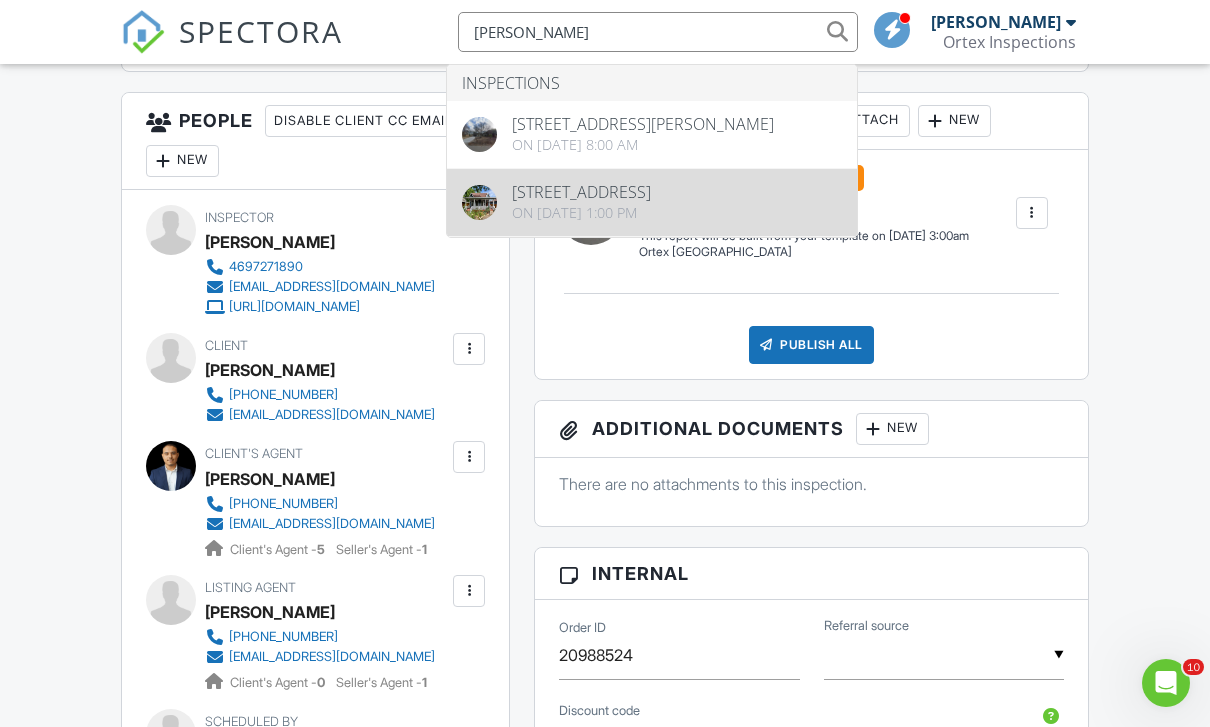 type on "jessica herma" 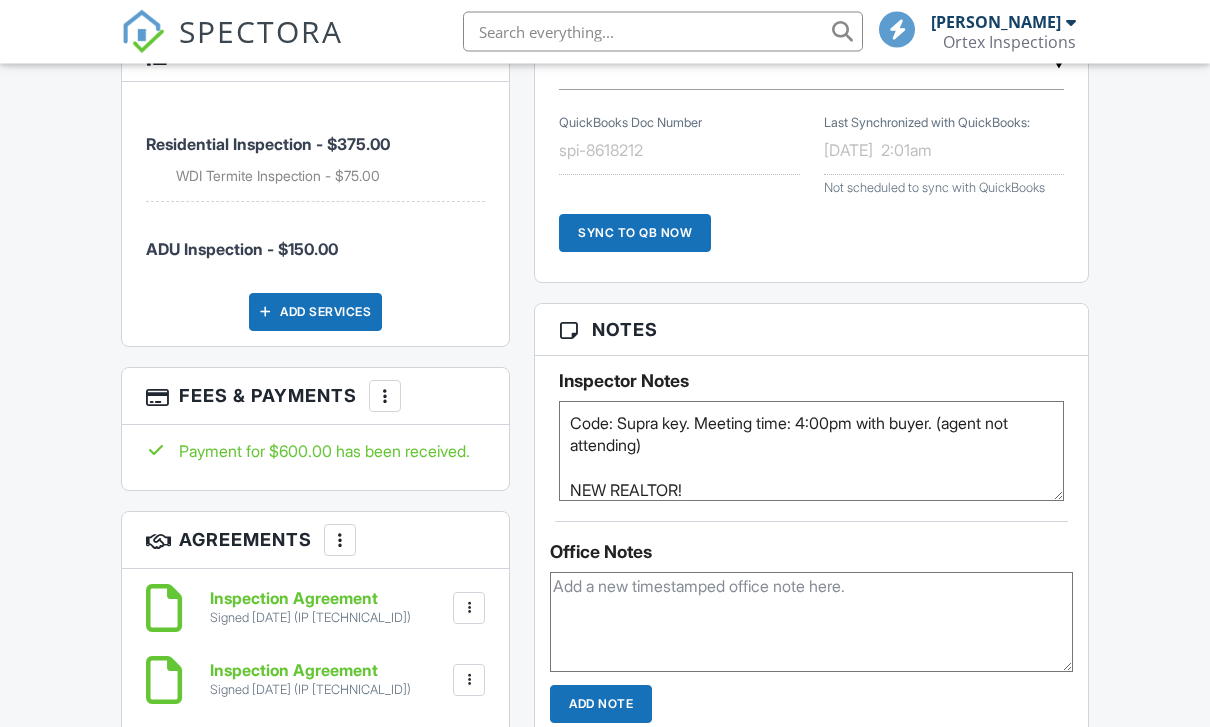 scroll, scrollTop: 0, scrollLeft: 0, axis: both 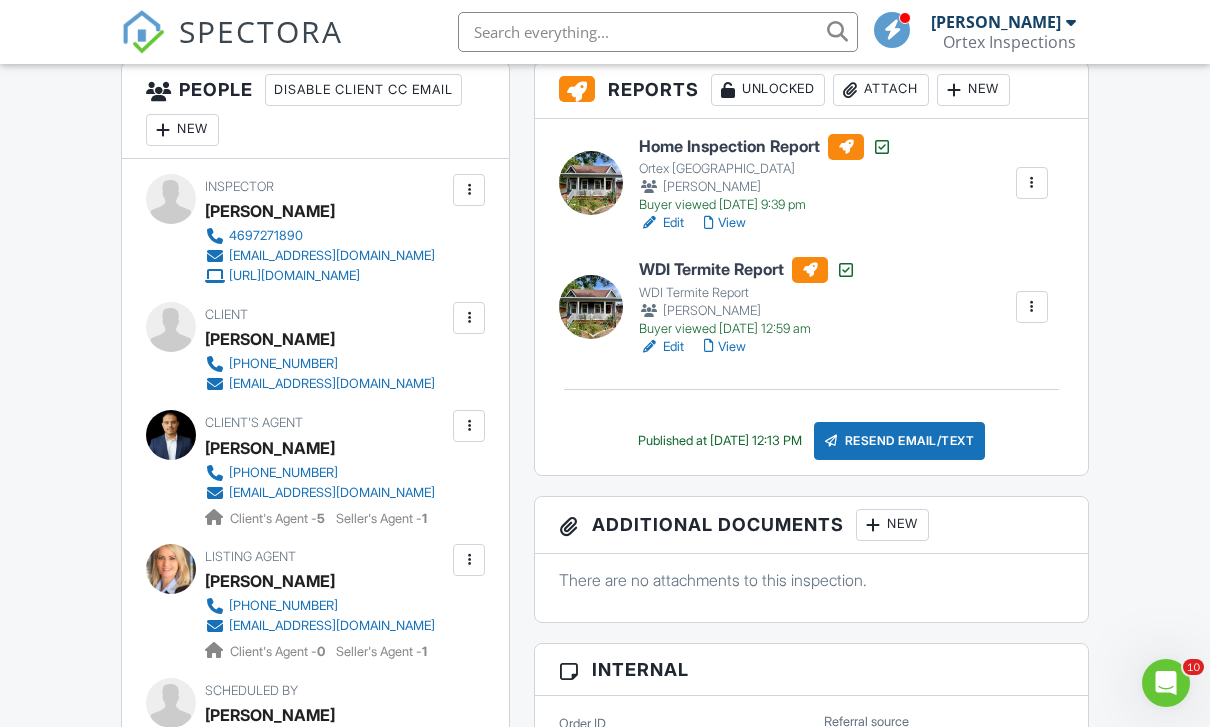 click on "SPECTORA" at bounding box center (232, 48) 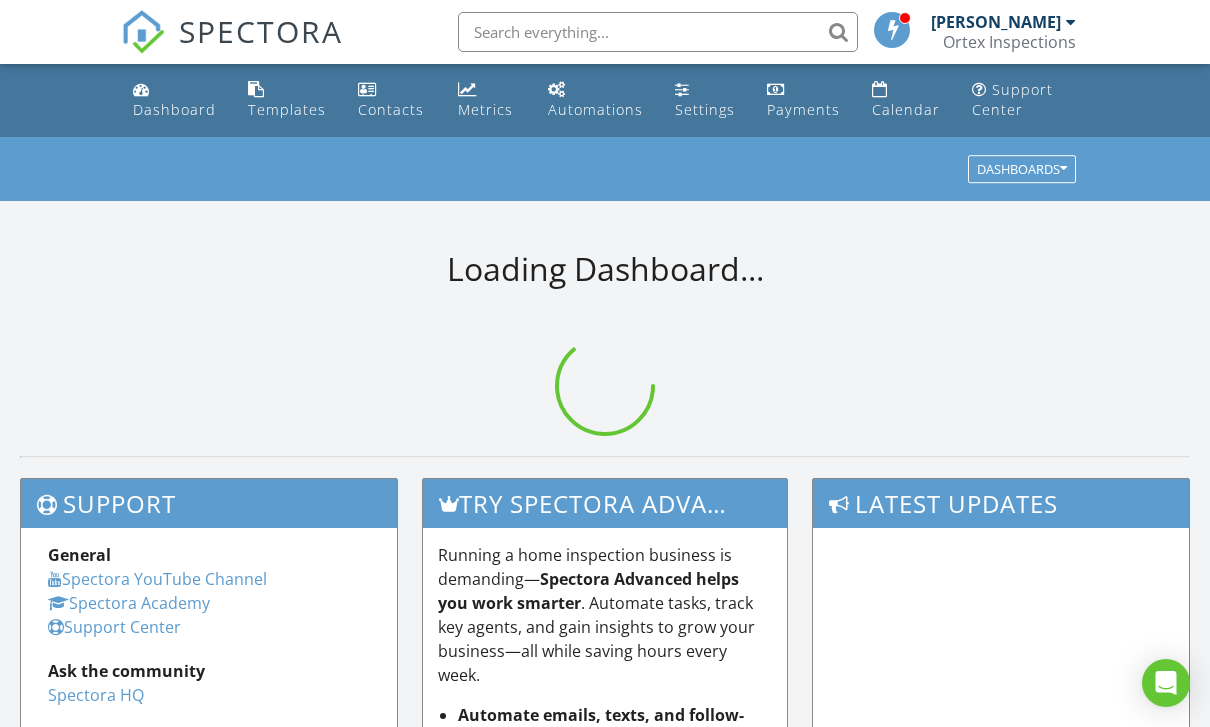 scroll, scrollTop: 0, scrollLeft: 0, axis: both 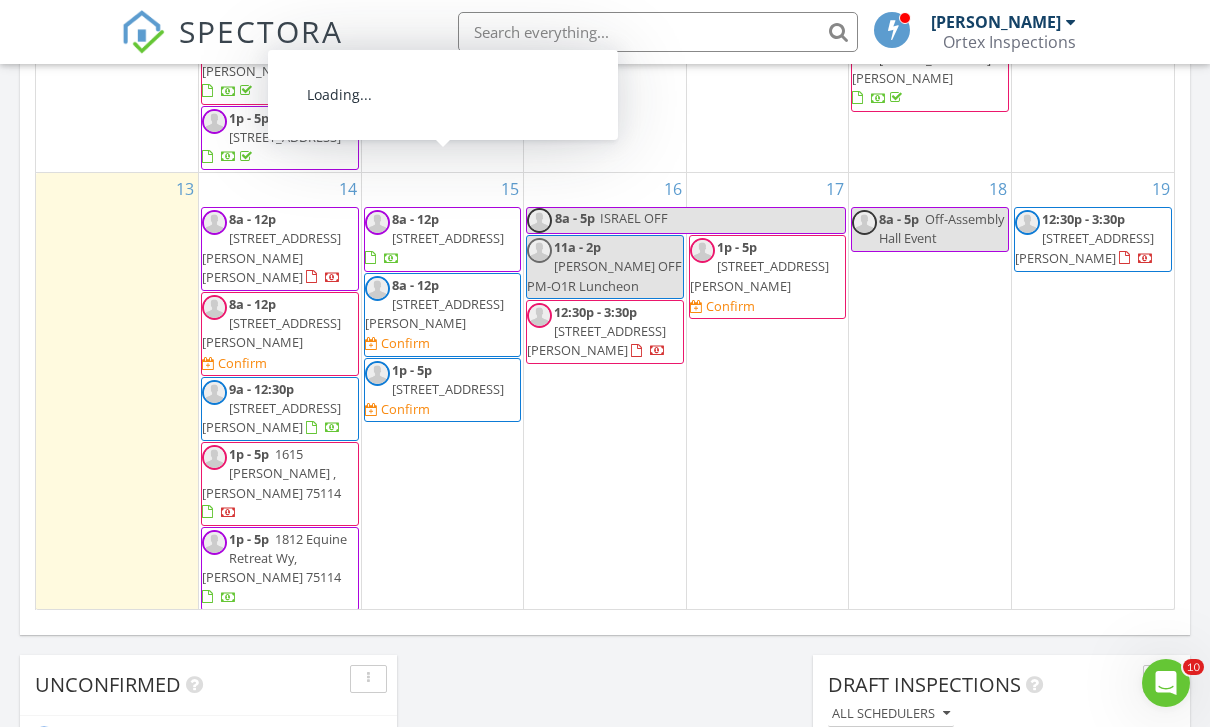 click on "8a - 12p
9518 Michael Ln, Dallas 75228
Confirm" at bounding box center [443, 315] 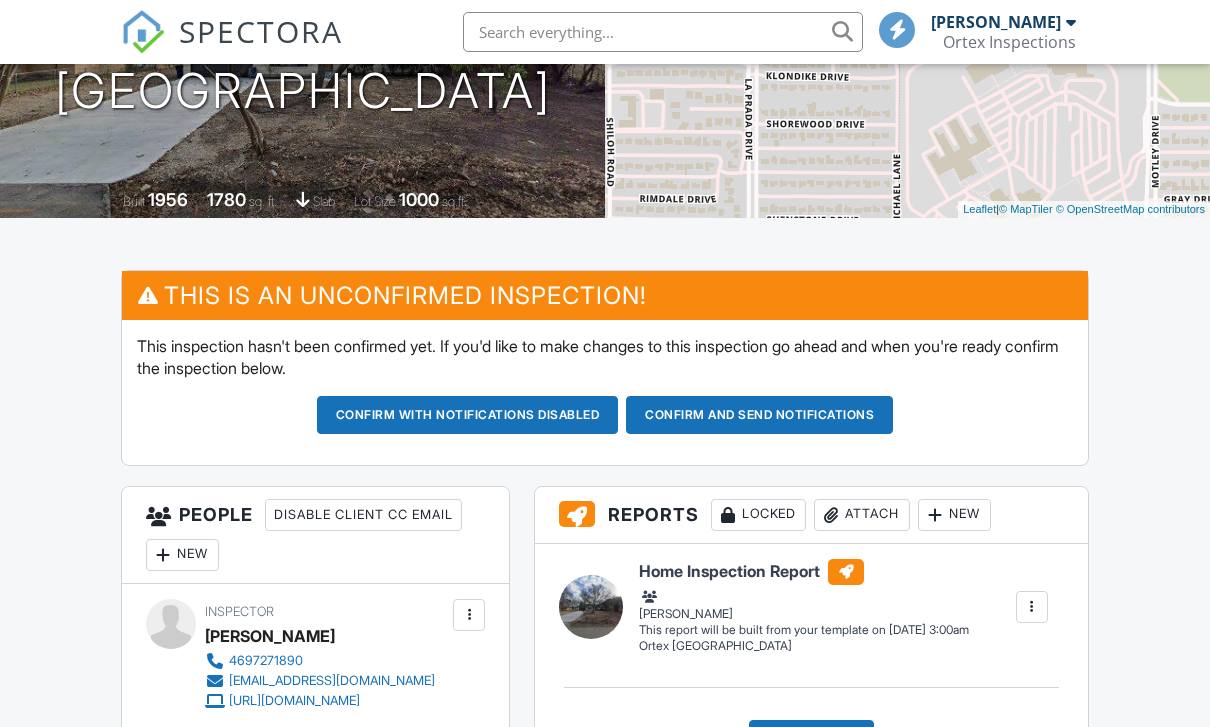scroll, scrollTop: 0, scrollLeft: 0, axis: both 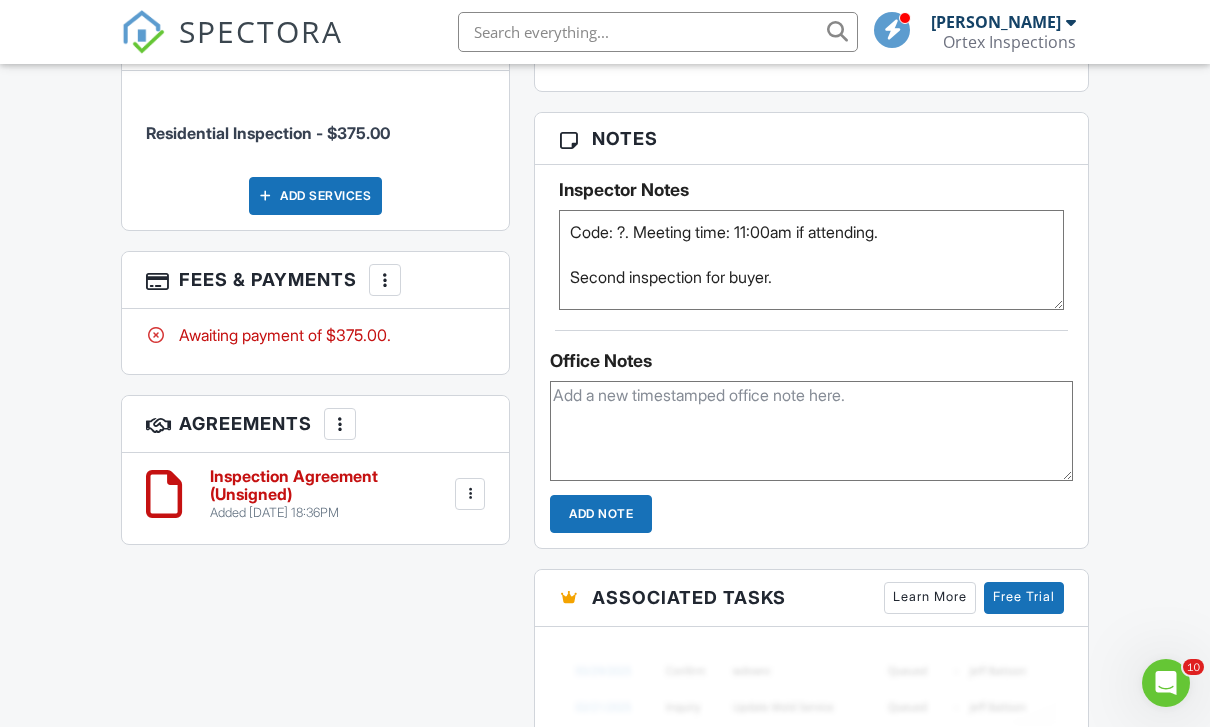 click on "Office Notes
Add Note" at bounding box center [811, 431] 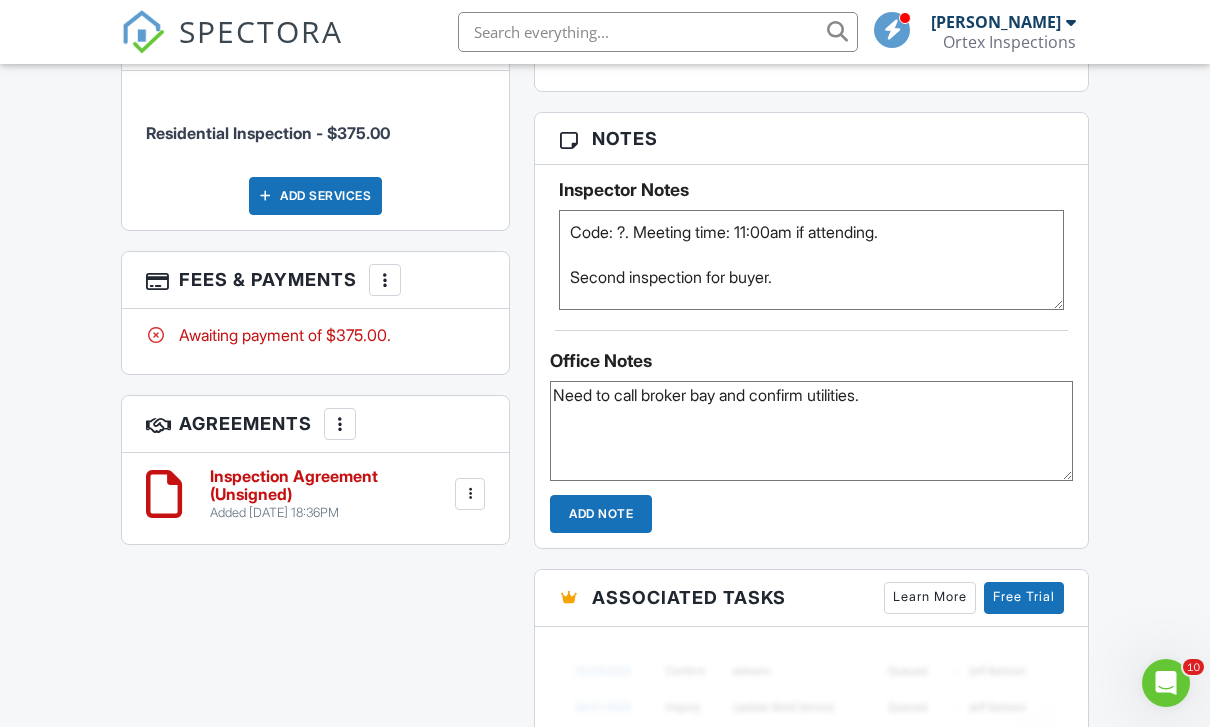type on "Need to call broker bay and confirm utilities." 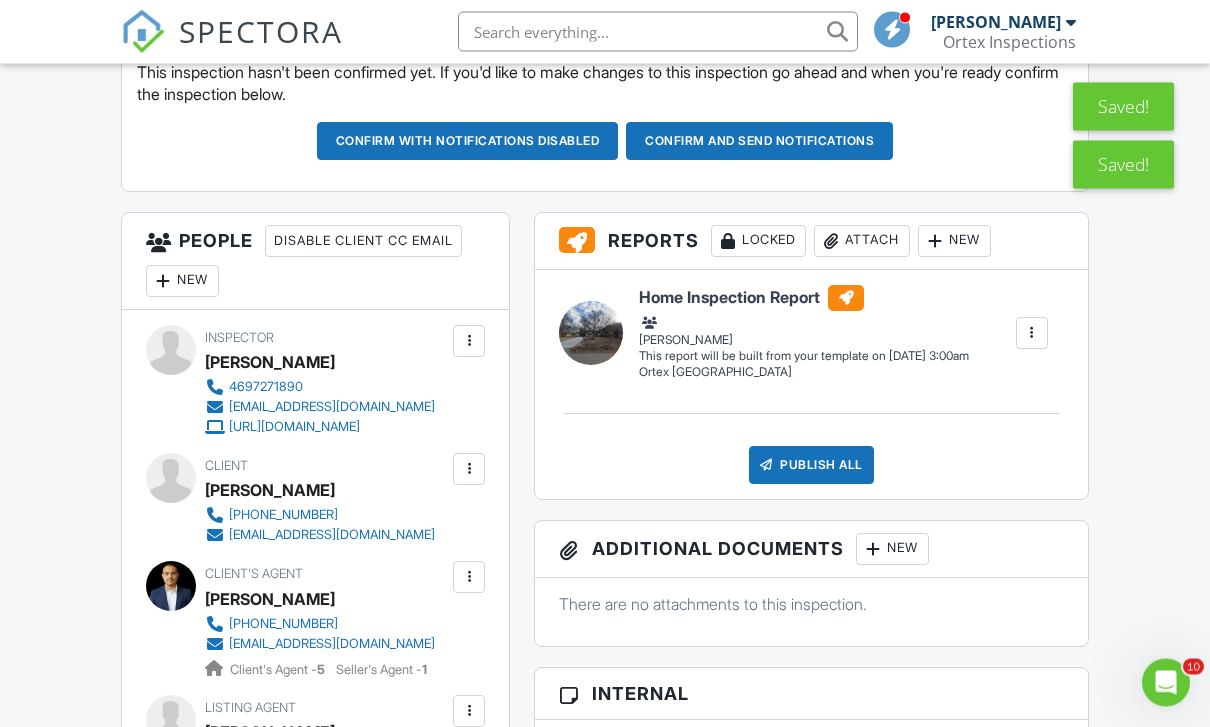 scroll, scrollTop: 580, scrollLeft: 0, axis: vertical 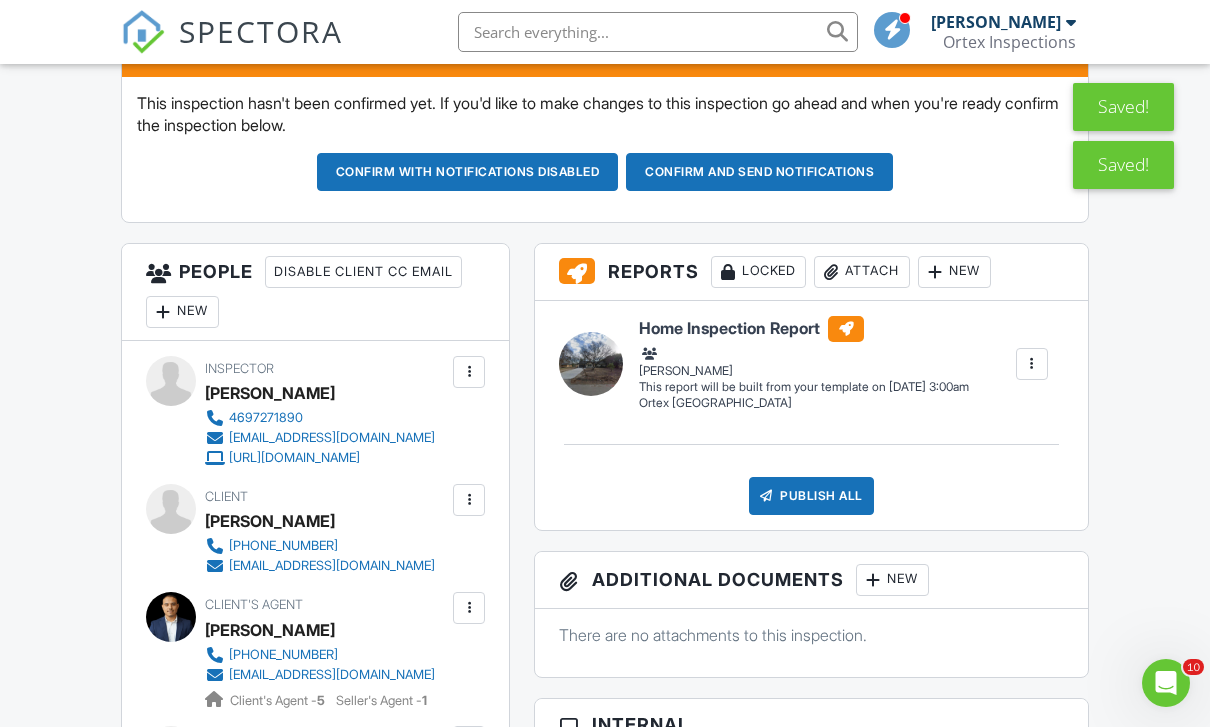 click at bounding box center (143, 32) 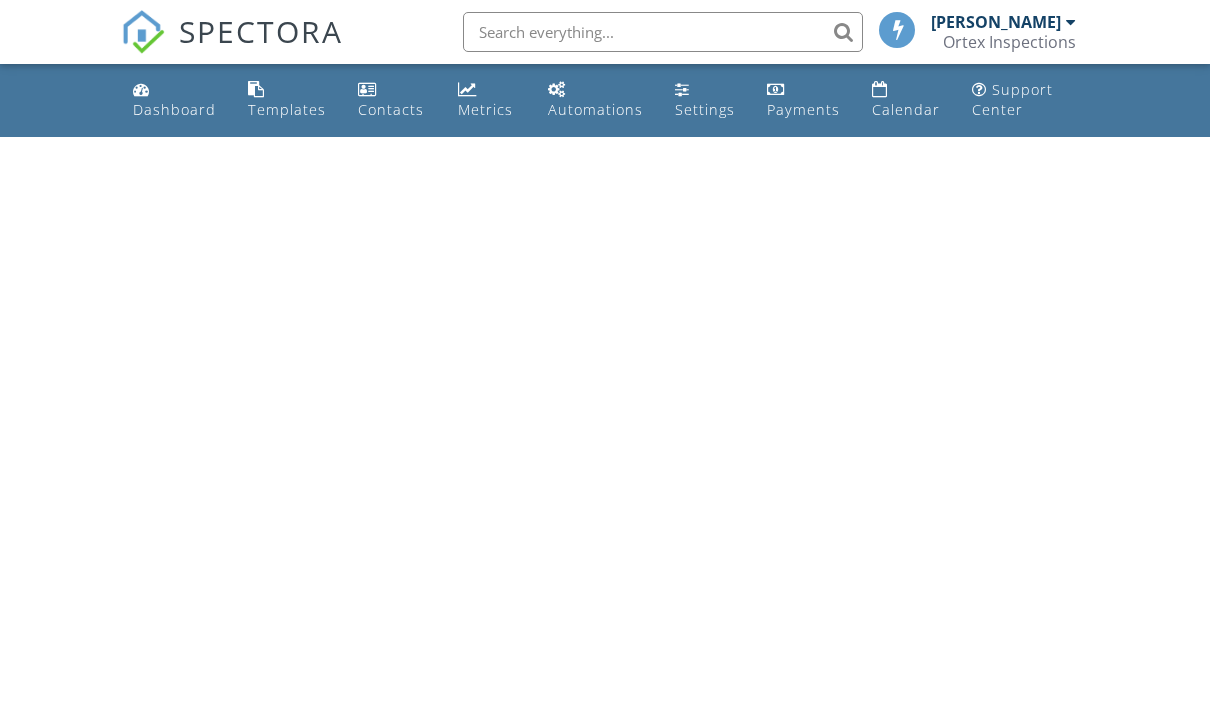 scroll, scrollTop: 0, scrollLeft: 0, axis: both 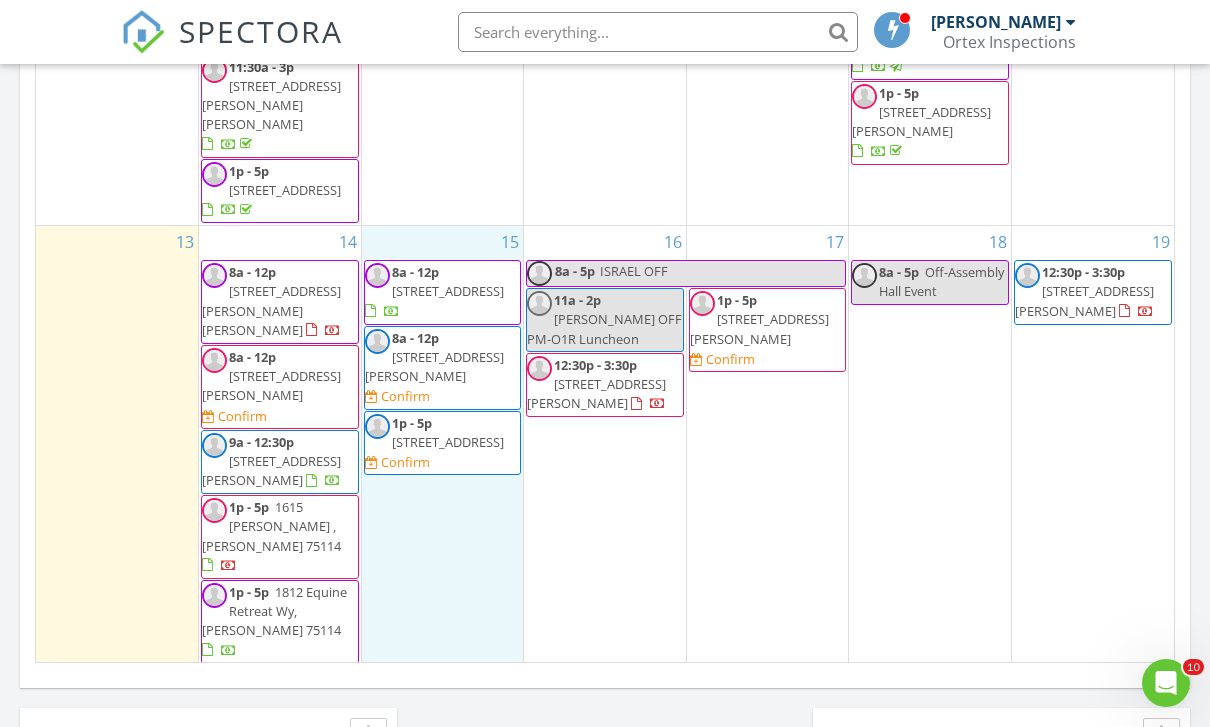 click on "15
8a - 12p
[STREET_ADDRESS]
8a - 12p
[STREET_ADDRESS][PERSON_NAME]
Confirm
1p - 5p
[STREET_ADDRESS]
Confirm" at bounding box center [443, 478] 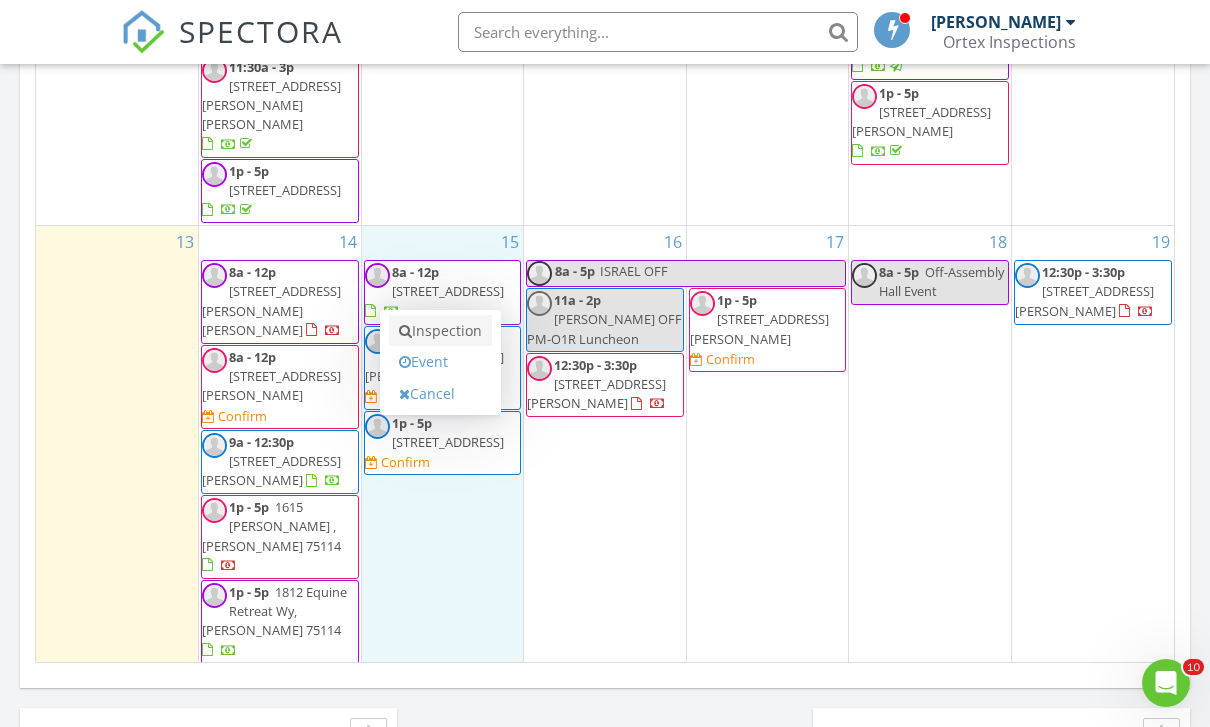 click on "Inspection" at bounding box center (440, 331) 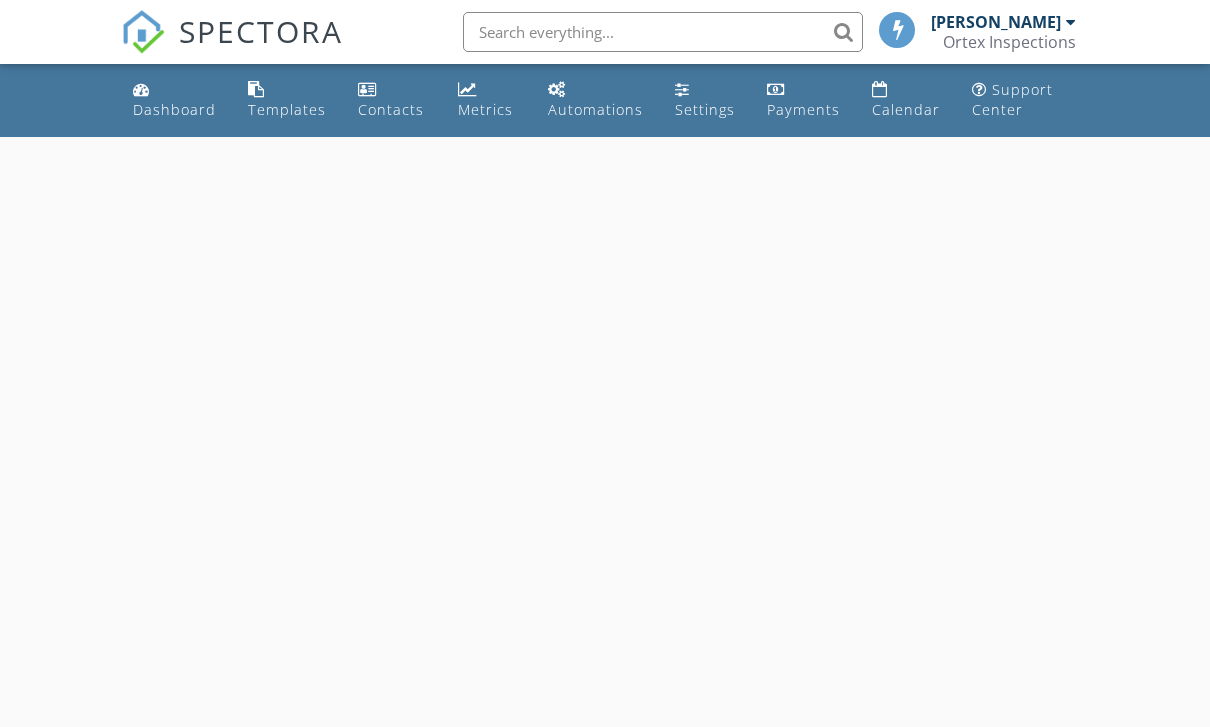 scroll, scrollTop: 0, scrollLeft: 0, axis: both 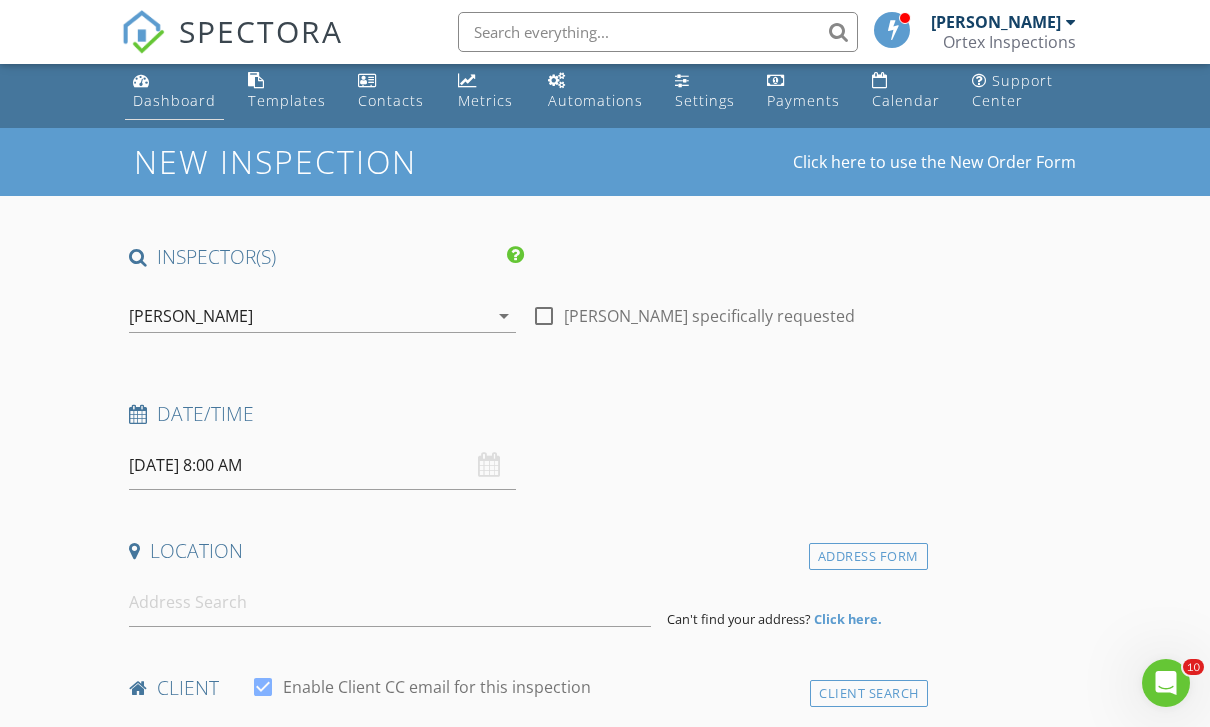 click on "Dashboard" at bounding box center [174, 100] 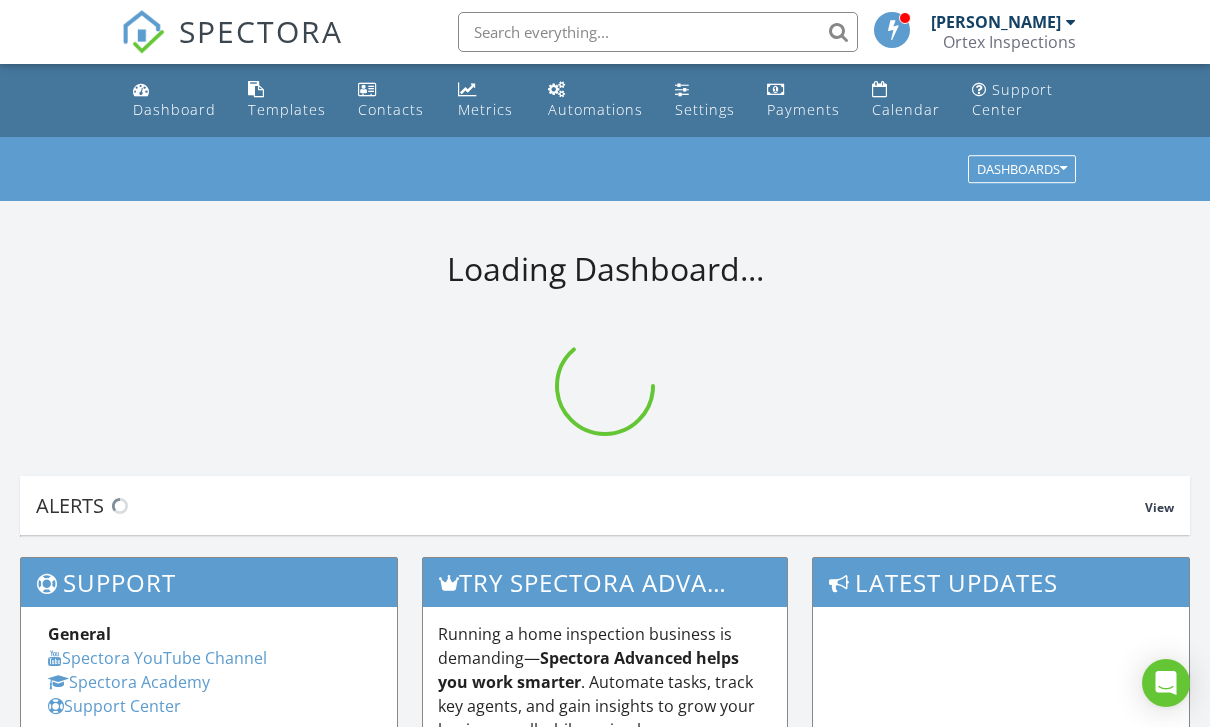 scroll, scrollTop: 0, scrollLeft: 0, axis: both 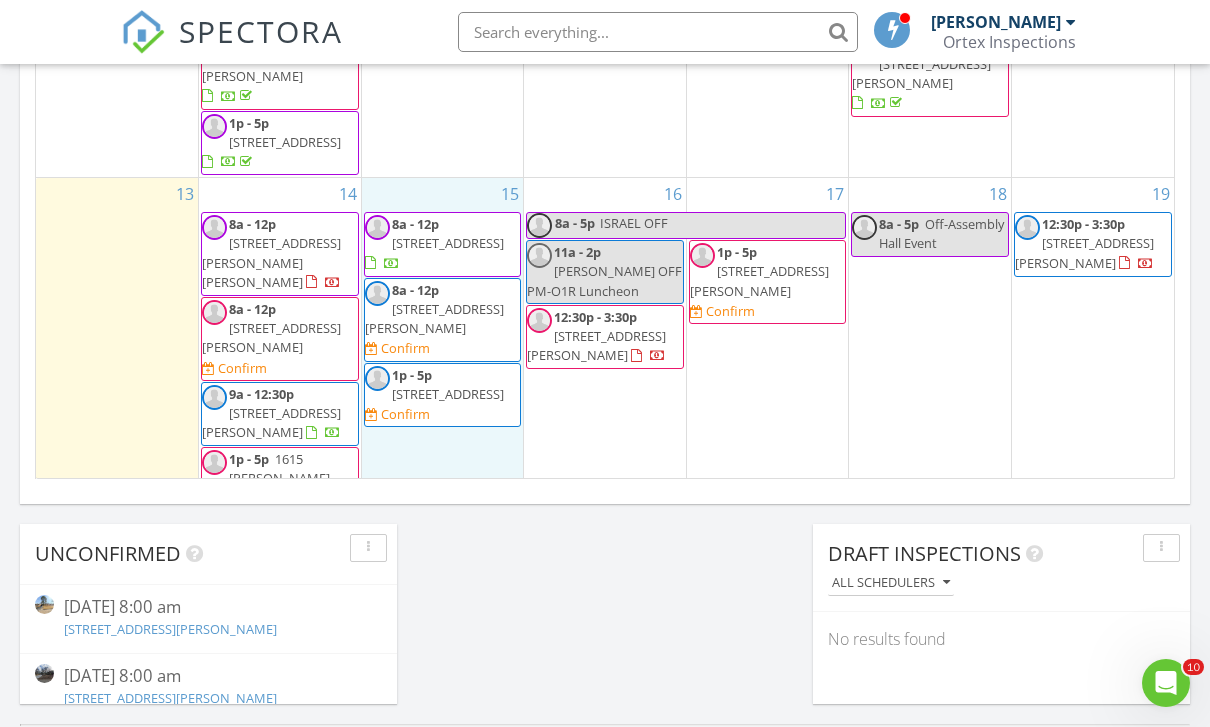 click on "15
8a - 12p
[STREET_ADDRESS]
8a - 12p
[STREET_ADDRESS][PERSON_NAME]
Confirm
1p - 5p
[STREET_ADDRESS]
Confirm" at bounding box center [443, 430] 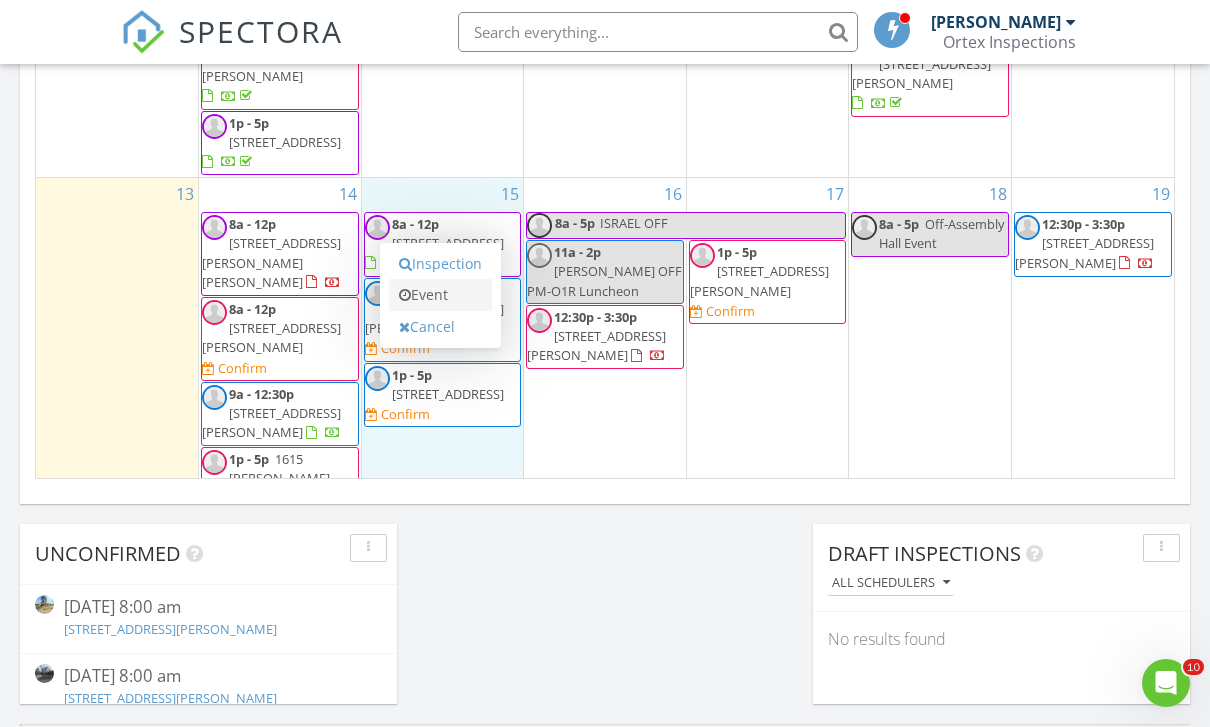 click on "Event" at bounding box center (440, 295) 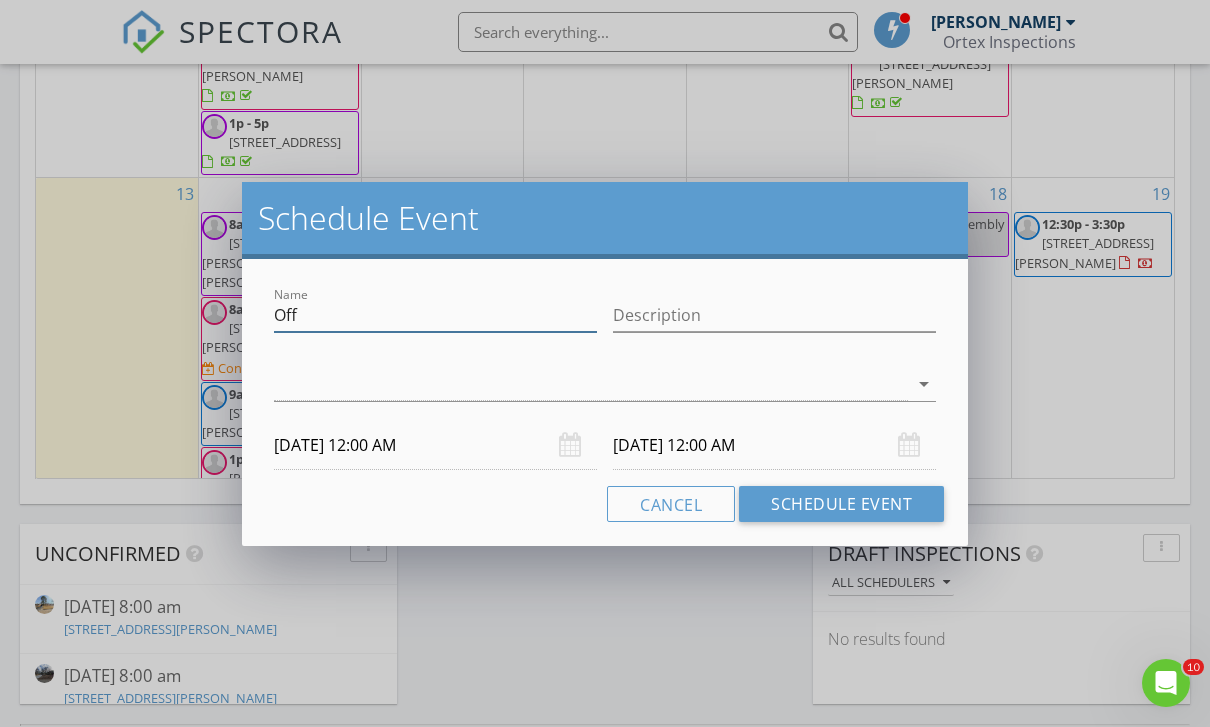 click on "Off" at bounding box center (435, 315) 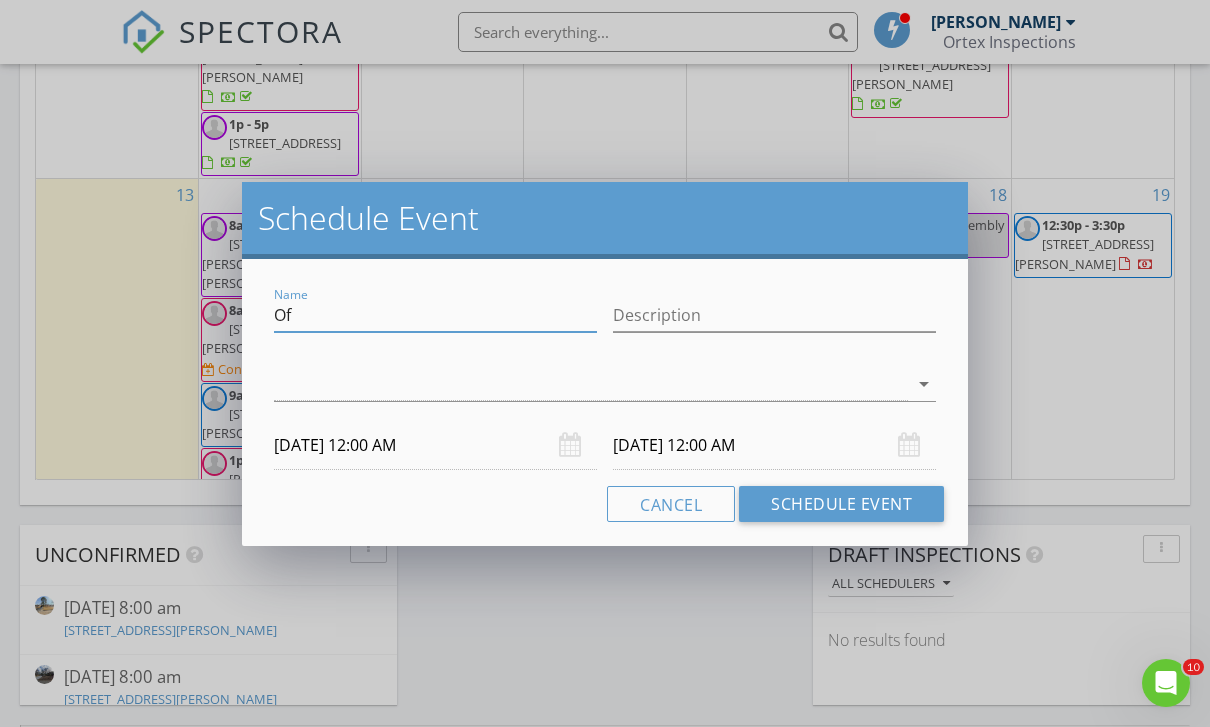 type on "O" 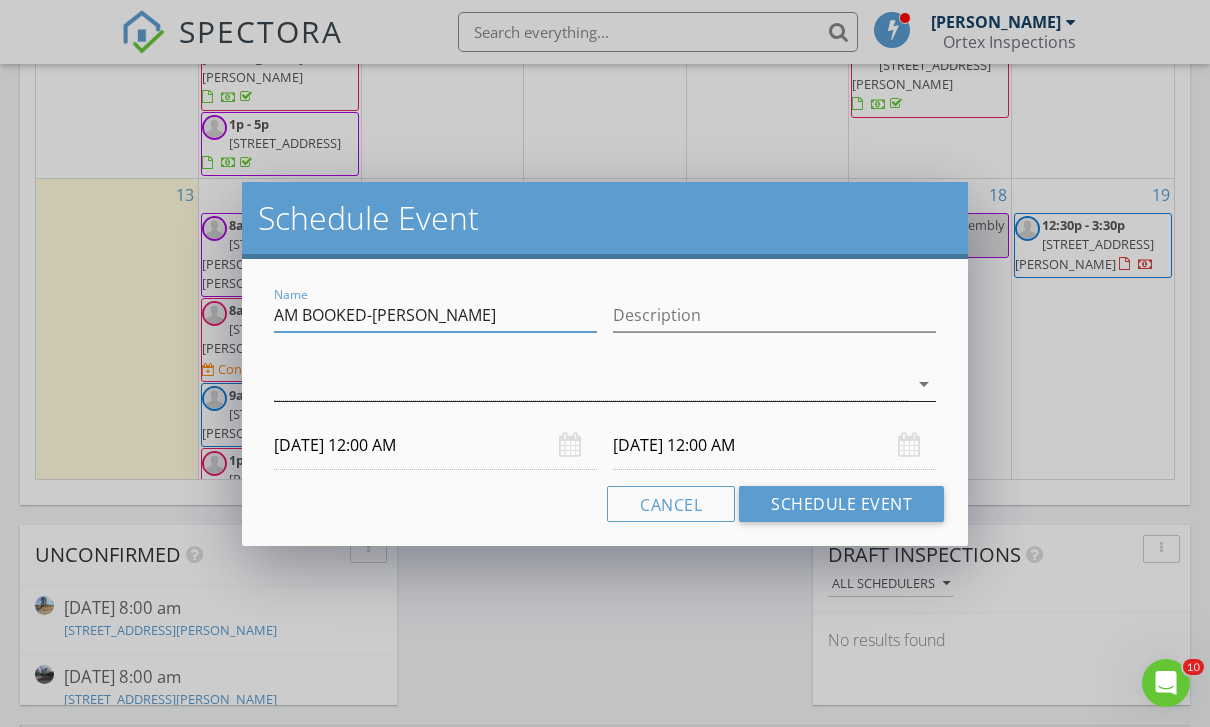 type on "AM BOOKED-[PERSON_NAME]" 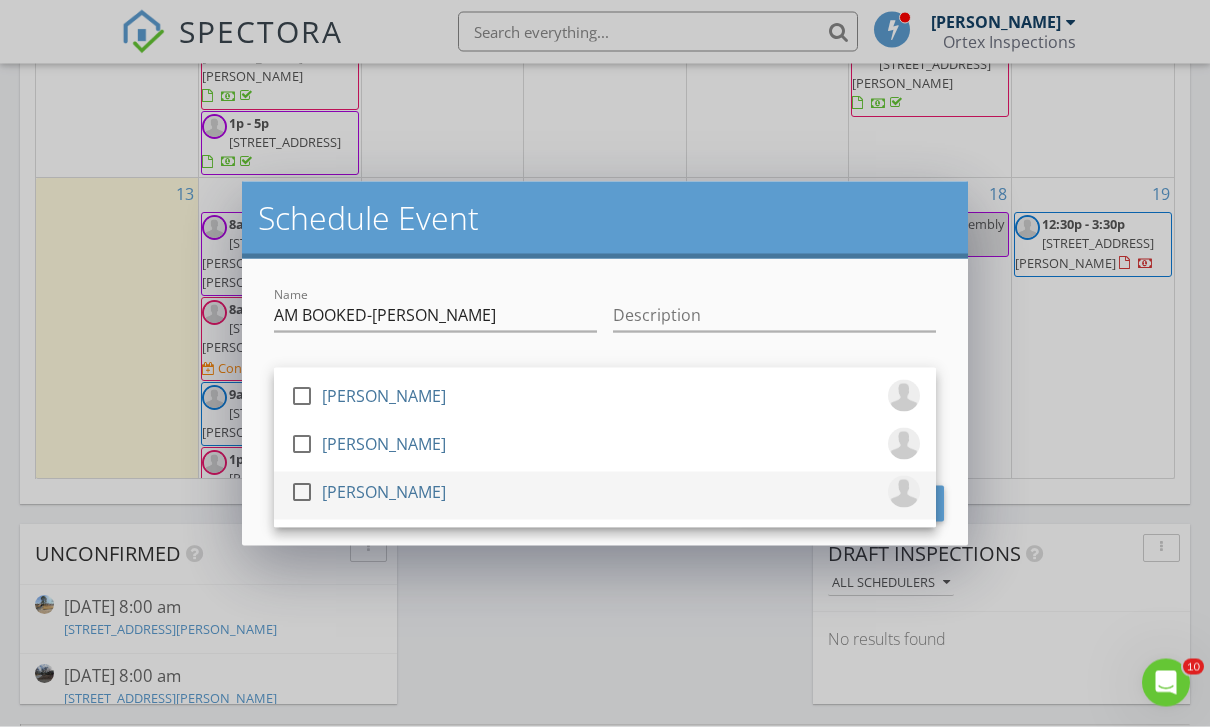 click on "check_box_outline_blank   Israel Lazarin" at bounding box center [368, 496] 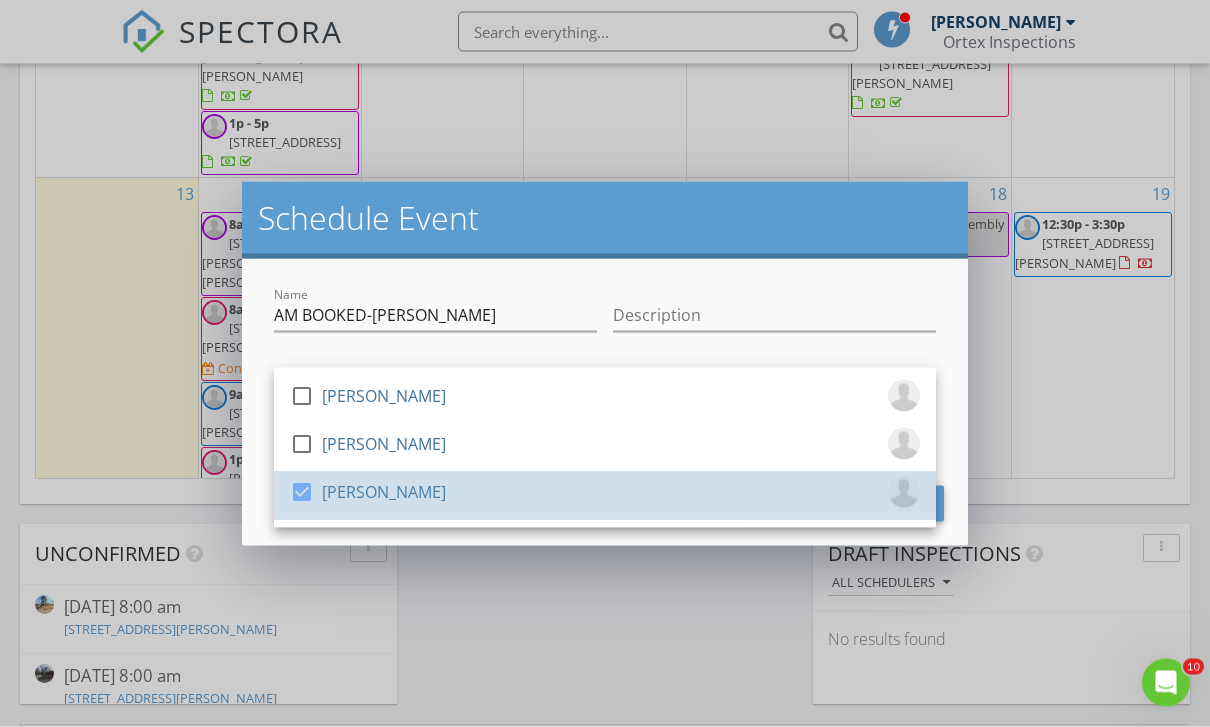 scroll, scrollTop: 1376, scrollLeft: 0, axis: vertical 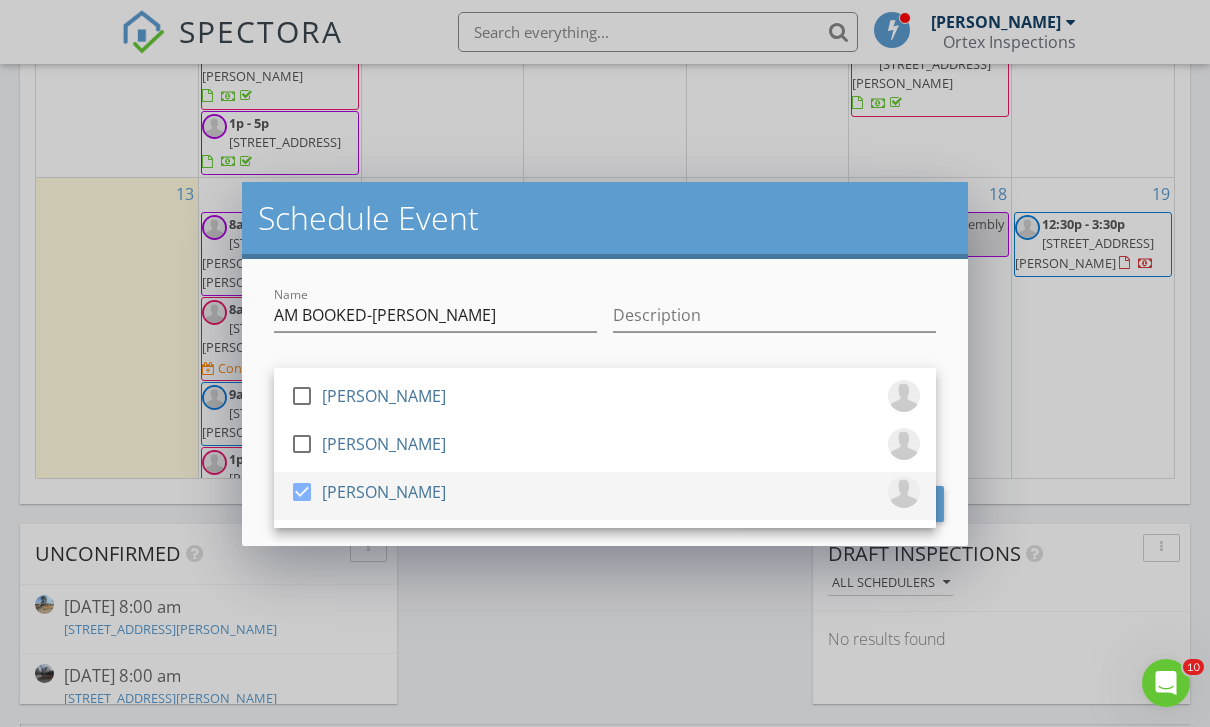 click on "[PERSON_NAME]" at bounding box center [384, 492] 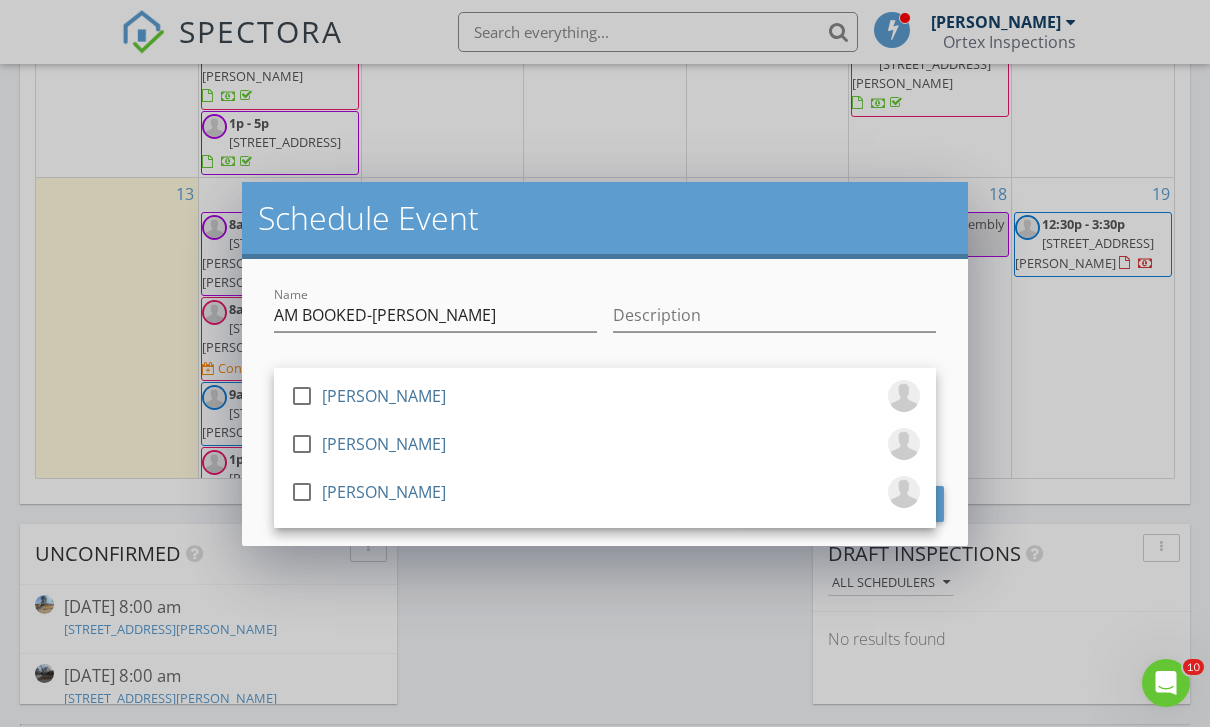 click on "Description" at bounding box center [774, 317] 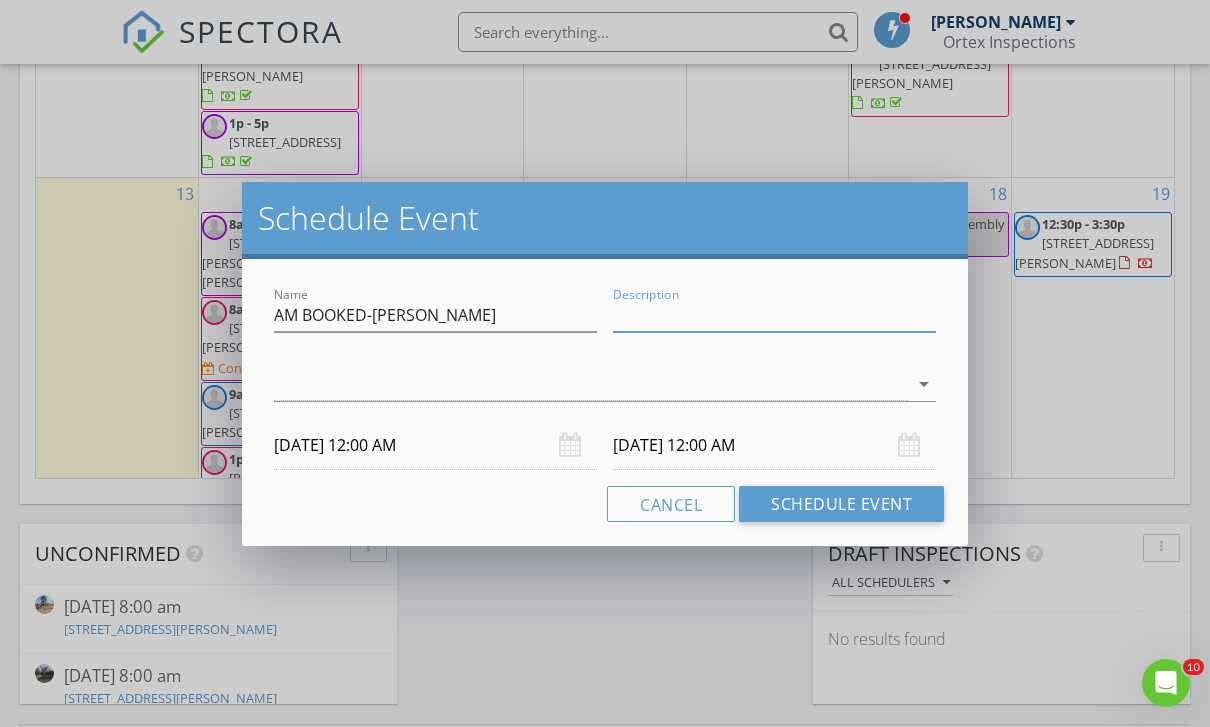 scroll, scrollTop: 1375, scrollLeft: 0, axis: vertical 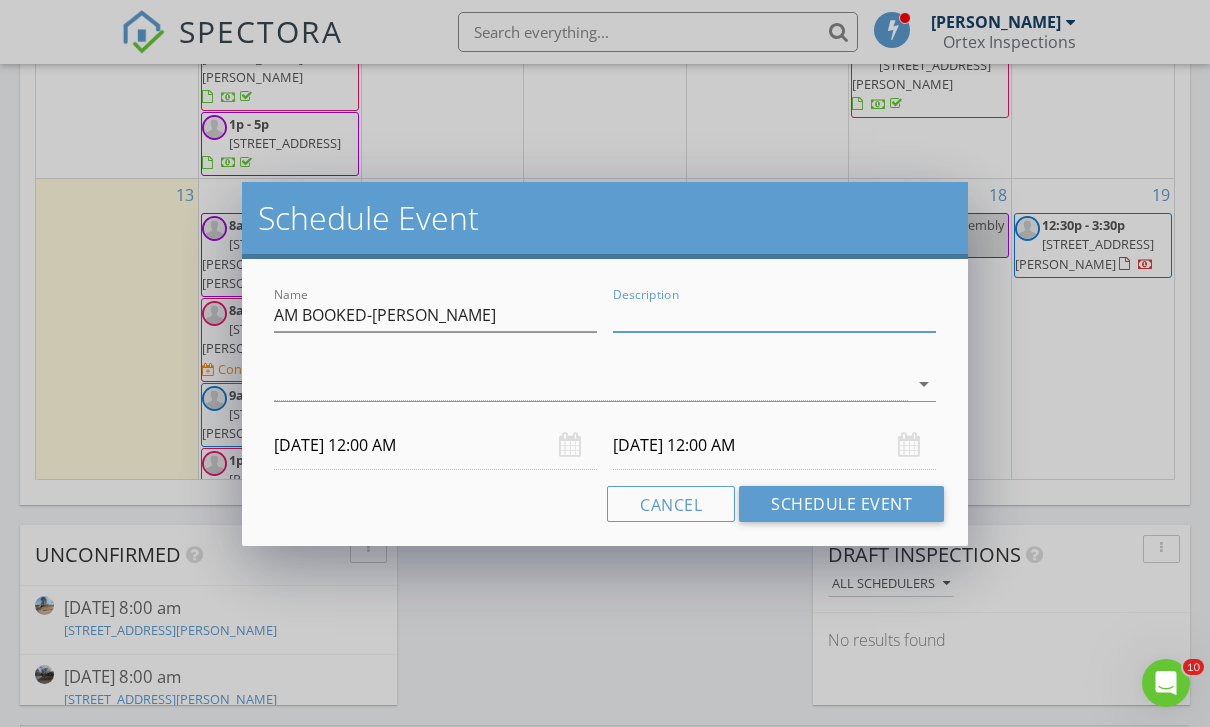 click on "Description" at bounding box center (774, 315) 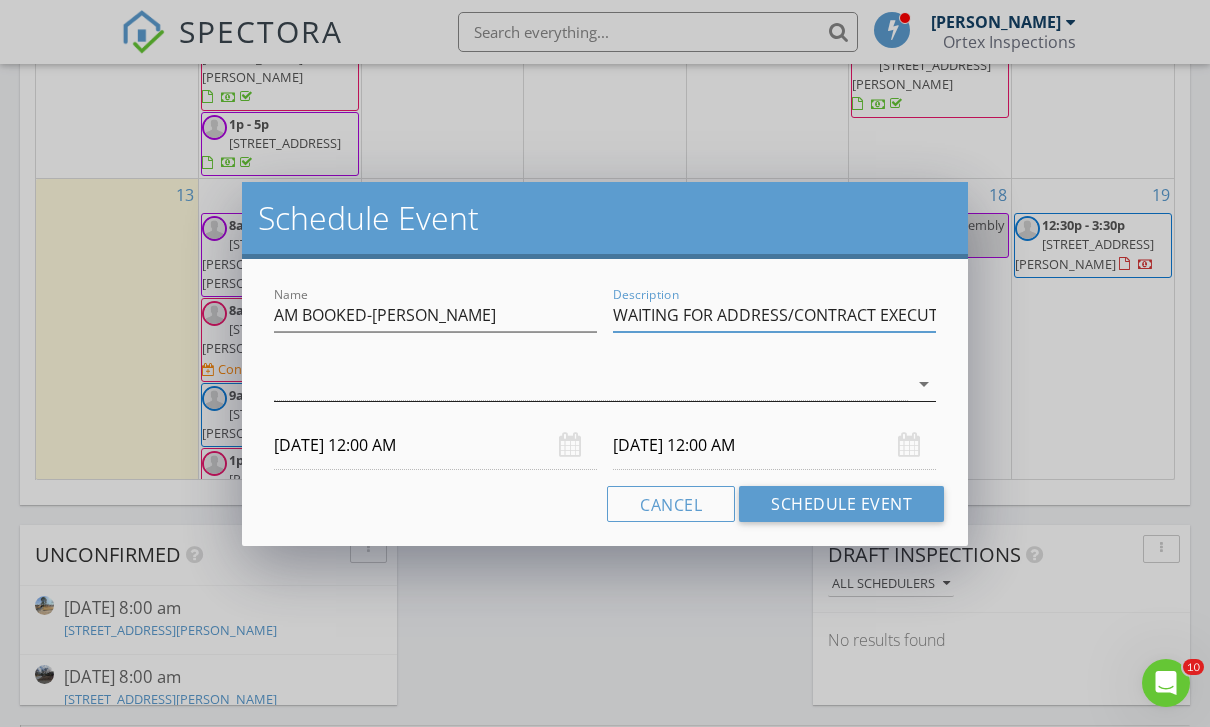 type on "WAITING FOR ADDRESS/CONTRACT EXECUTED" 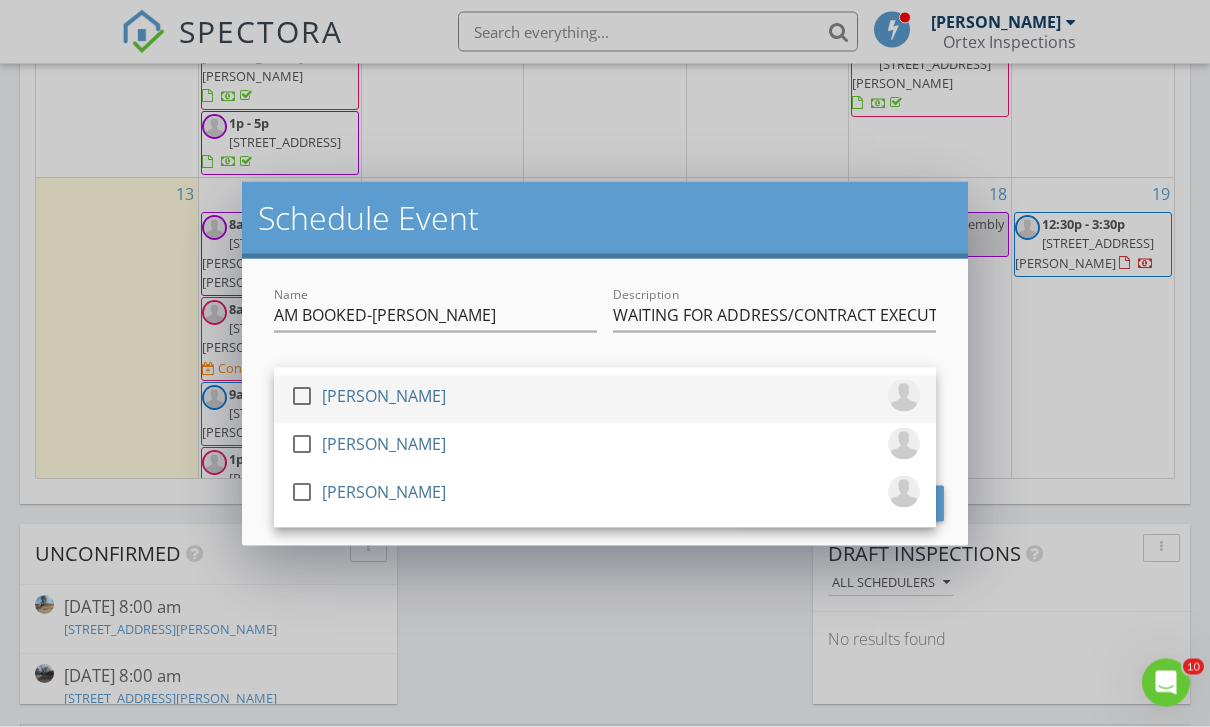 scroll, scrollTop: 1376, scrollLeft: 0, axis: vertical 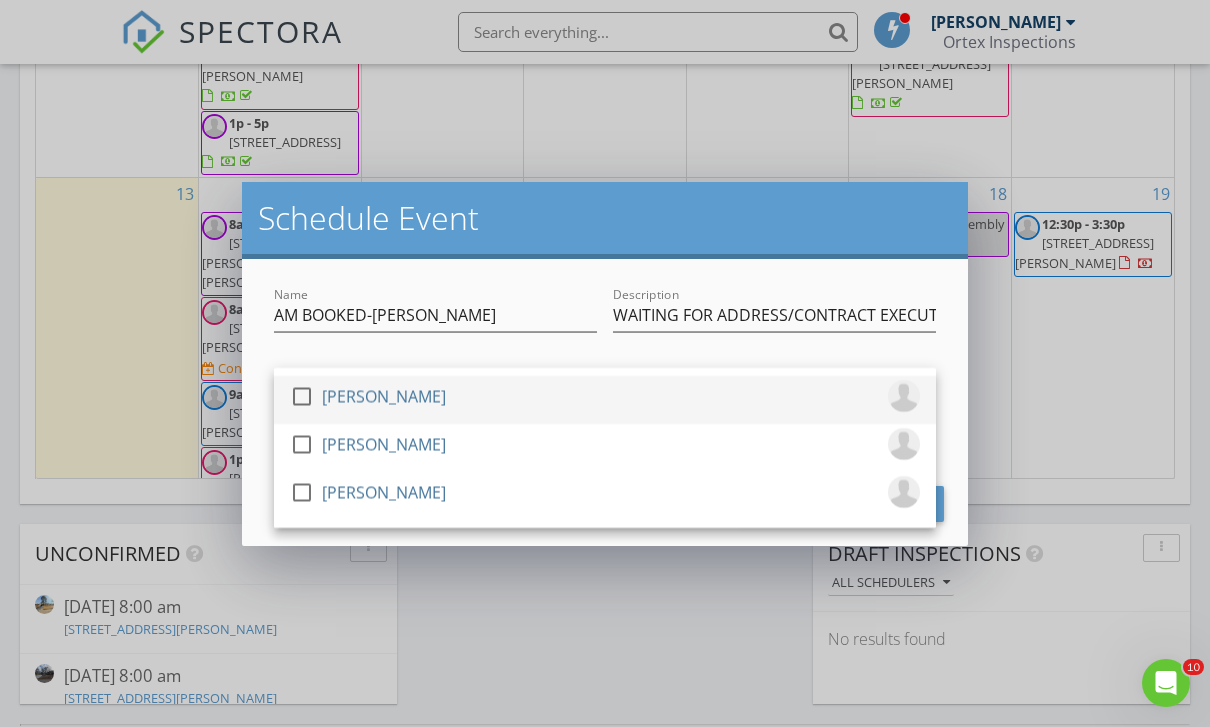 click on "check_box_outline_blank   John Seale" at bounding box center [605, 400] 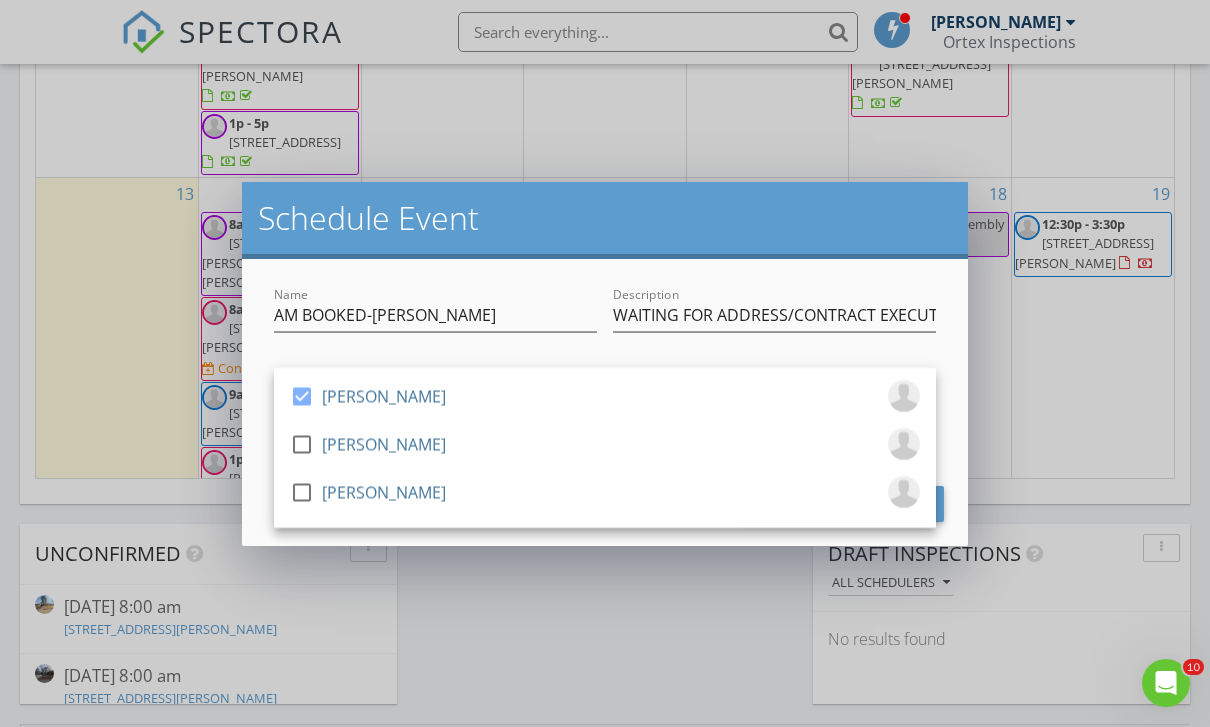 click on "Name AM BOOKED-JAIME   Description WAITING FOR ADDRESS/CONTRACT EXECUTED     check_box   John Seale   check_box_outline_blank   Abraham Ortega   check_box_outline_blank   Israel Lazarin   John Seale arrow_drop_down   07/15/2025 12:00 AM   07/16/2025 12:00 AM         Cancel   Schedule Event" at bounding box center (605, 402) 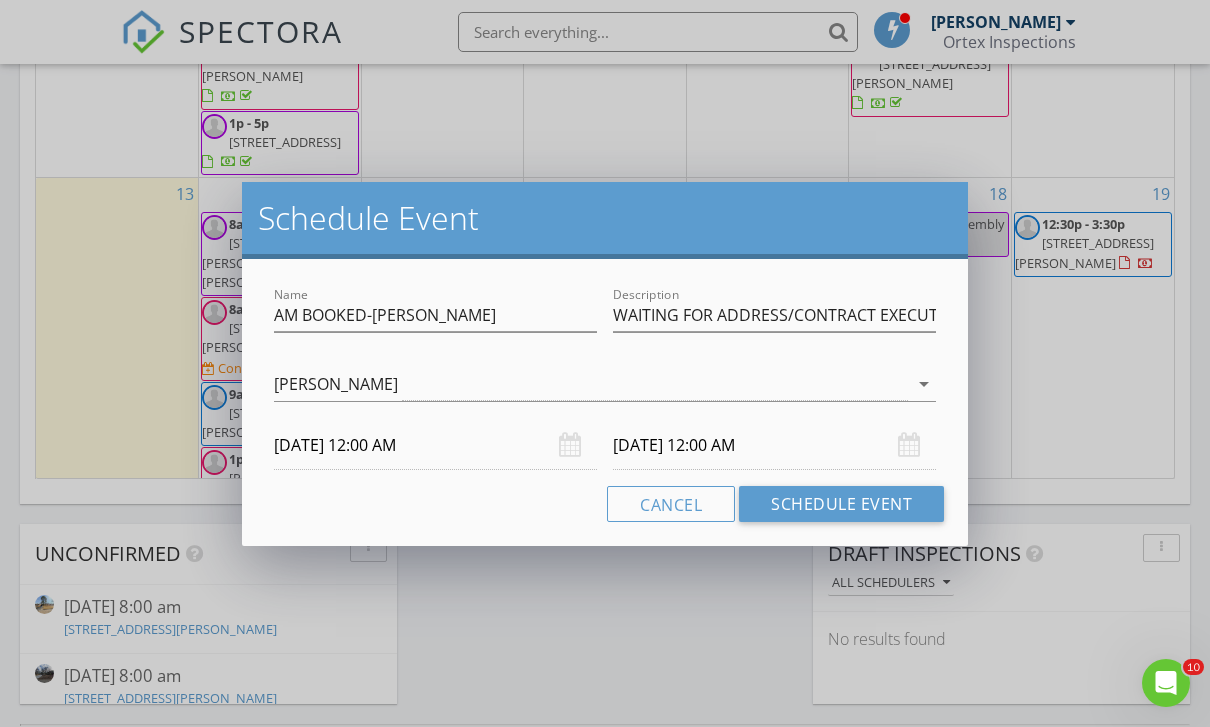 click on "07/15/2025 12:00 AM" at bounding box center [435, 445] 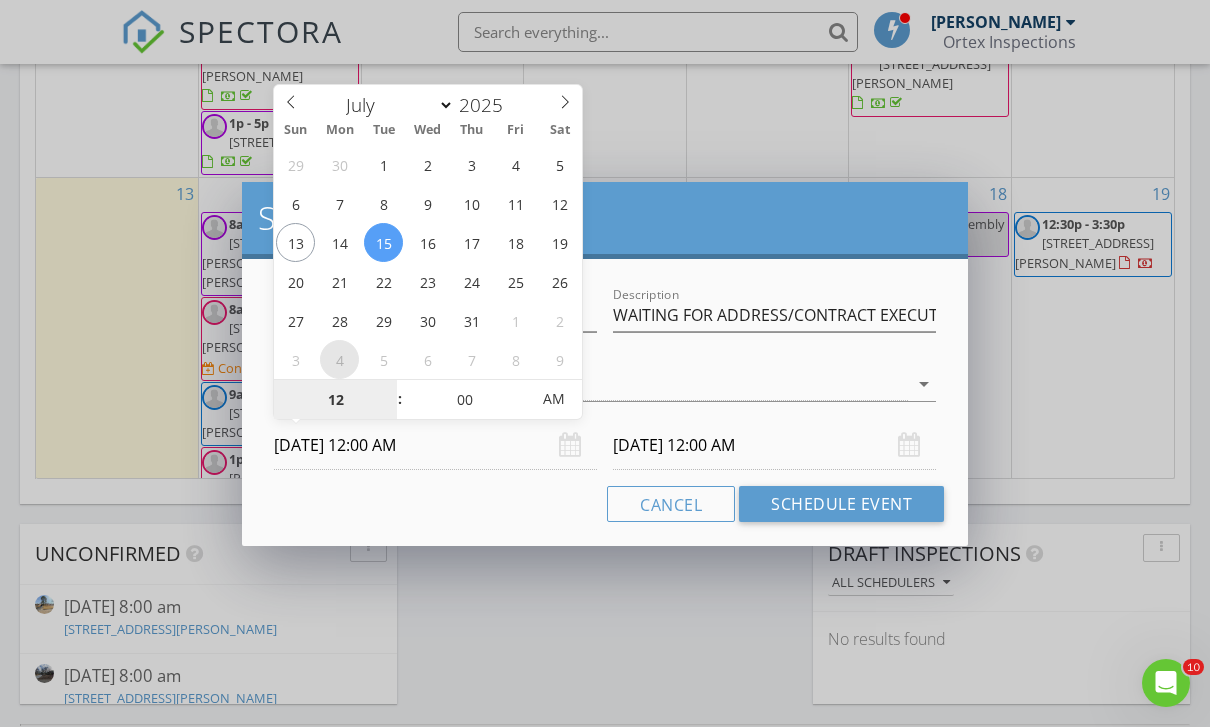 drag, startPoint x: 351, startPoint y: 398, endPoint x: 351, endPoint y: 347, distance: 51 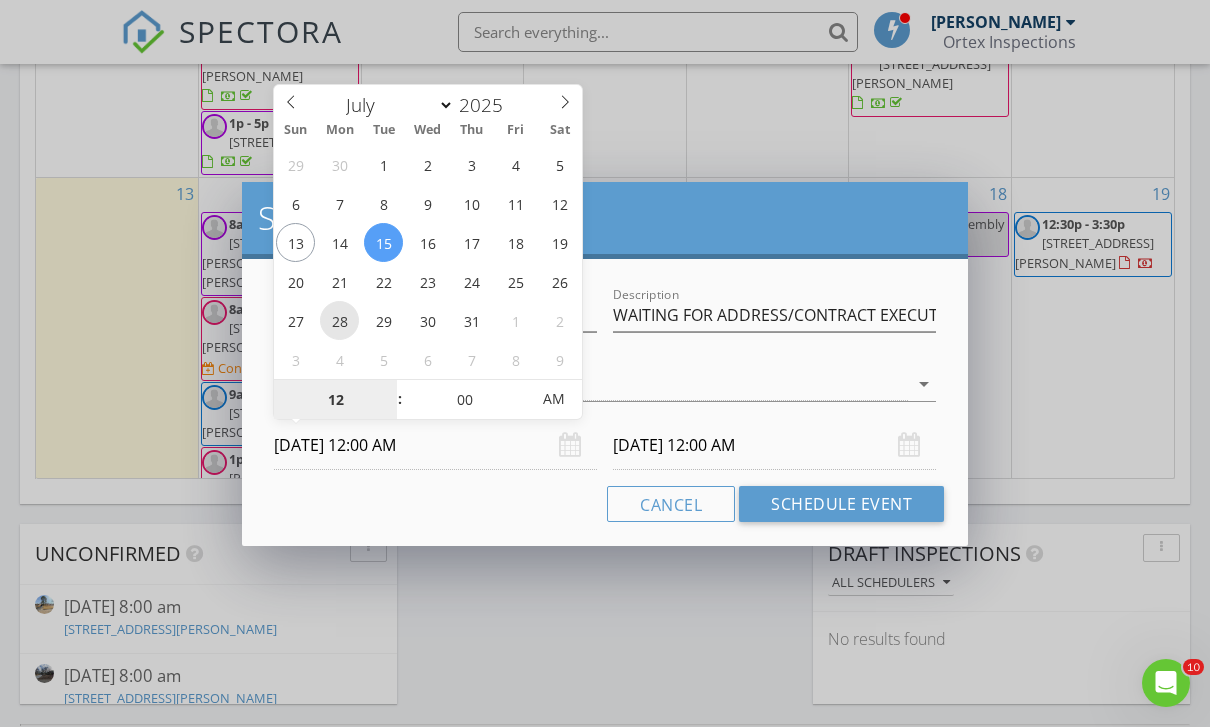 scroll, scrollTop: 1375, scrollLeft: 0, axis: vertical 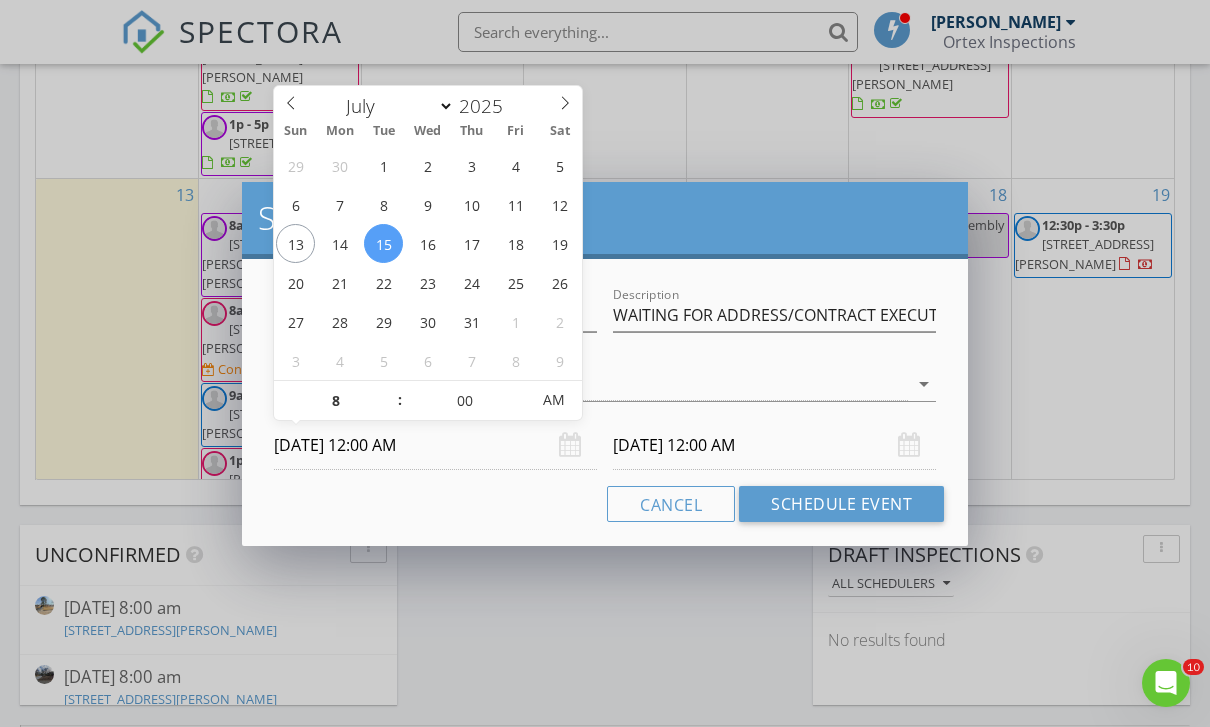 type on "08" 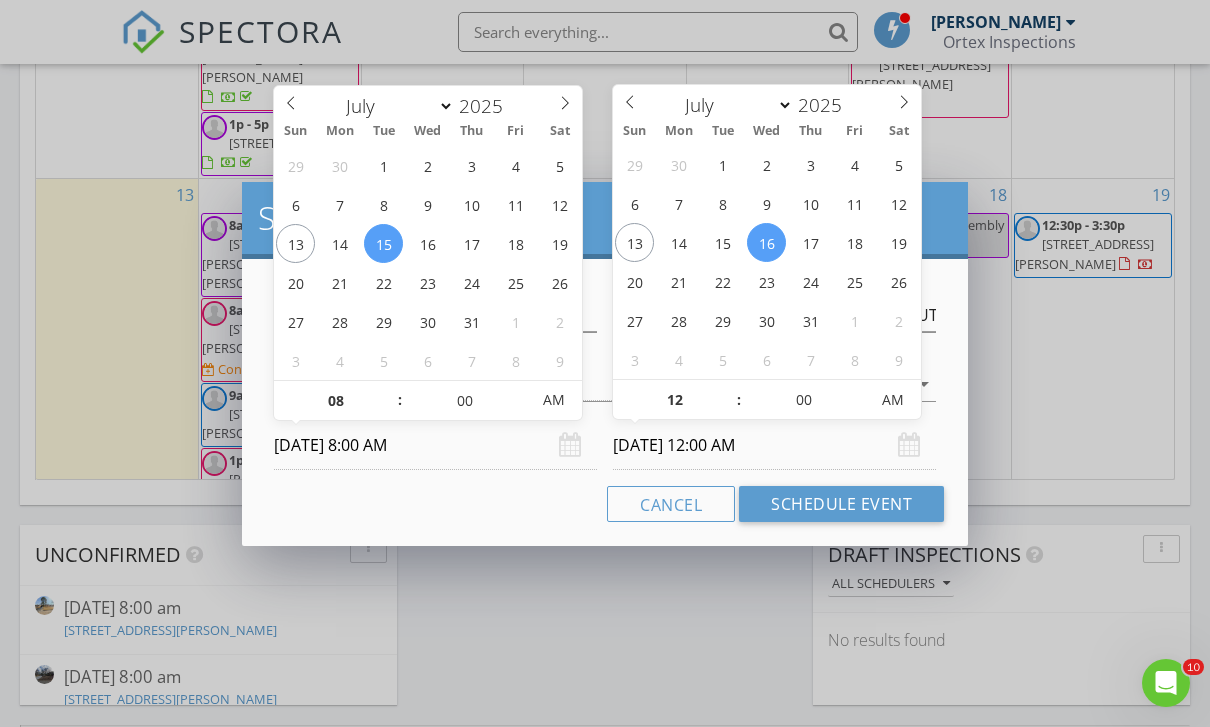 drag, startPoint x: 694, startPoint y: 452, endPoint x: 672, endPoint y: 432, distance: 29.732138 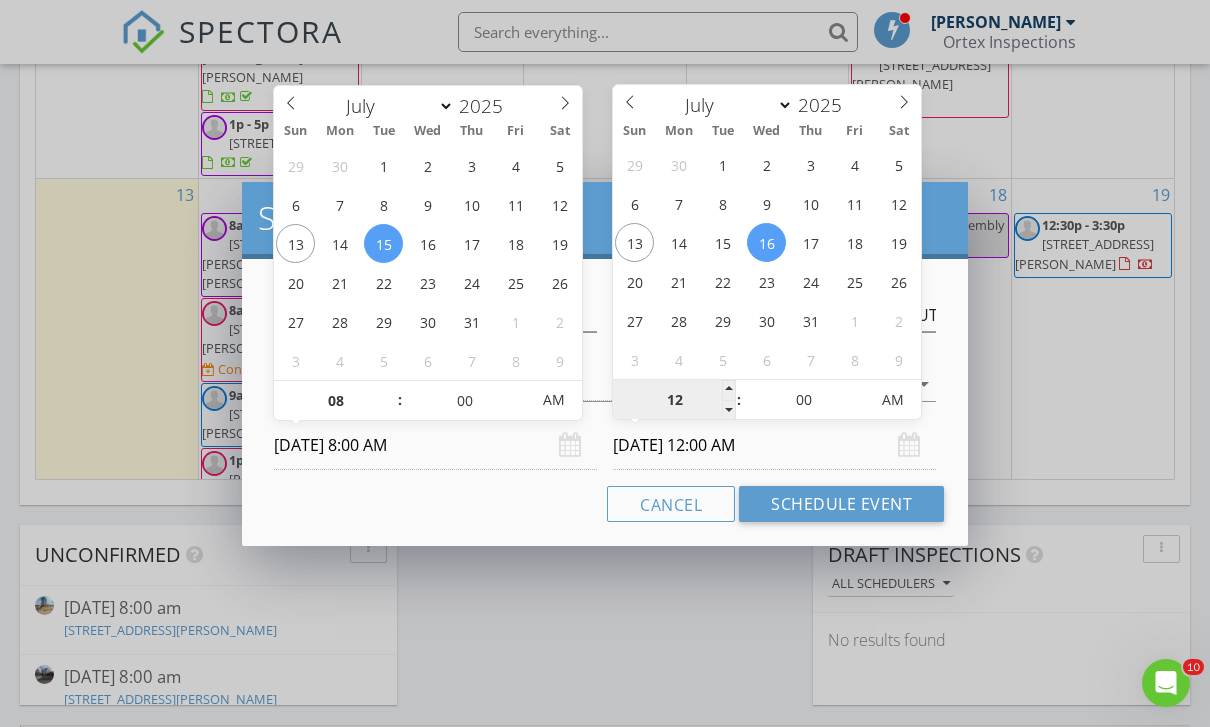 type on "08" 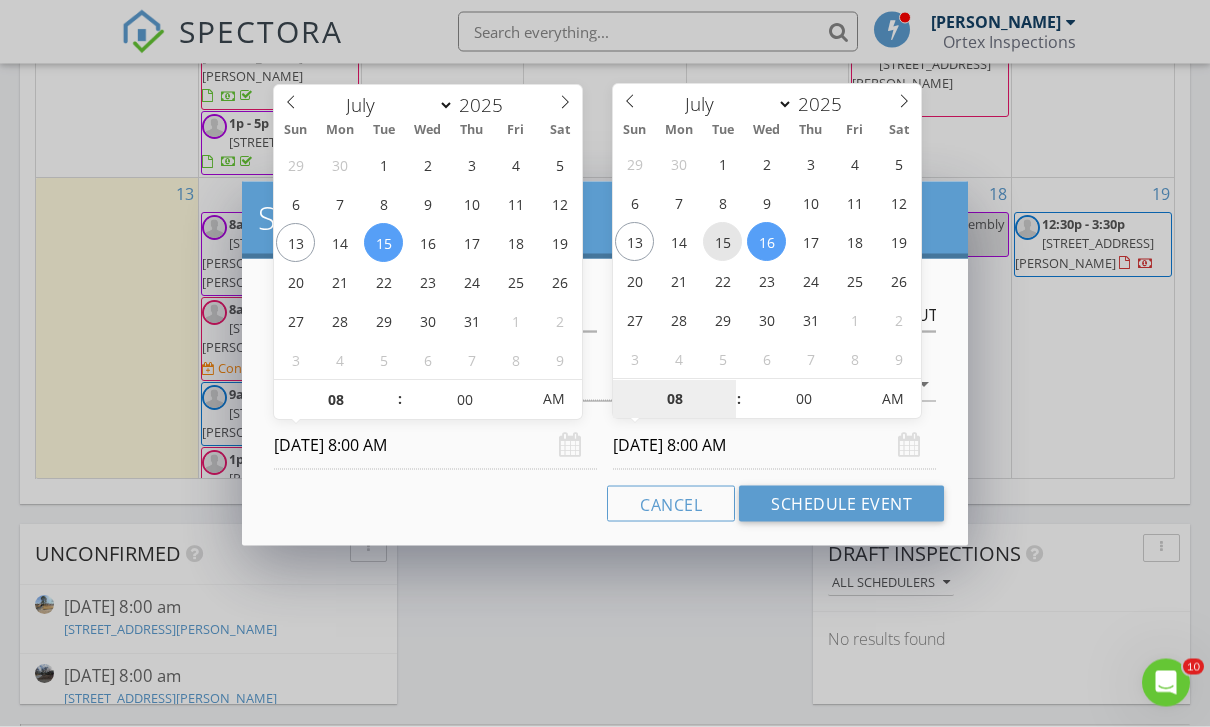 type on "07/15/2025 8:00 AM" 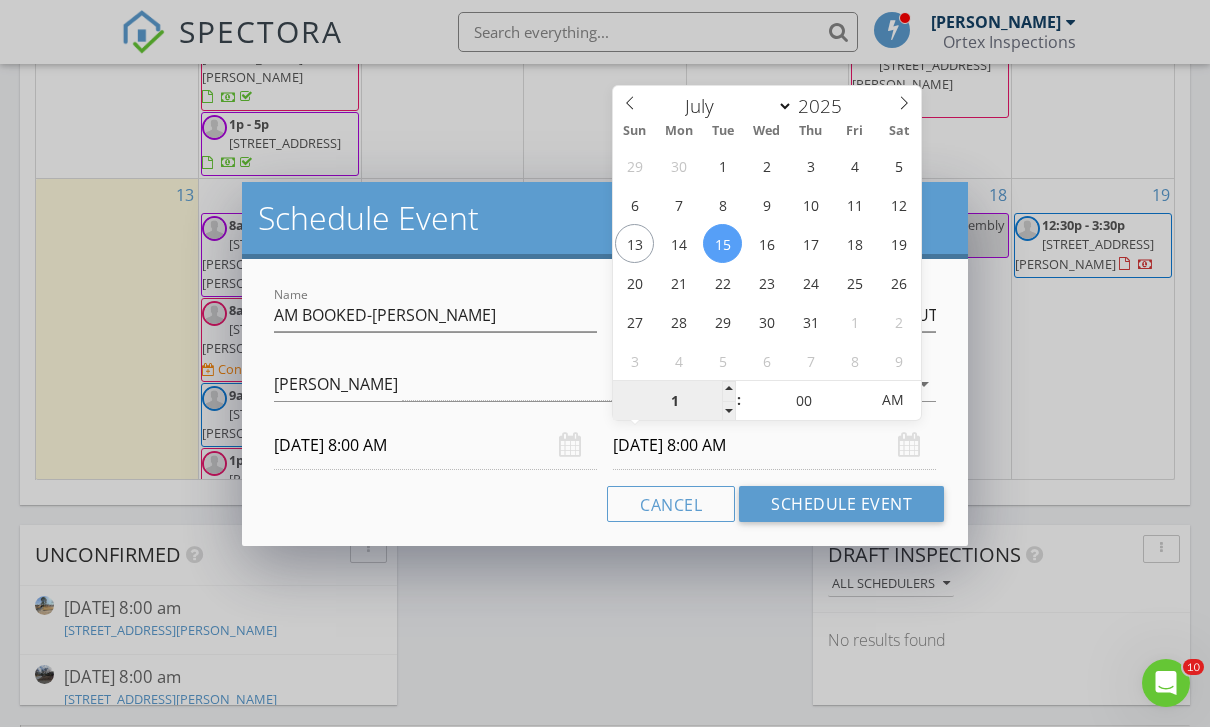 type on "12" 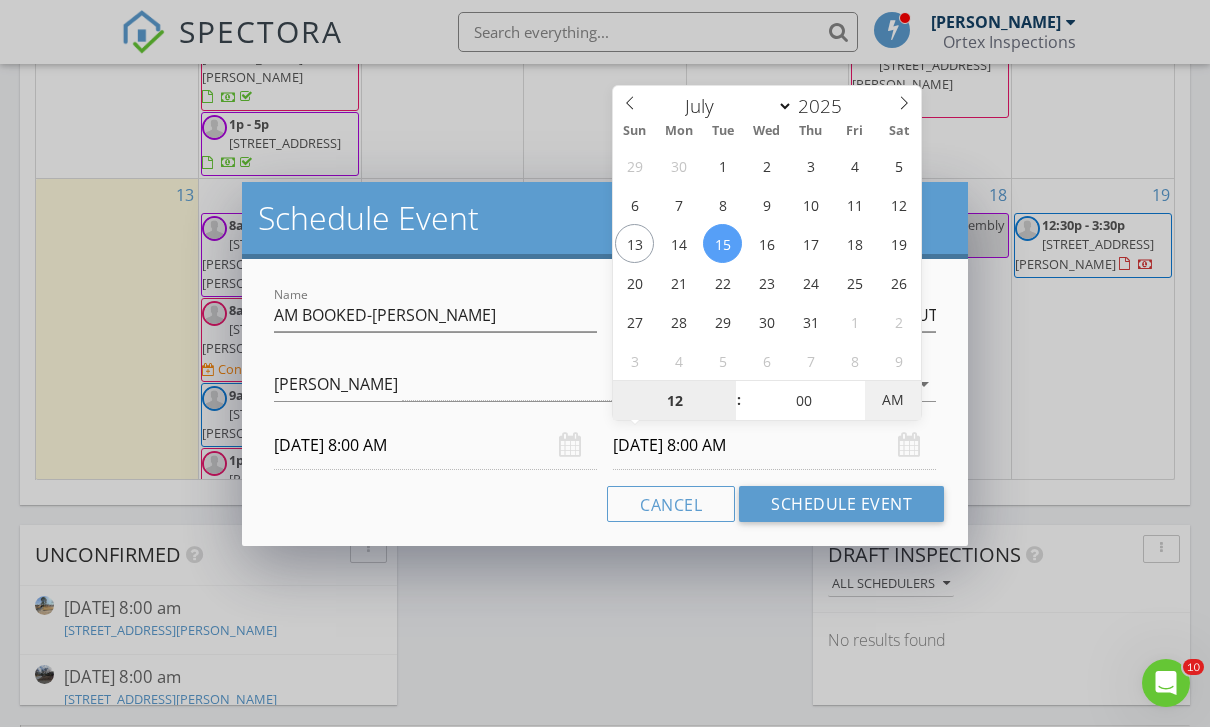 type on "07/15/2025 12:00 PM" 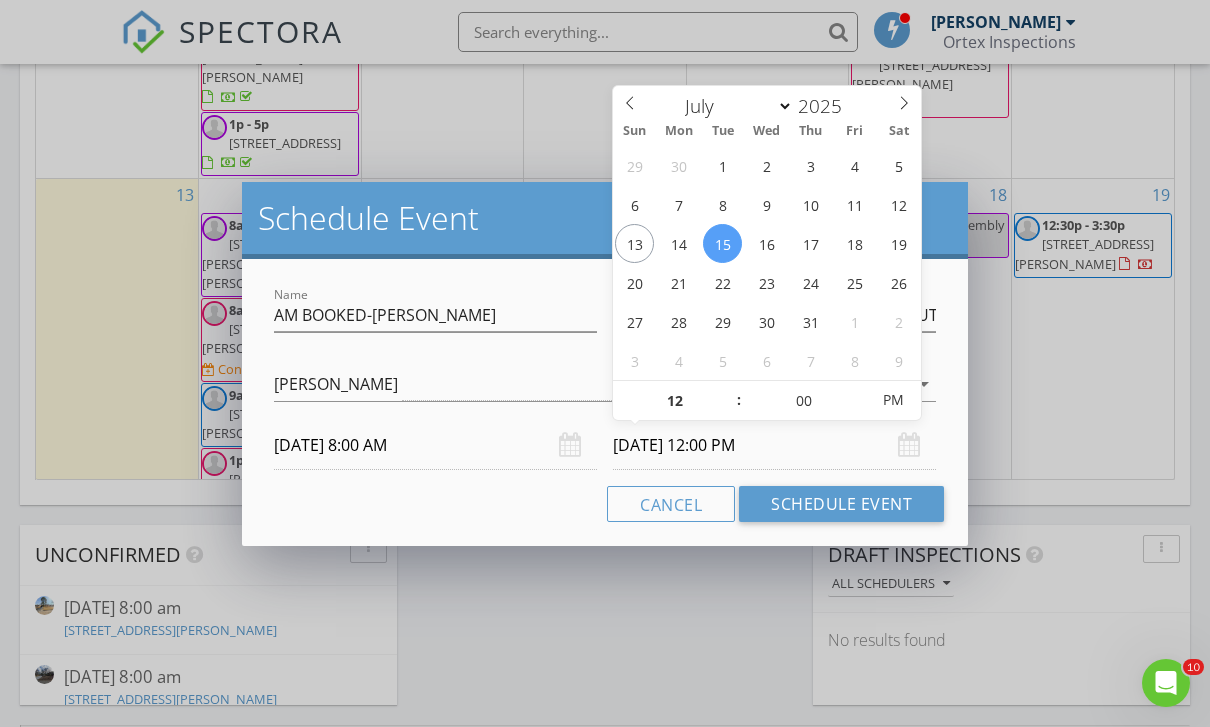 drag, startPoint x: 512, startPoint y: 503, endPoint x: 512, endPoint y: 482, distance: 21 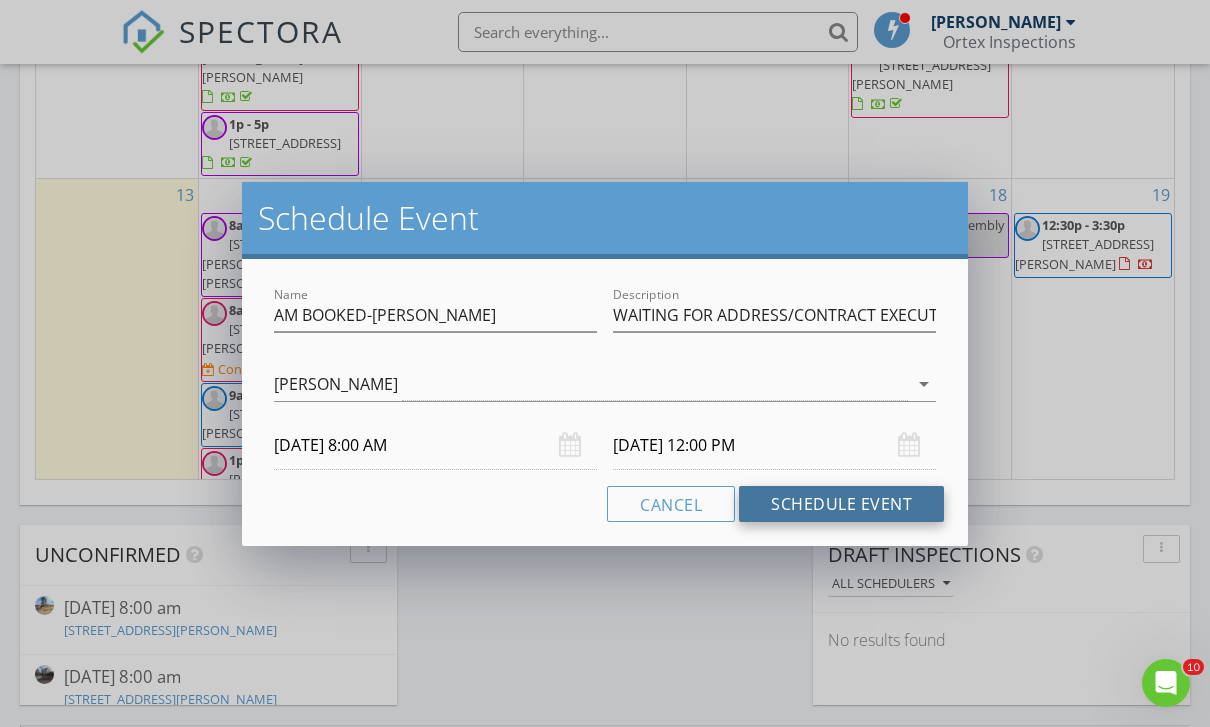 scroll, scrollTop: 1376, scrollLeft: 0, axis: vertical 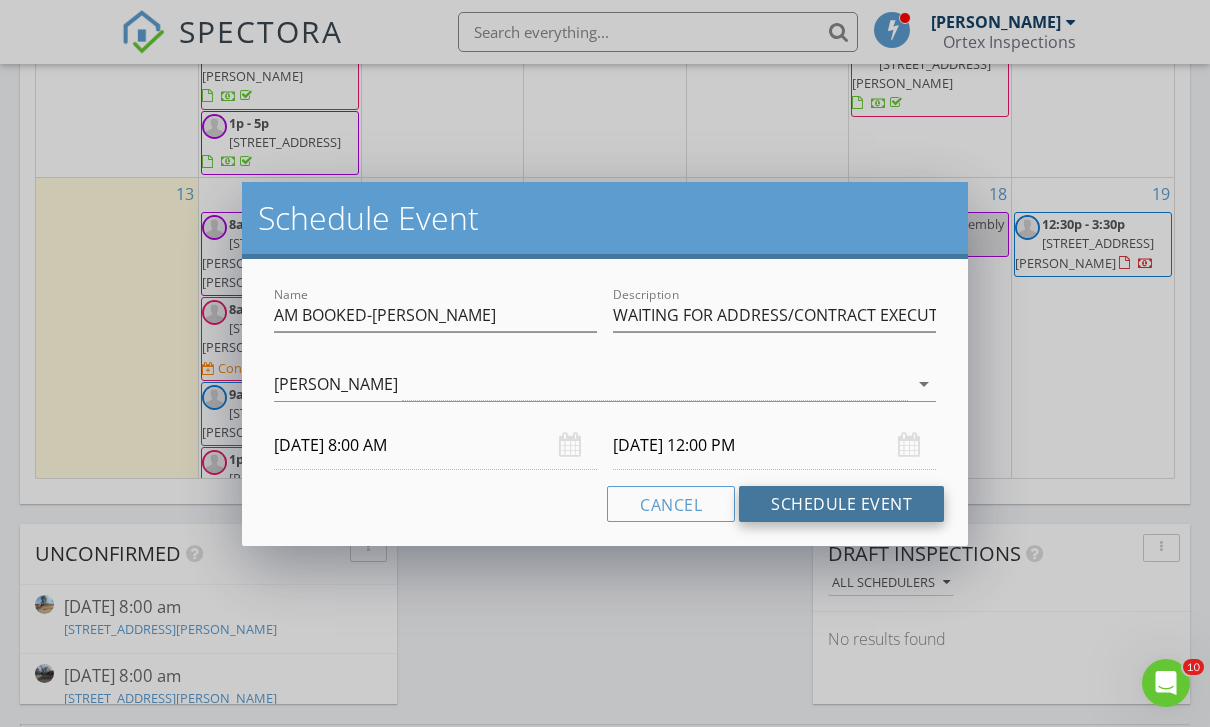 click on "Schedule Event" at bounding box center (841, 504) 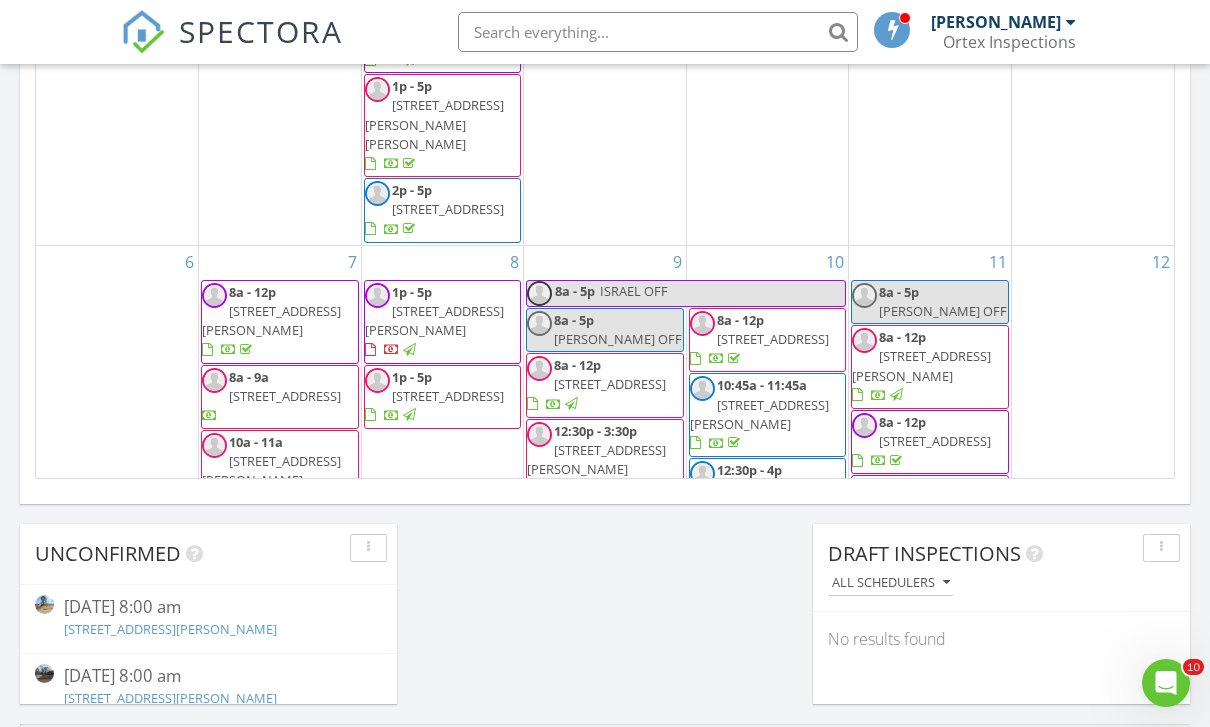 scroll, scrollTop: 59, scrollLeft: 0, axis: vertical 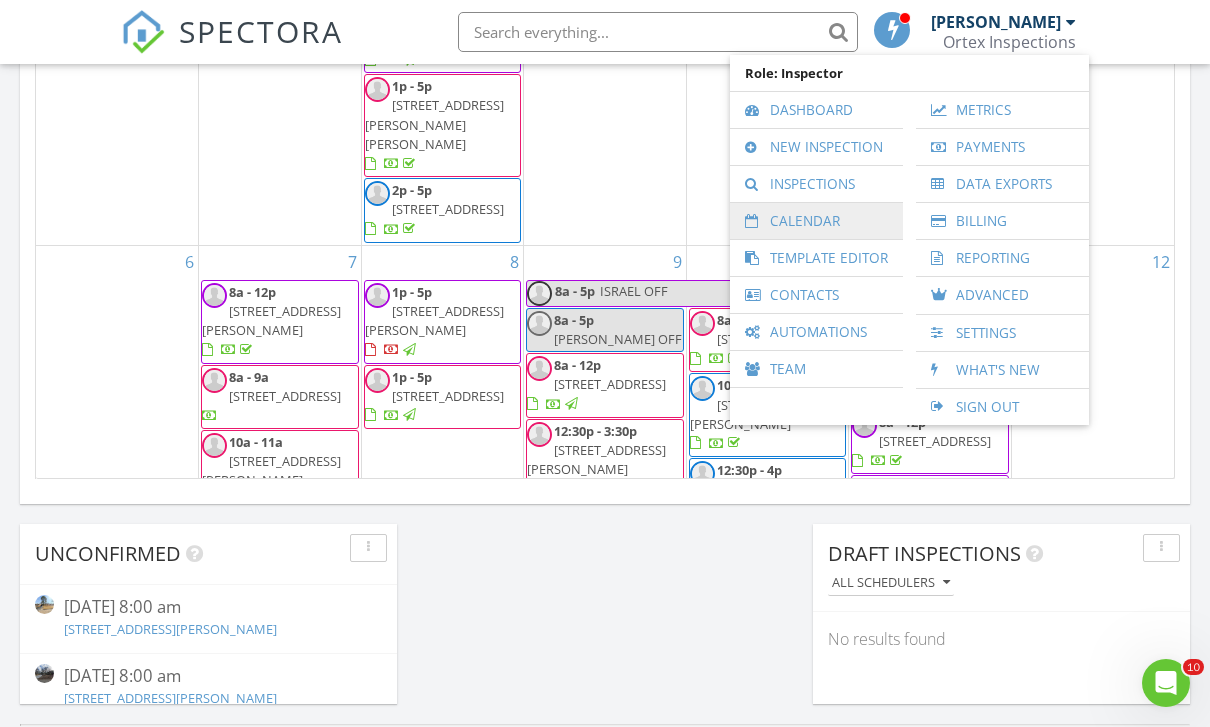 click on "Calendar" at bounding box center [816, 221] 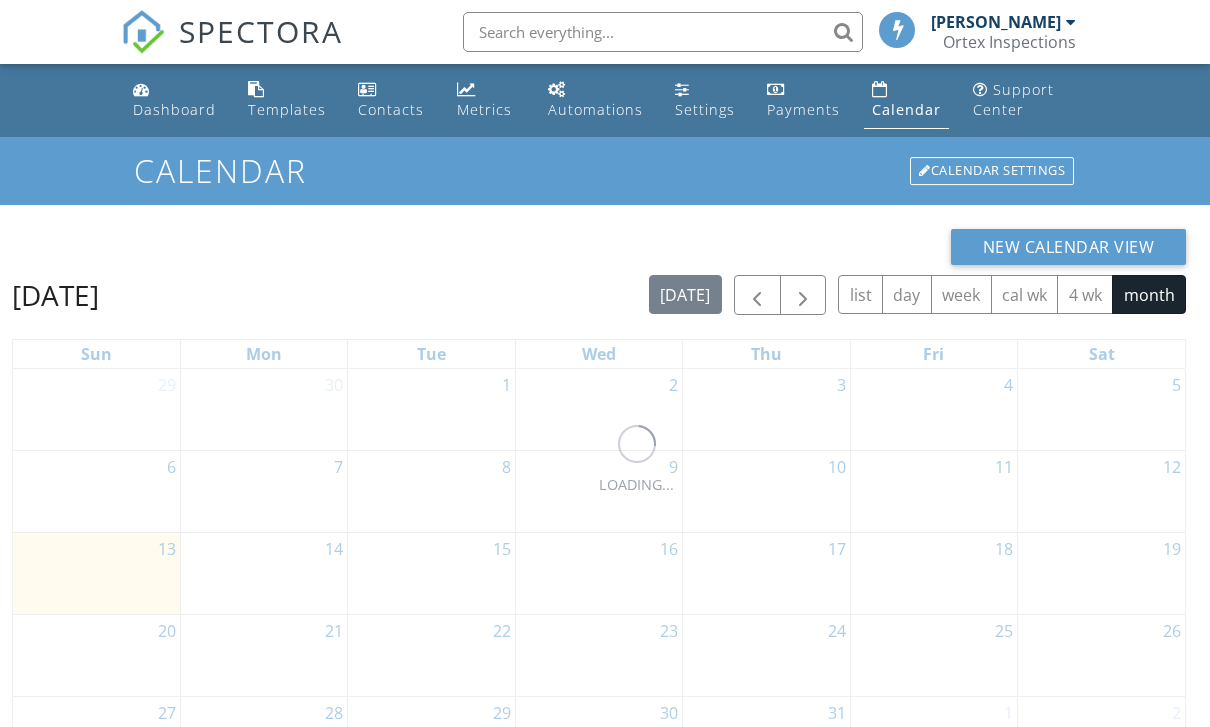 scroll, scrollTop: 0, scrollLeft: 0, axis: both 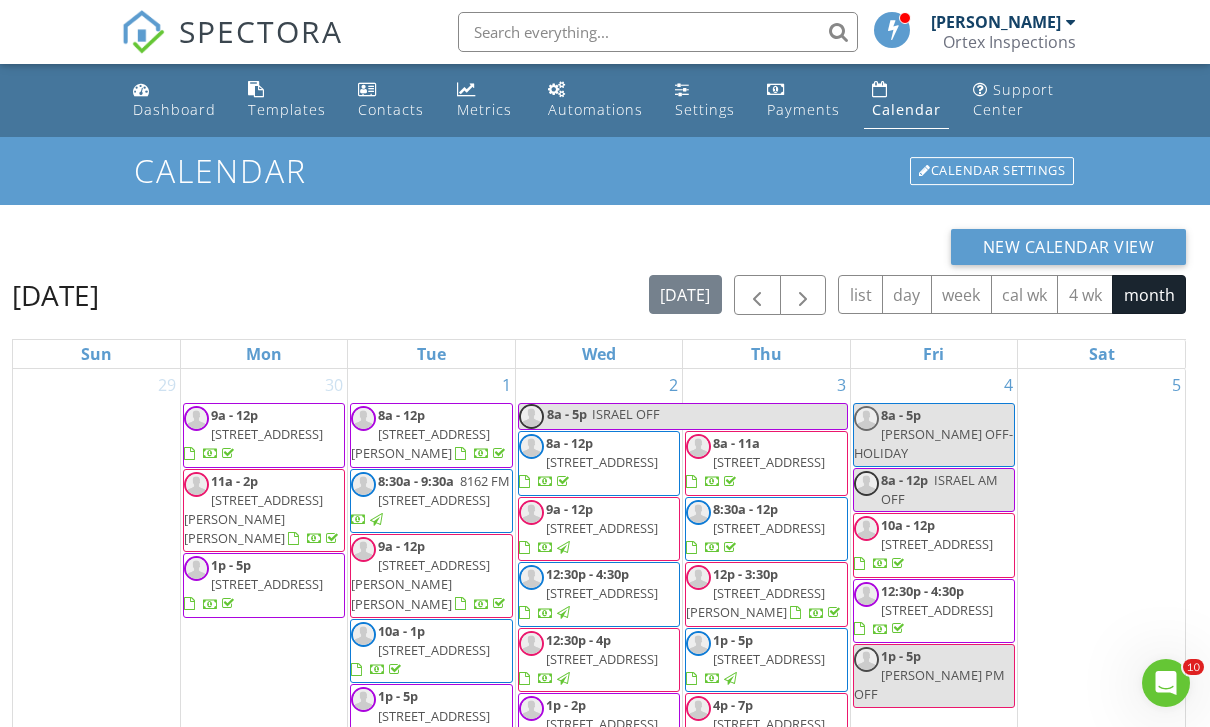 click on "Ortex Inspections" at bounding box center (1009, 42) 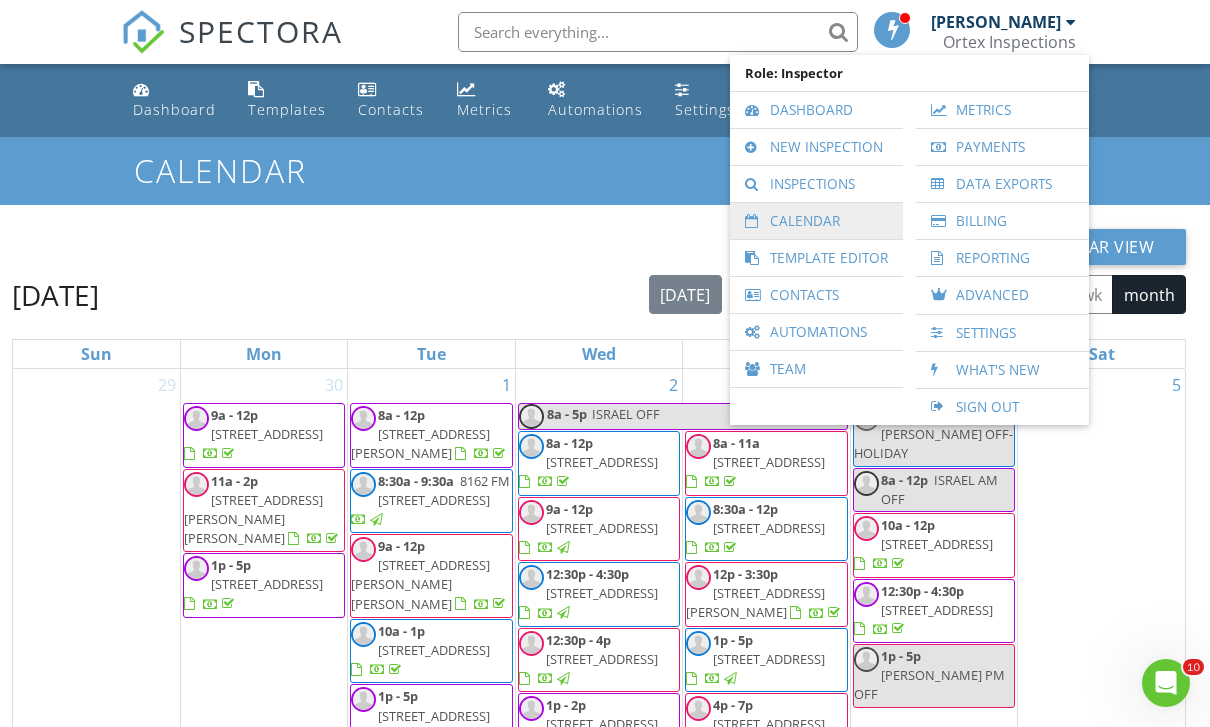drag, startPoint x: 826, startPoint y: 224, endPoint x: 810, endPoint y: 225, distance: 16.03122 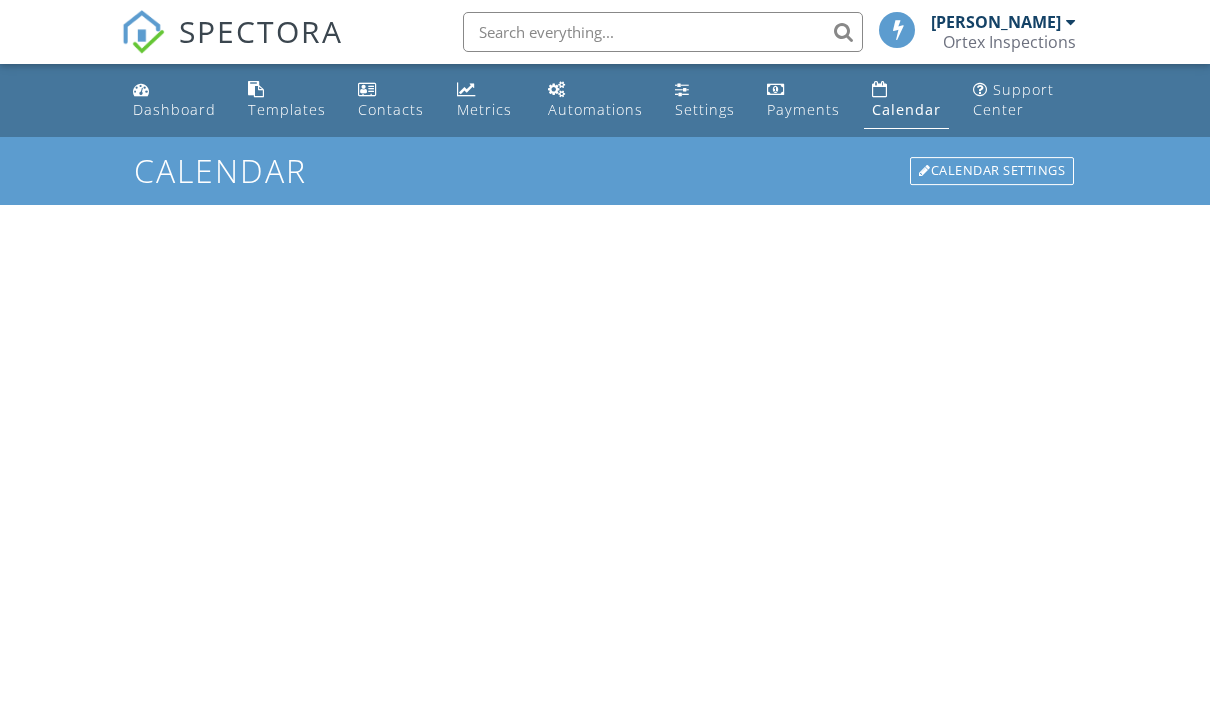 scroll, scrollTop: 0, scrollLeft: 0, axis: both 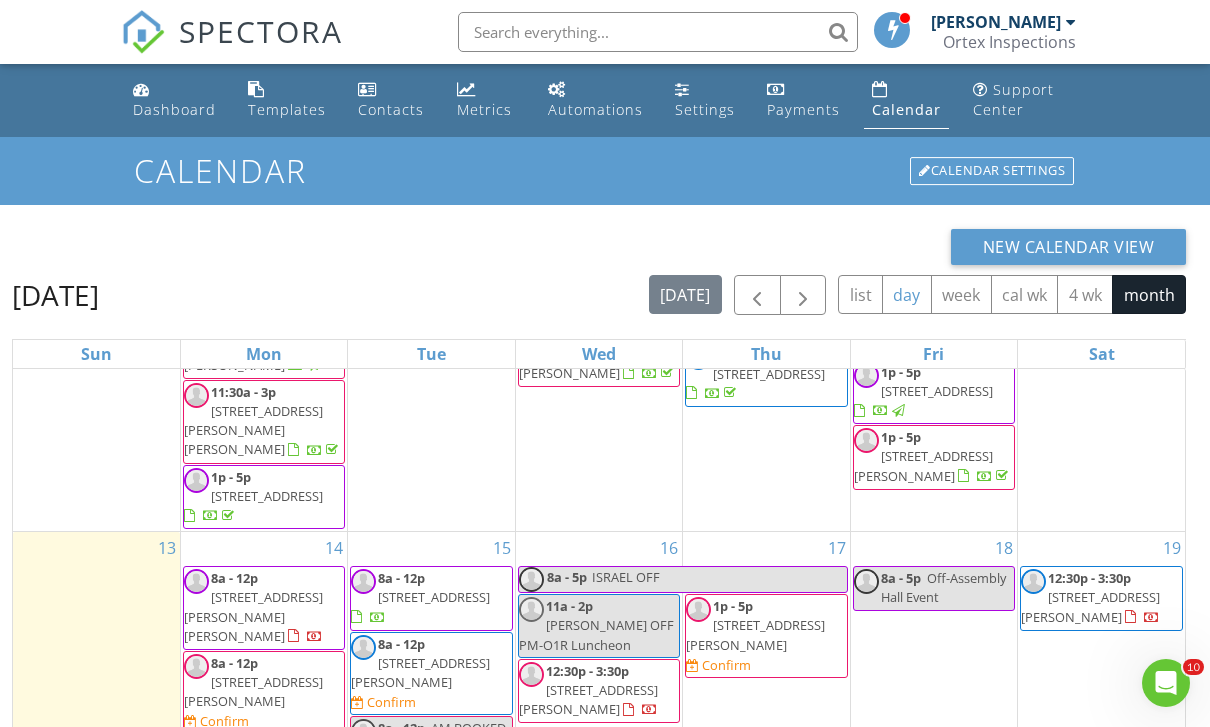 click on "day" at bounding box center [907, 294] 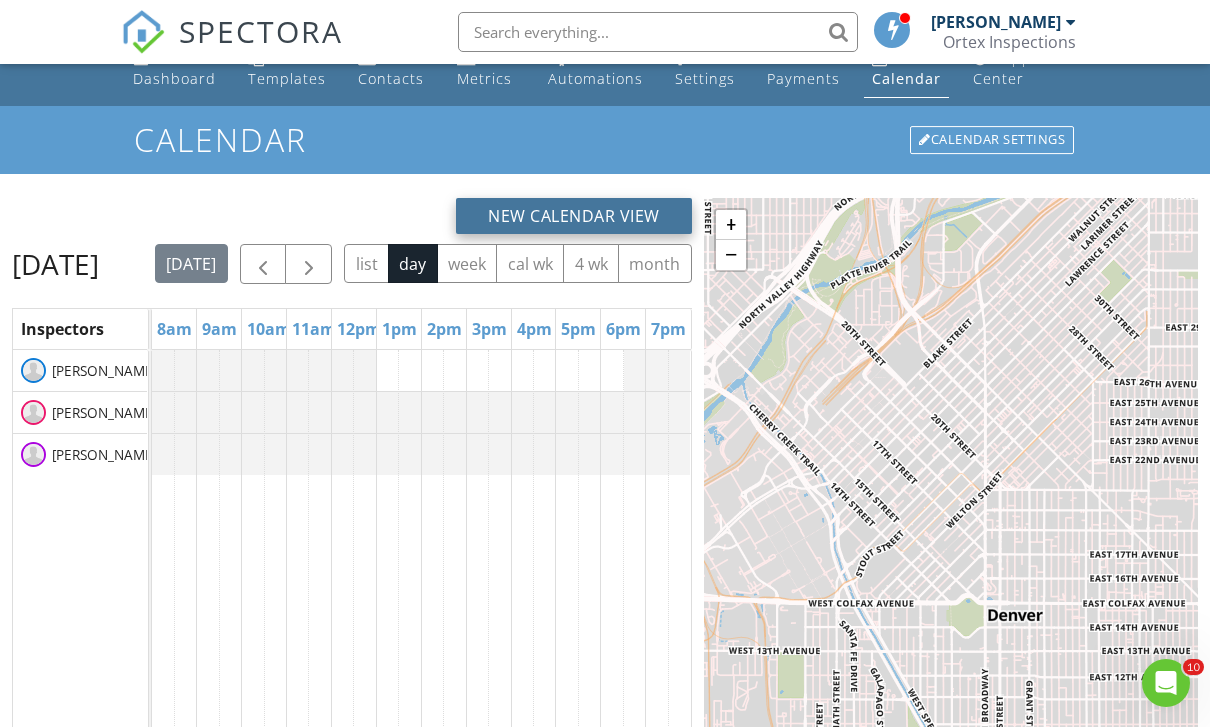 scroll, scrollTop: 102, scrollLeft: 0, axis: vertical 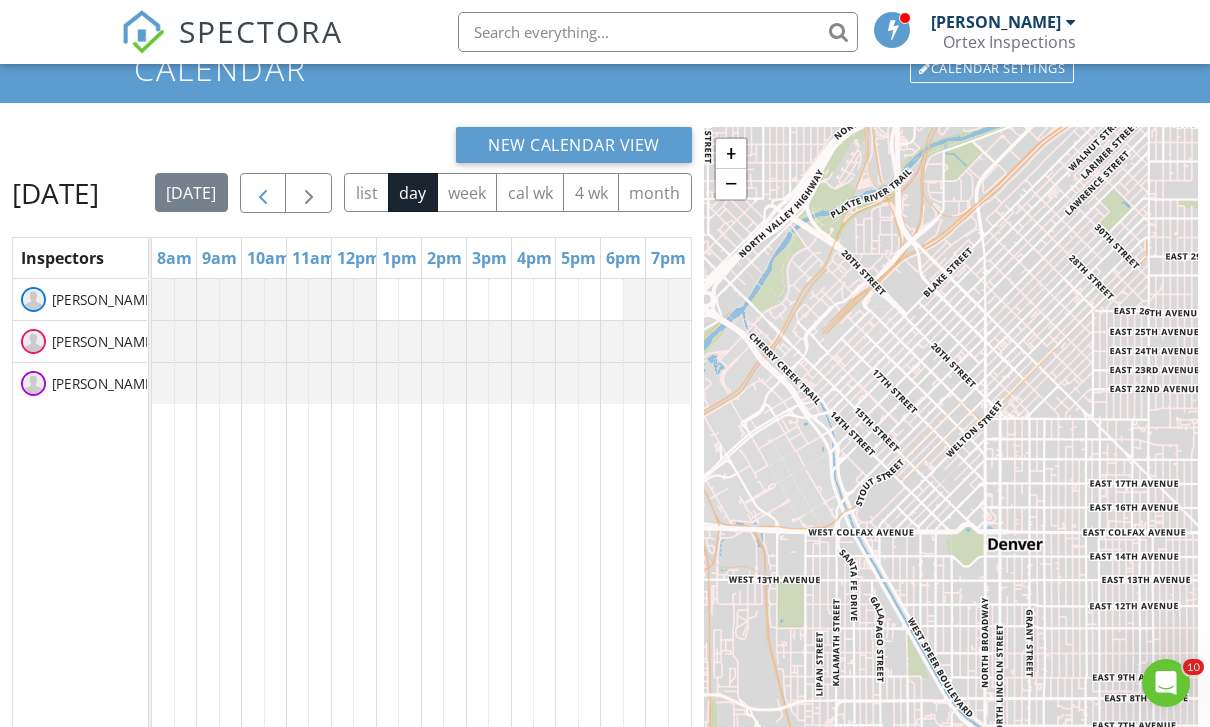 click at bounding box center (263, 193) 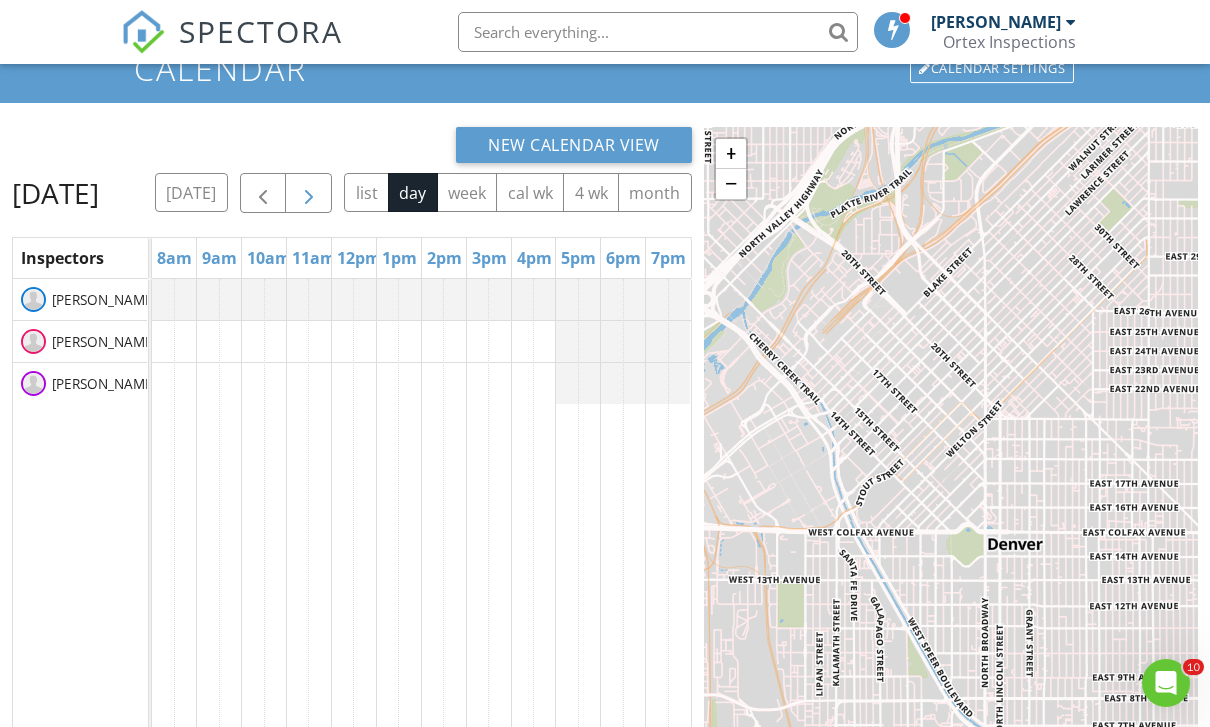 click at bounding box center [308, 193] 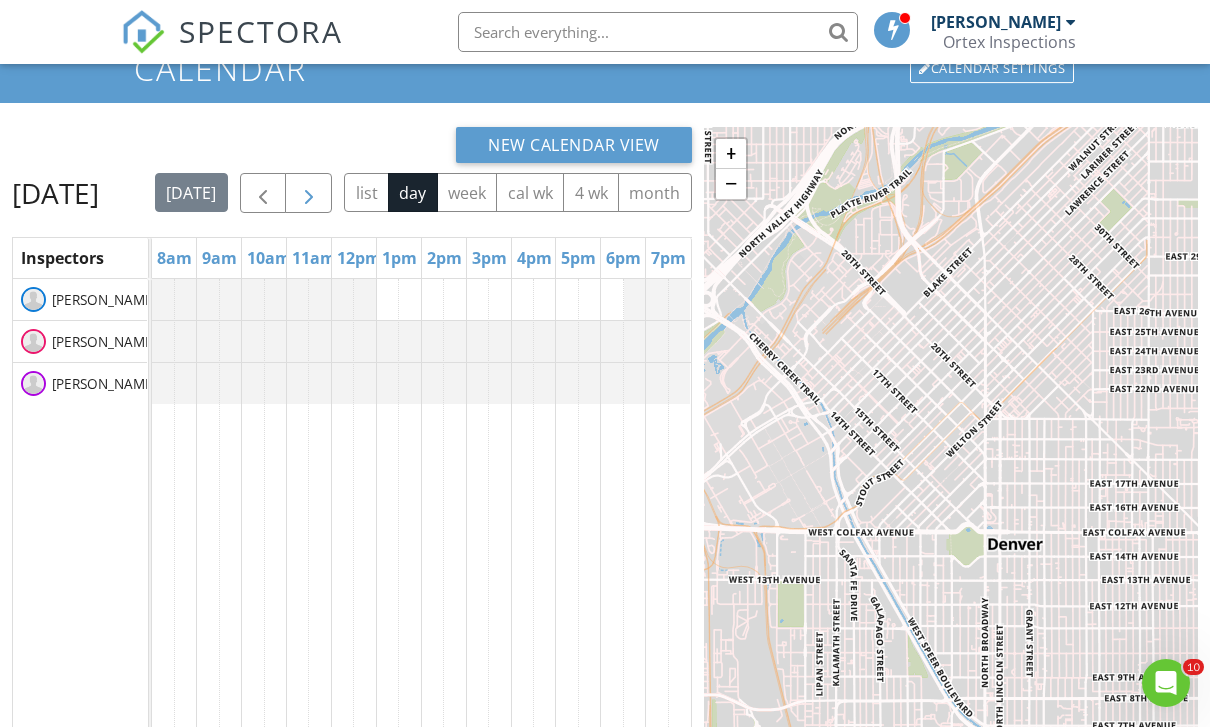 click at bounding box center [308, 193] 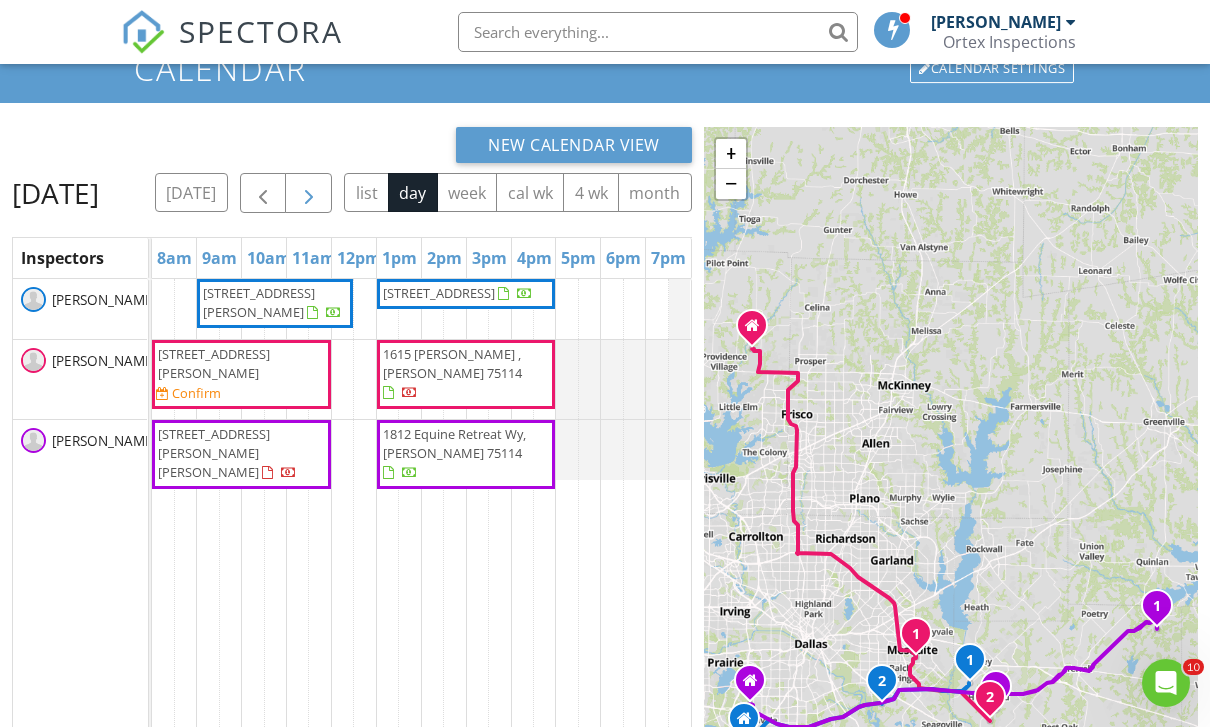 click at bounding box center (309, 194) 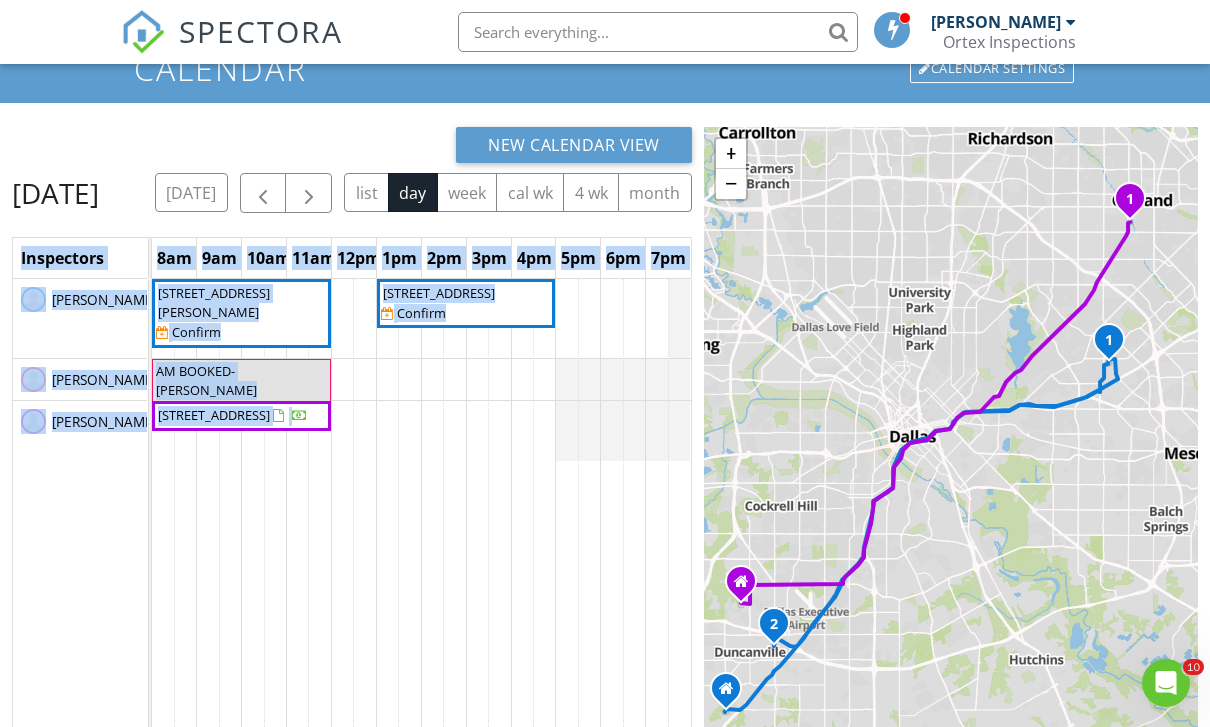 click on "1 2 1 + − [PERSON_NAME] D Love Freeway, [GEOGRAPHIC_DATA][PERSON_NAME], [GEOGRAPHIC_DATA][PERSON_NAME], [GEOGRAPHIC_DATA][PERSON_NAME] 72.3 km, 1 h 2 min Head north on [PERSON_NAME][GEOGRAPHIC_DATA] 200 m Turn right onto [GEOGRAPHIC_DATA] 1 km Turn left onto North Highway 67 800 m Continue onto East Highway 67 700 m Take the ramp towards US 67 North 400 m Merge left onto East [PERSON_NAME][GEOGRAPHIC_DATA] (US 67) 2.5 km Continue onto [PERSON_NAME][GEOGRAPHIC_DATA] (US 67) 9 km Merge right onto [GEOGRAPHIC_DATA][PERSON_NAME] (I 35E) 6 km Take exit 427A towards I 30 East: [GEOGRAPHIC_DATA] 600 m Keep left towards I 35E North: [PERSON_NAME] 150 m Keep right towards I 30 East: [GEOGRAPHIC_DATA] 700 m Keep left towards I 30 East: [GEOGRAPHIC_DATA] 100 m Continue onto [GEOGRAPHIC_DATA][PERSON_NAME] (I 30) 10 km Keep left towards I 30 East: [GEOGRAPHIC_DATA] 1 km Take exit 54 towards [US_STATE] Department of Transportation 200 m Go straight onto Interstate 30 200 m Make a slight right 200 m Turn left onto [GEOGRAPHIC_DATA] 600 m Continue onto [GEOGRAPHIC_DATA] 1.5 km Turn right onto [GEOGRAPHIC_DATA] 300 m 70 m 0 m" at bounding box center [951, 513] 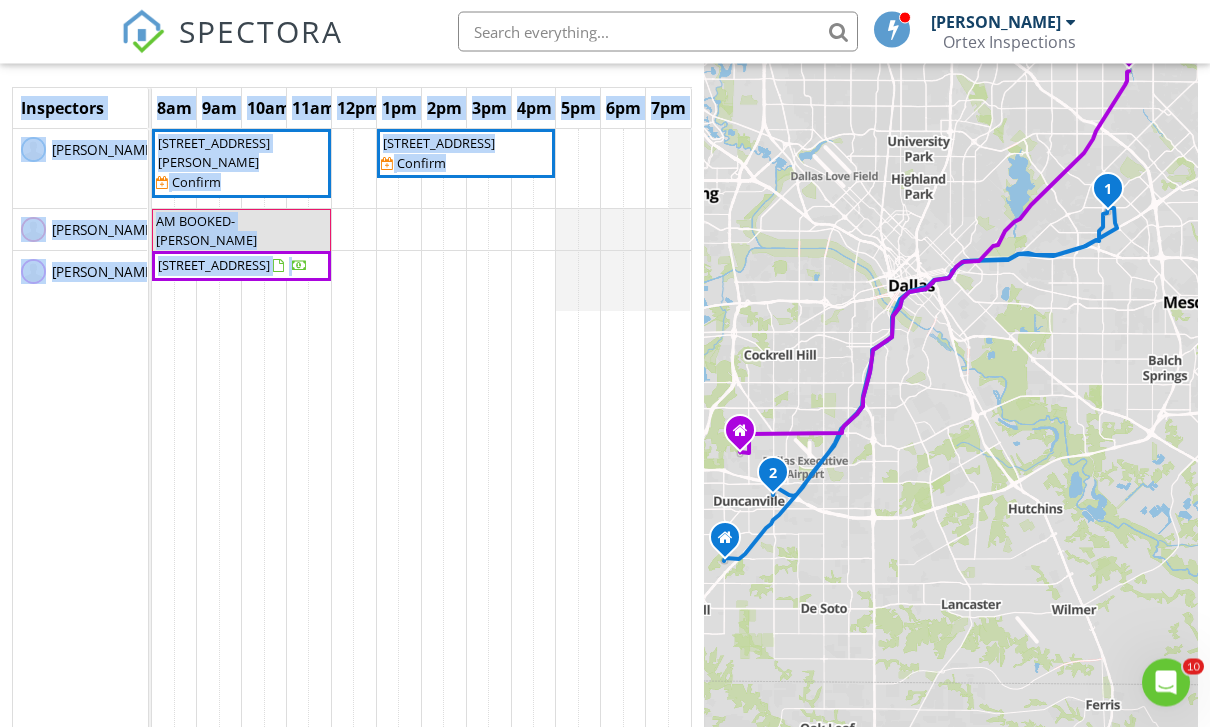scroll, scrollTop: 286, scrollLeft: 0, axis: vertical 